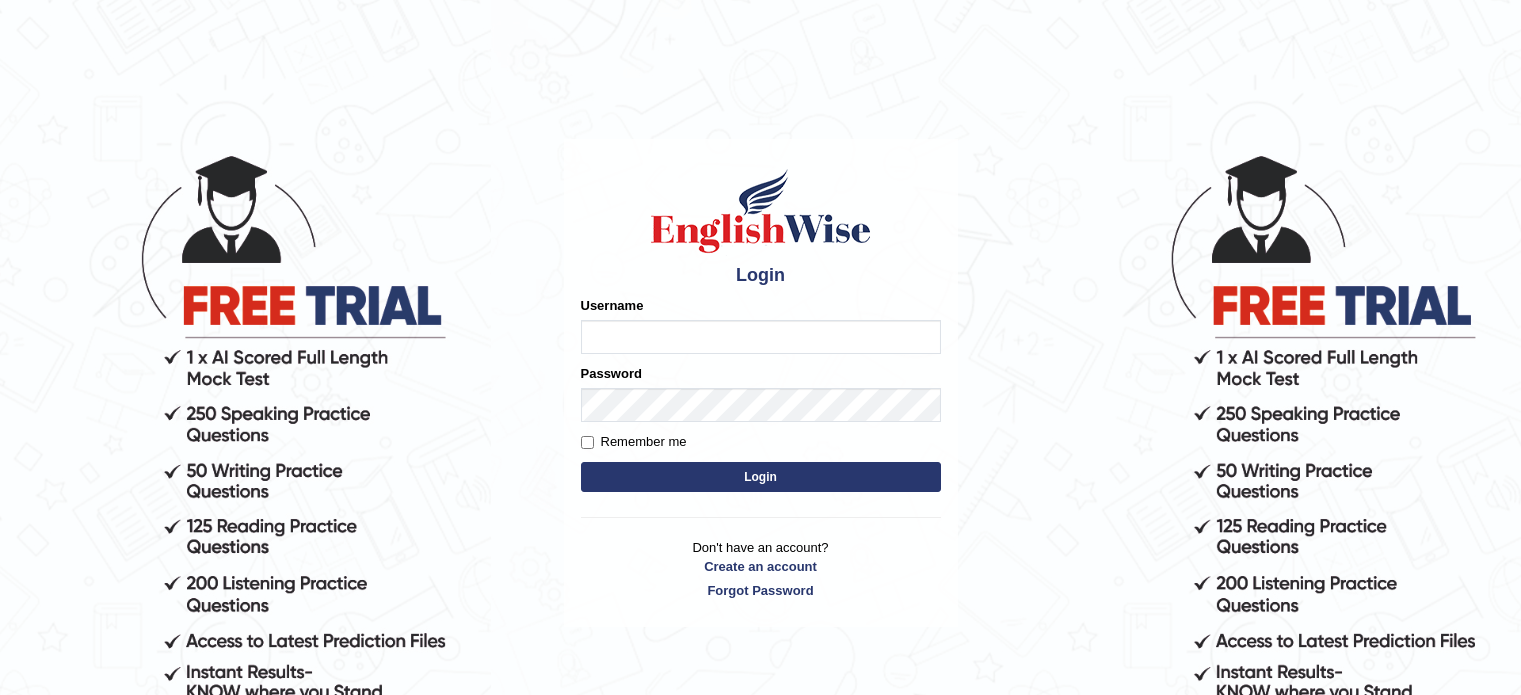 scroll, scrollTop: 0, scrollLeft: 0, axis: both 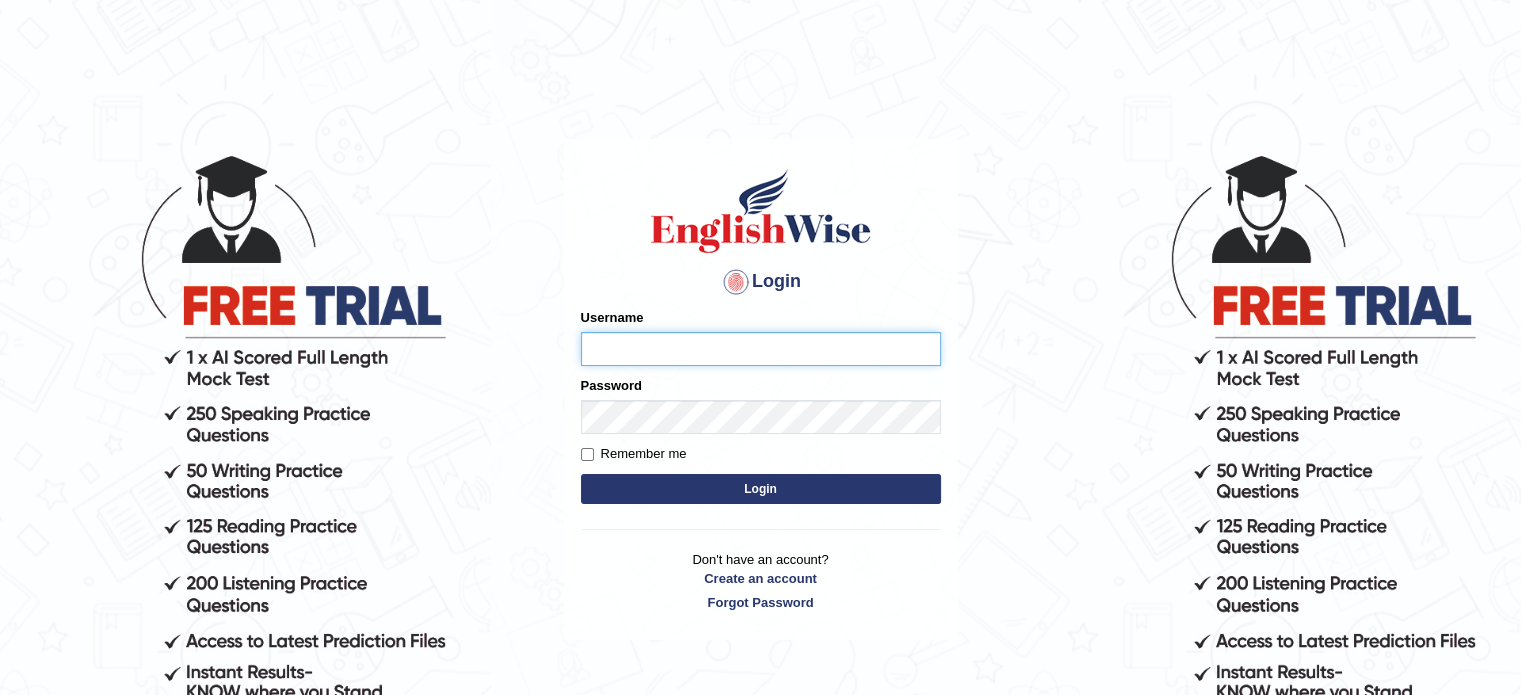 click on "Username" at bounding box center (761, 349) 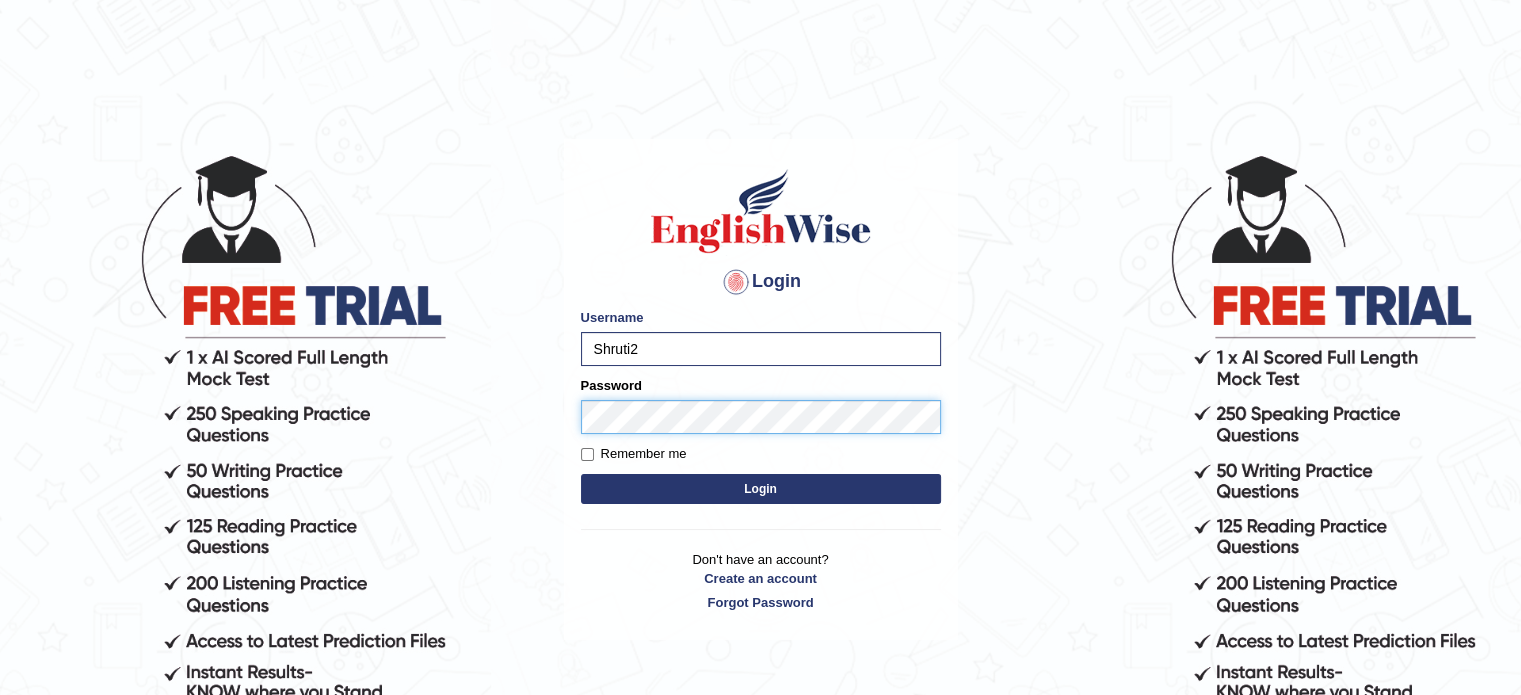 click on "Login" at bounding box center [761, 489] 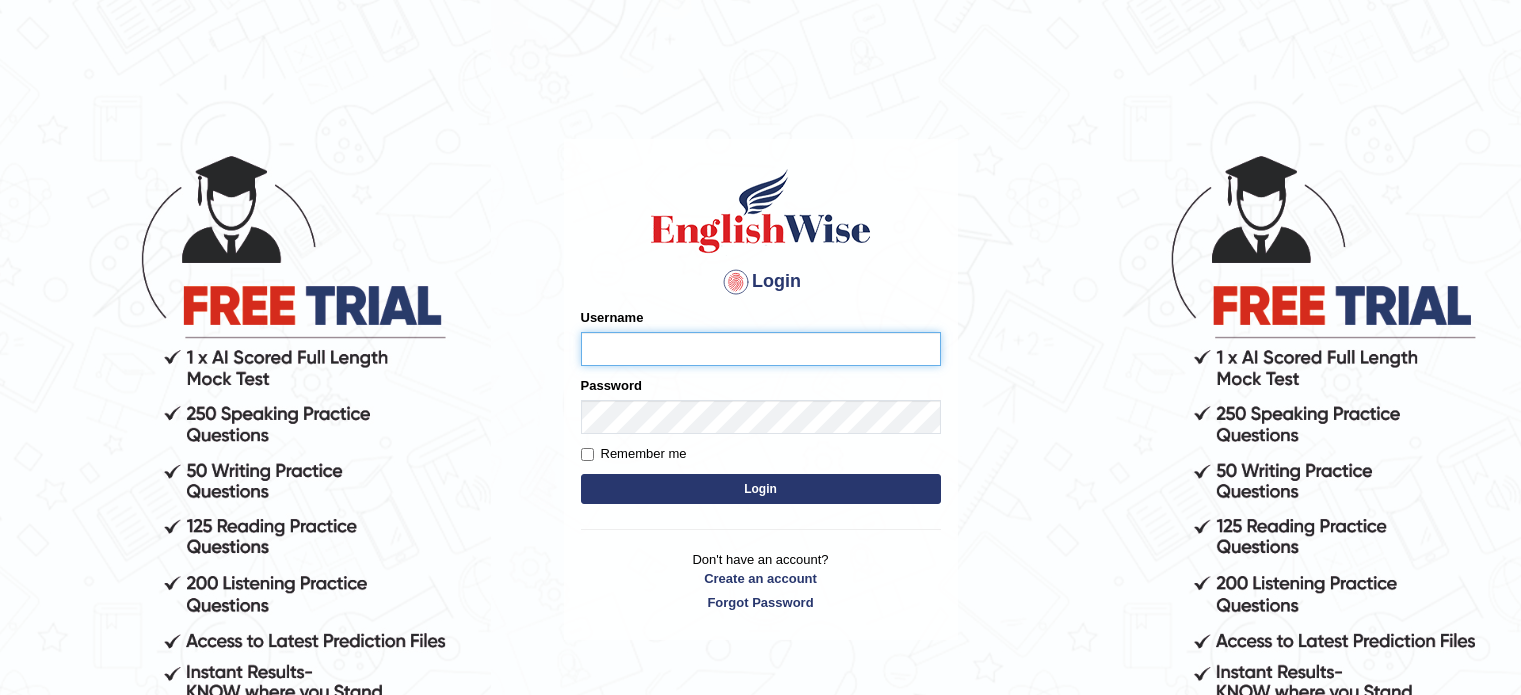 scroll, scrollTop: 0, scrollLeft: 0, axis: both 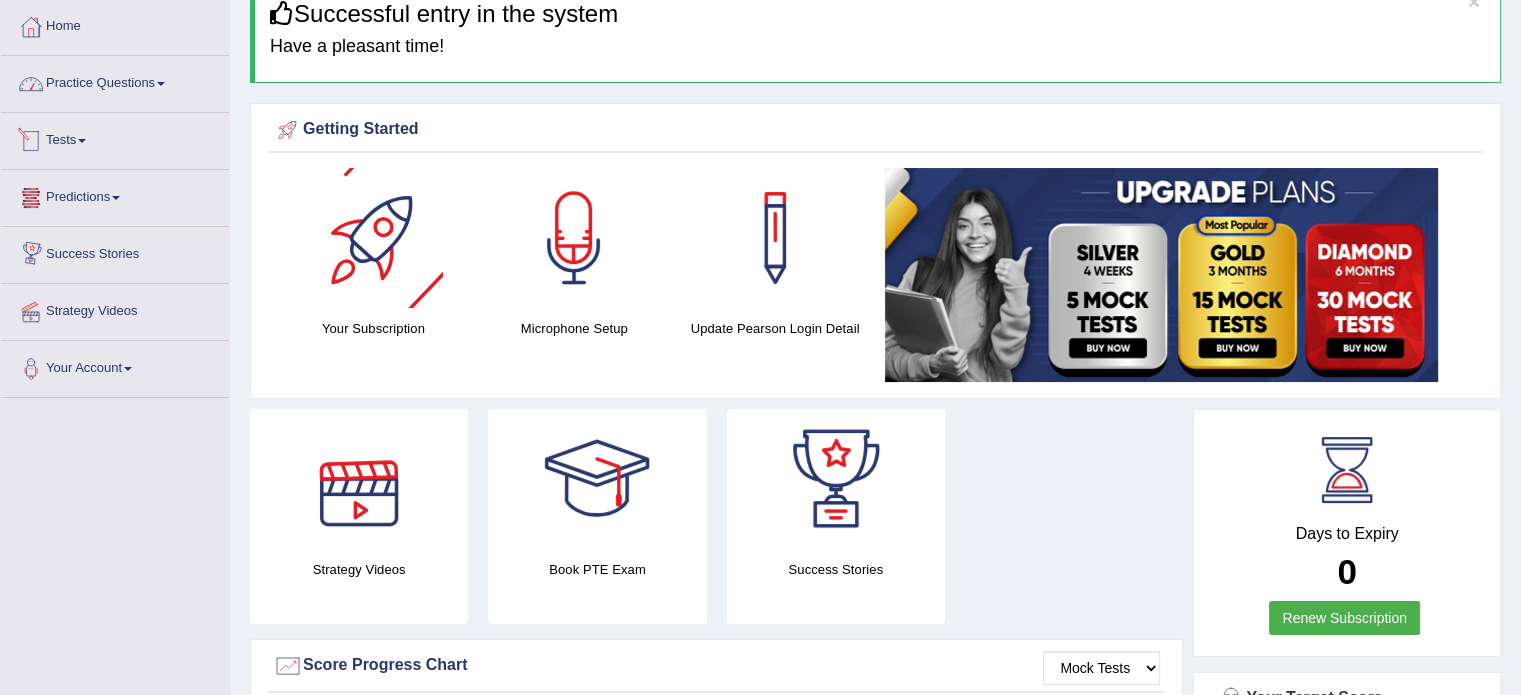 click on "Practice Questions" at bounding box center [115, 81] 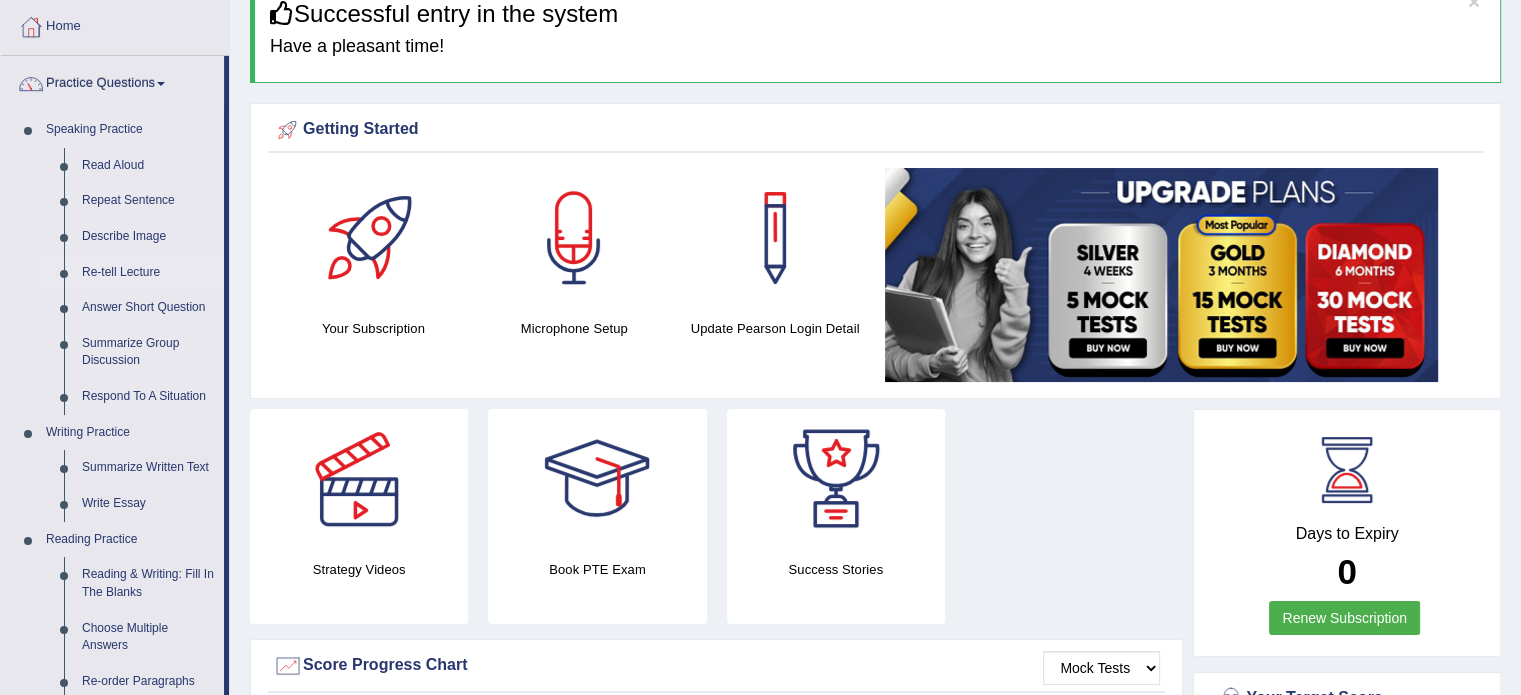 click on "Re-tell Lecture" at bounding box center [148, 273] 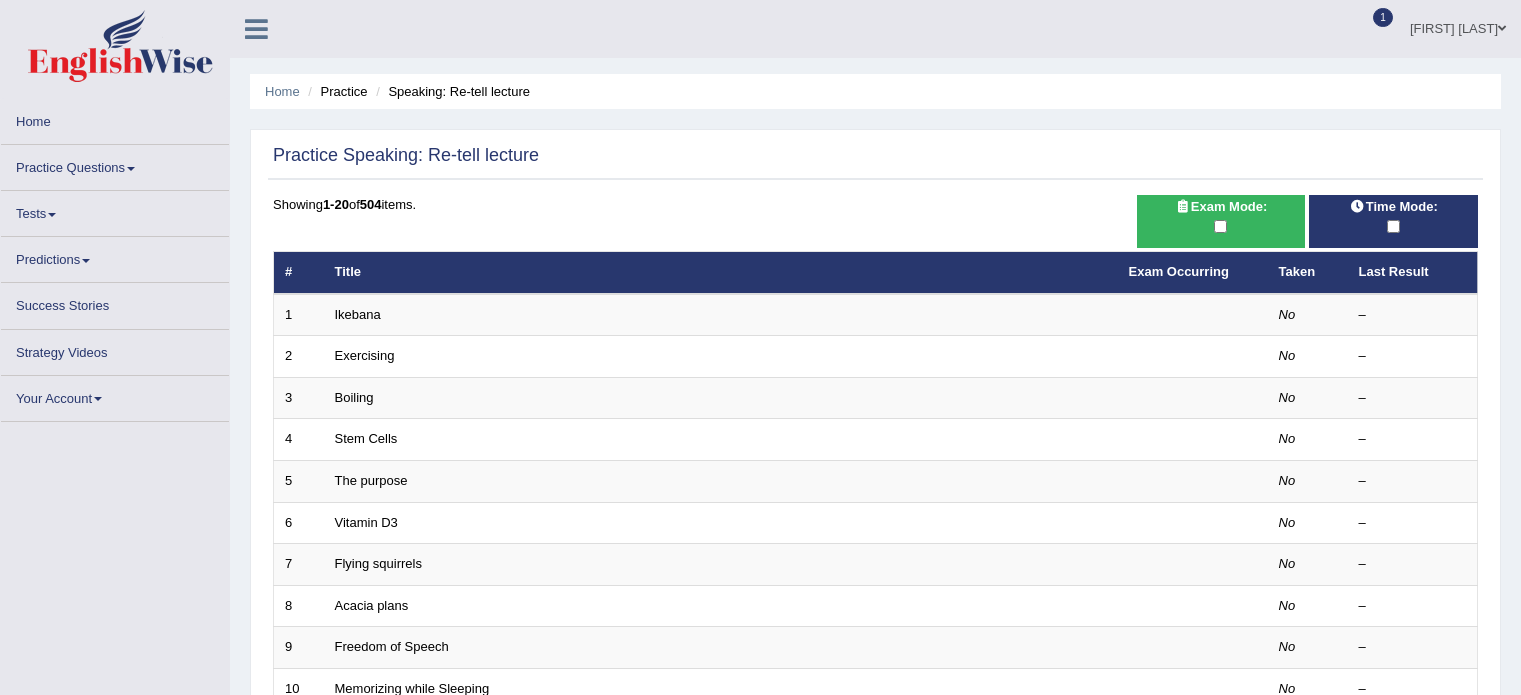scroll, scrollTop: 0, scrollLeft: 0, axis: both 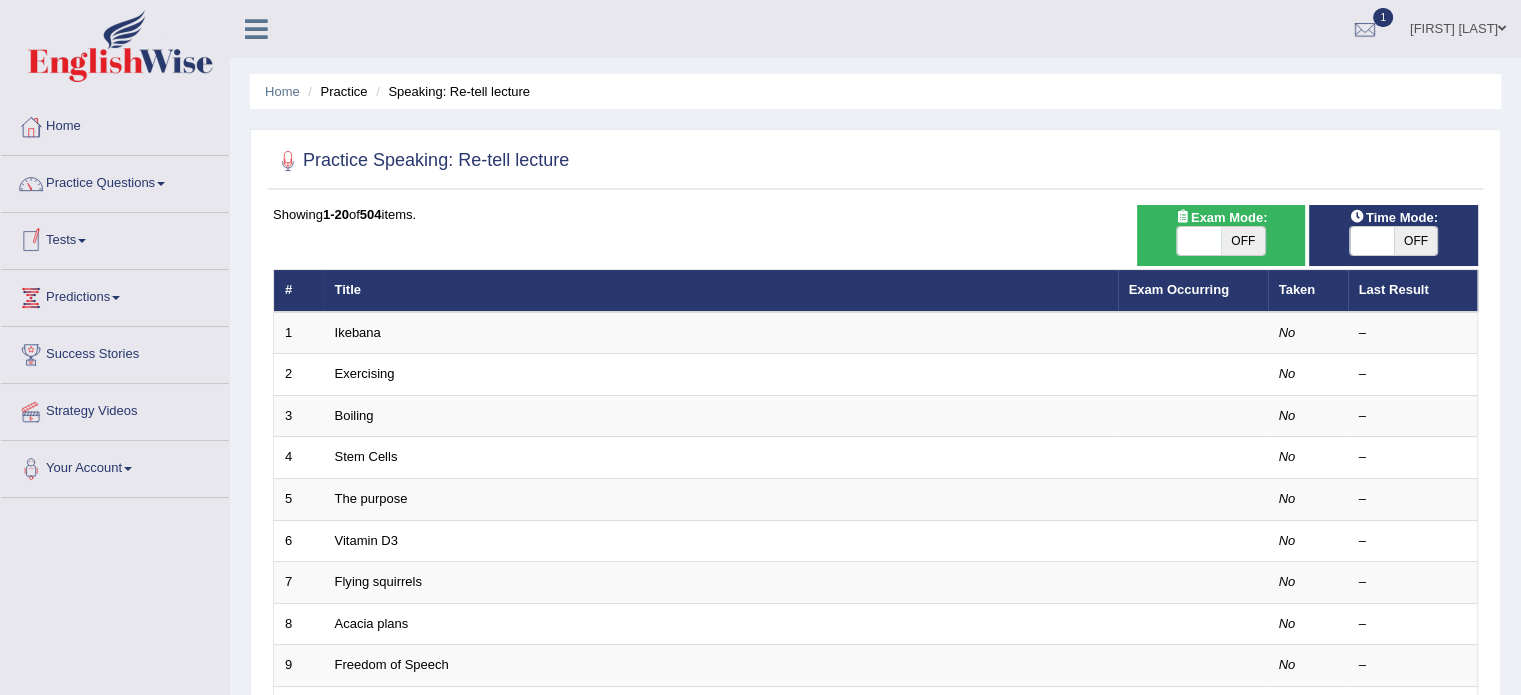 click on "Practice Questions" at bounding box center (115, 181) 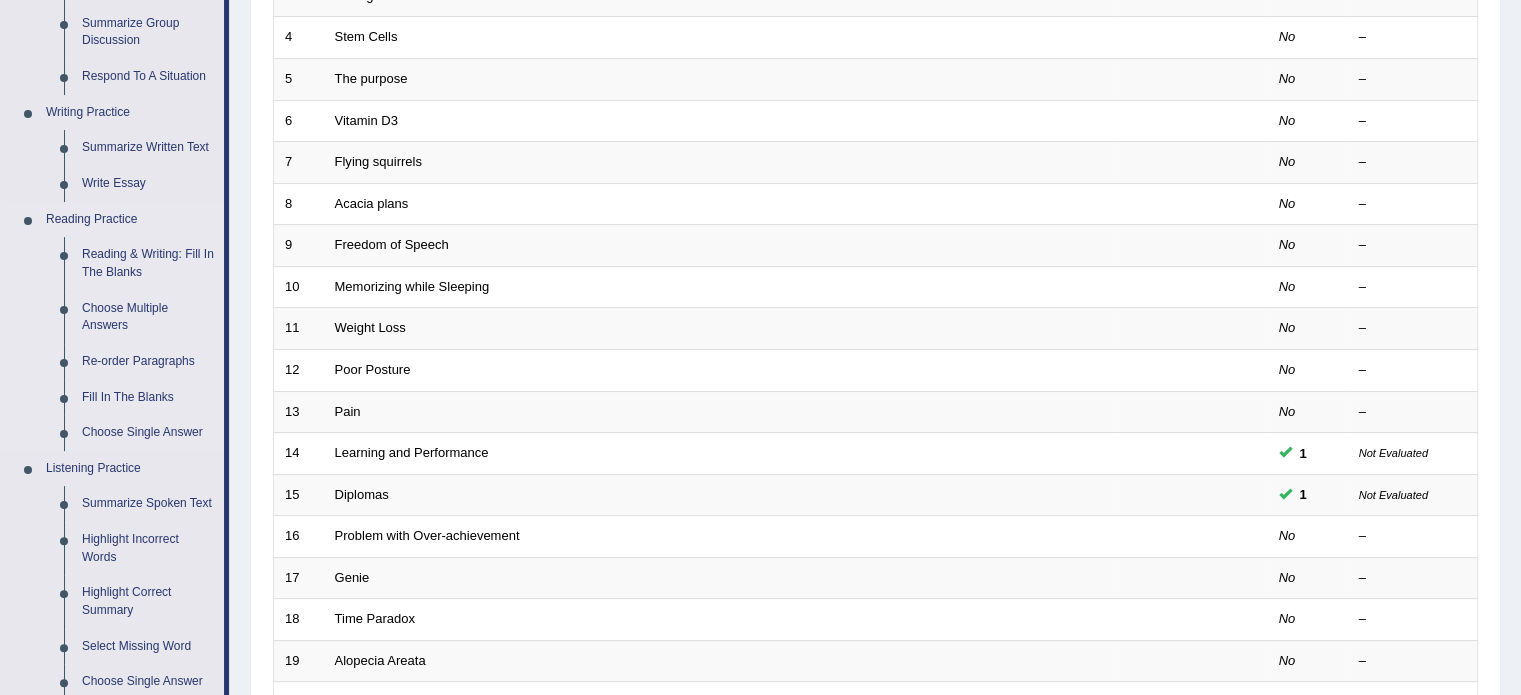 scroll, scrollTop: 500, scrollLeft: 0, axis: vertical 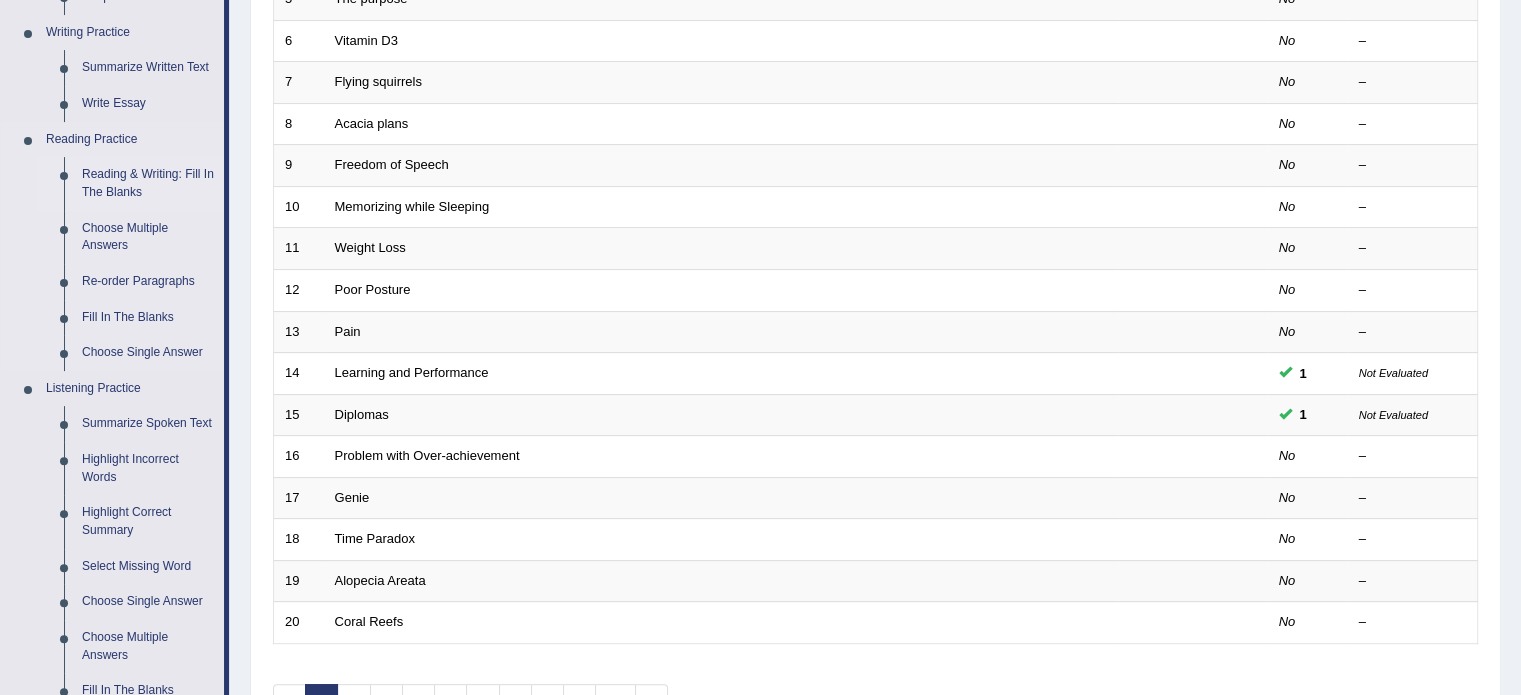 click on "Reading & Writing: Fill In The Blanks" at bounding box center (148, 183) 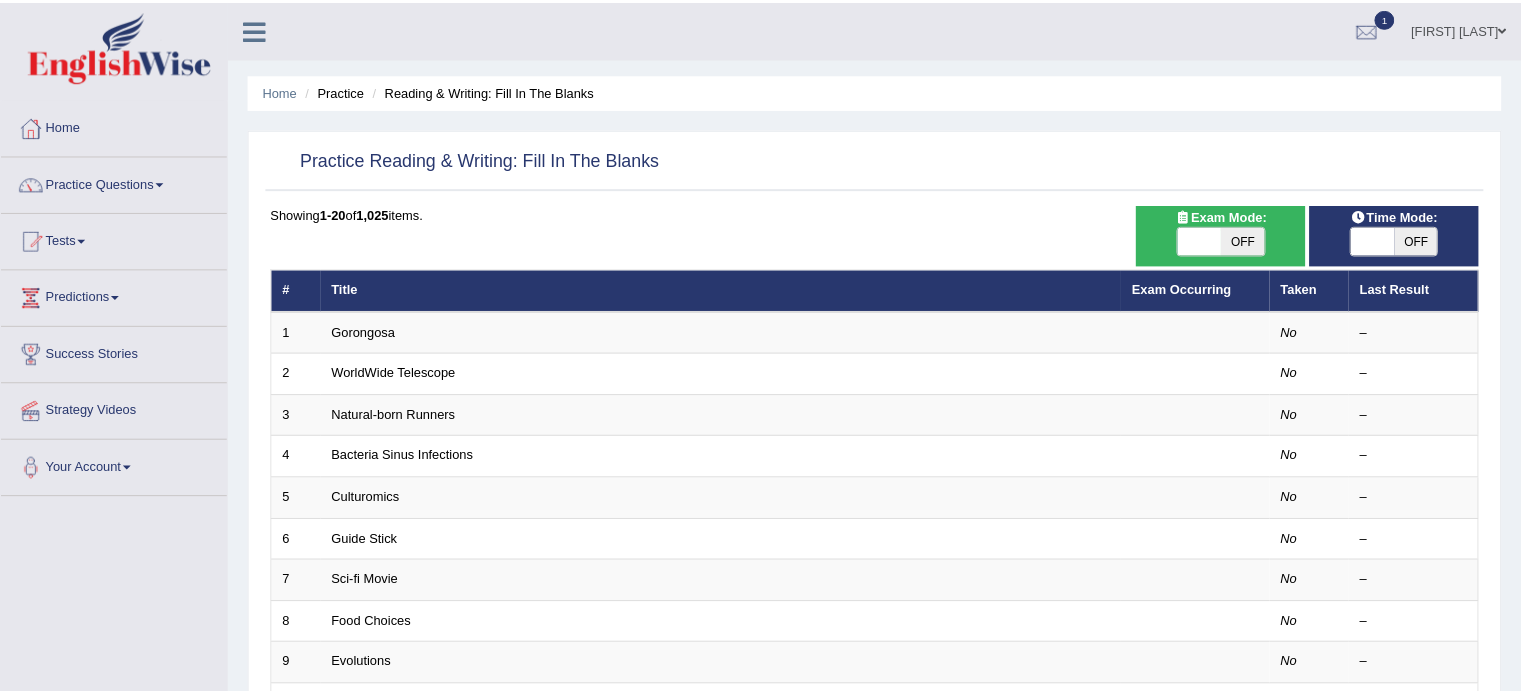 scroll, scrollTop: 0, scrollLeft: 0, axis: both 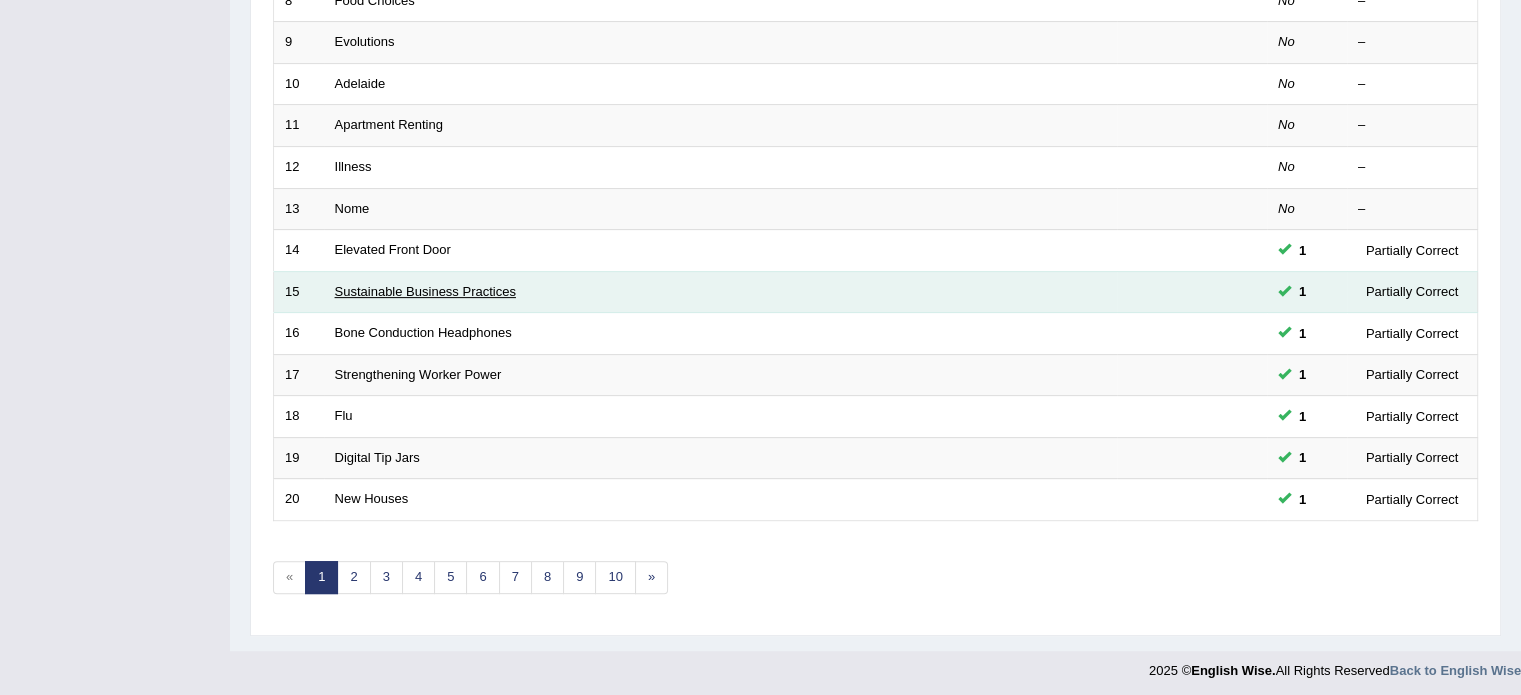 click on "Sustainable Business Practices" at bounding box center [425, 291] 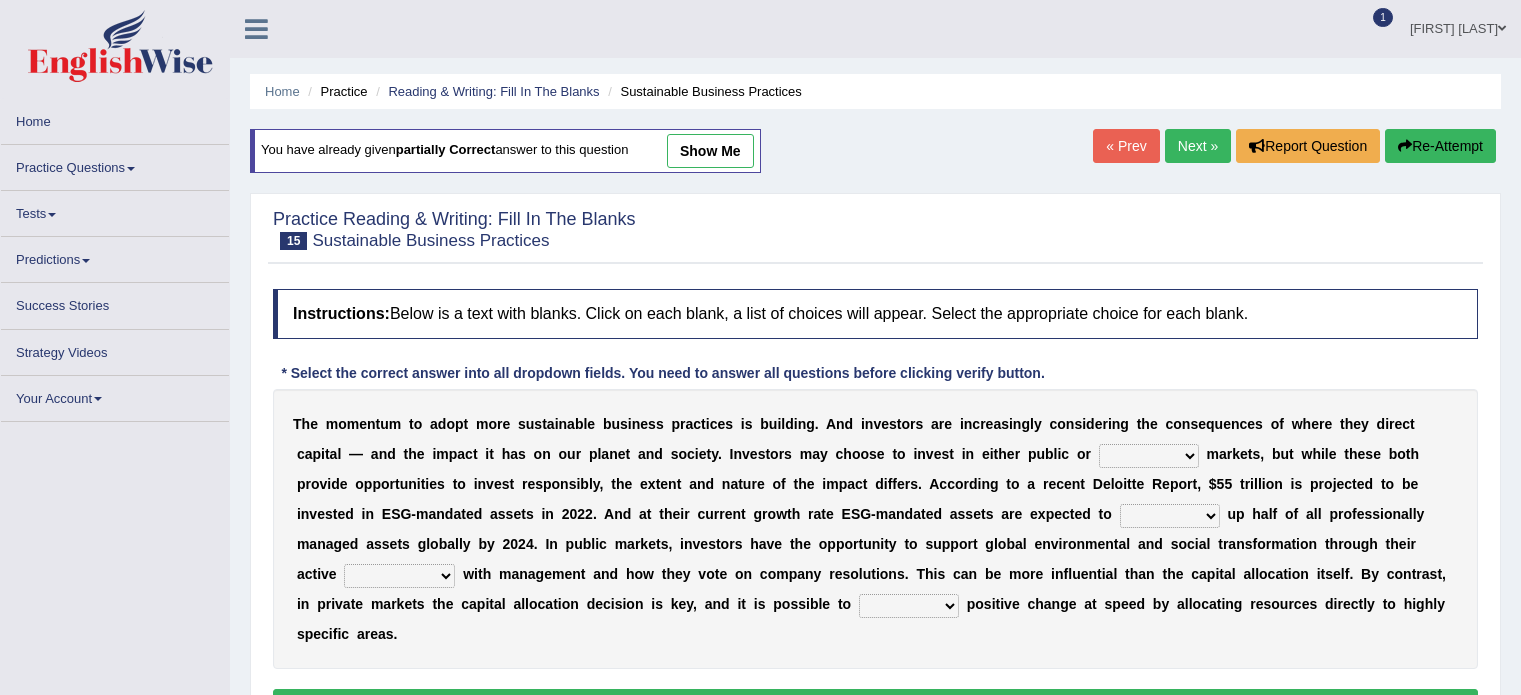 scroll, scrollTop: 0, scrollLeft: 0, axis: both 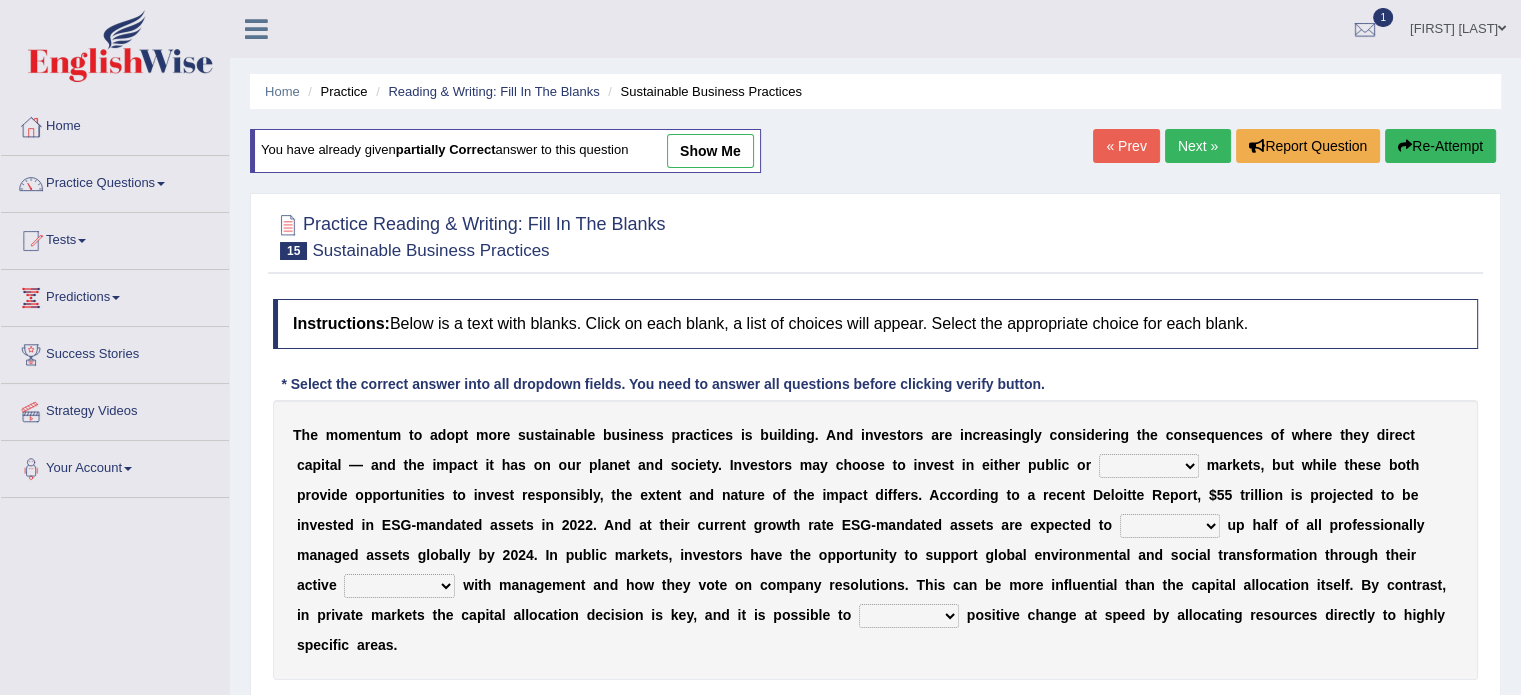click on "financial material written private" at bounding box center [1149, 466] 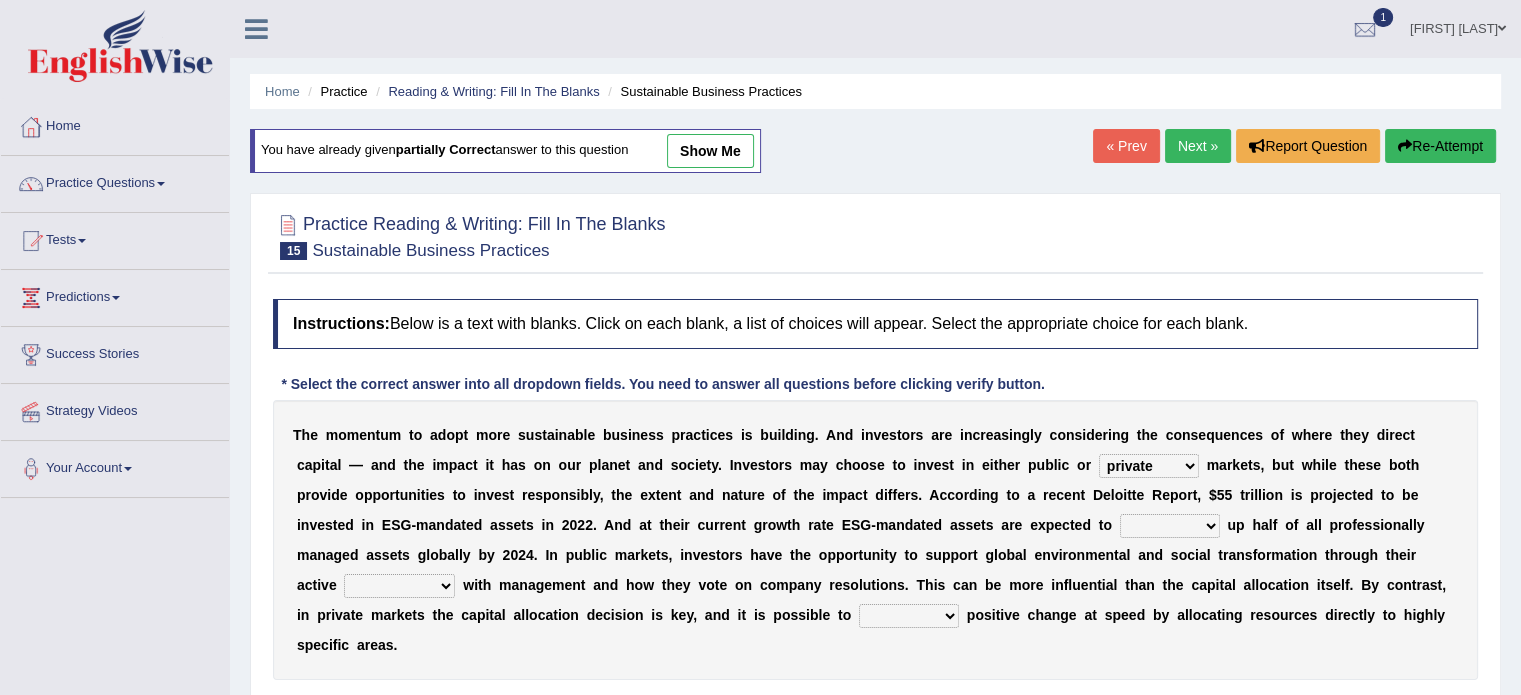 click on "financial material written private" at bounding box center [1149, 466] 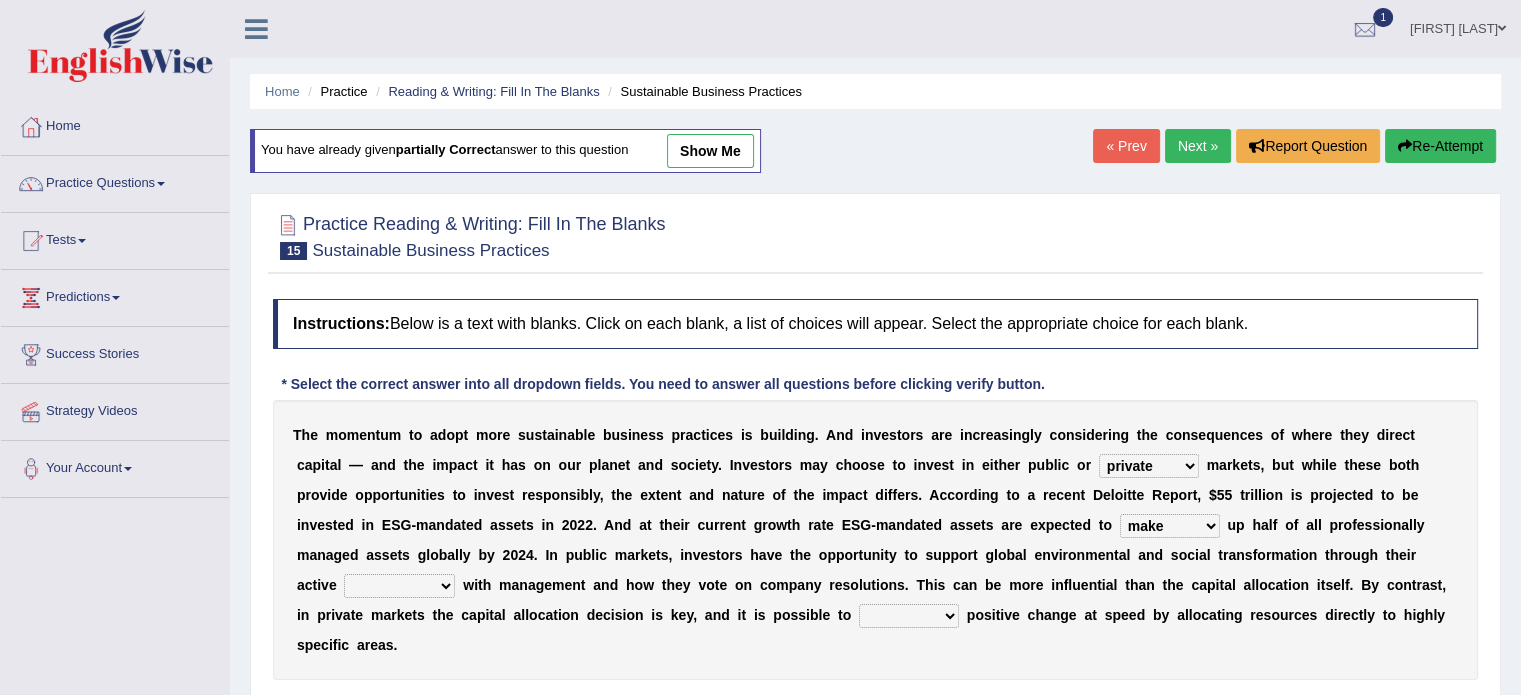 click on "engagement service squabble investment" at bounding box center [399, 586] 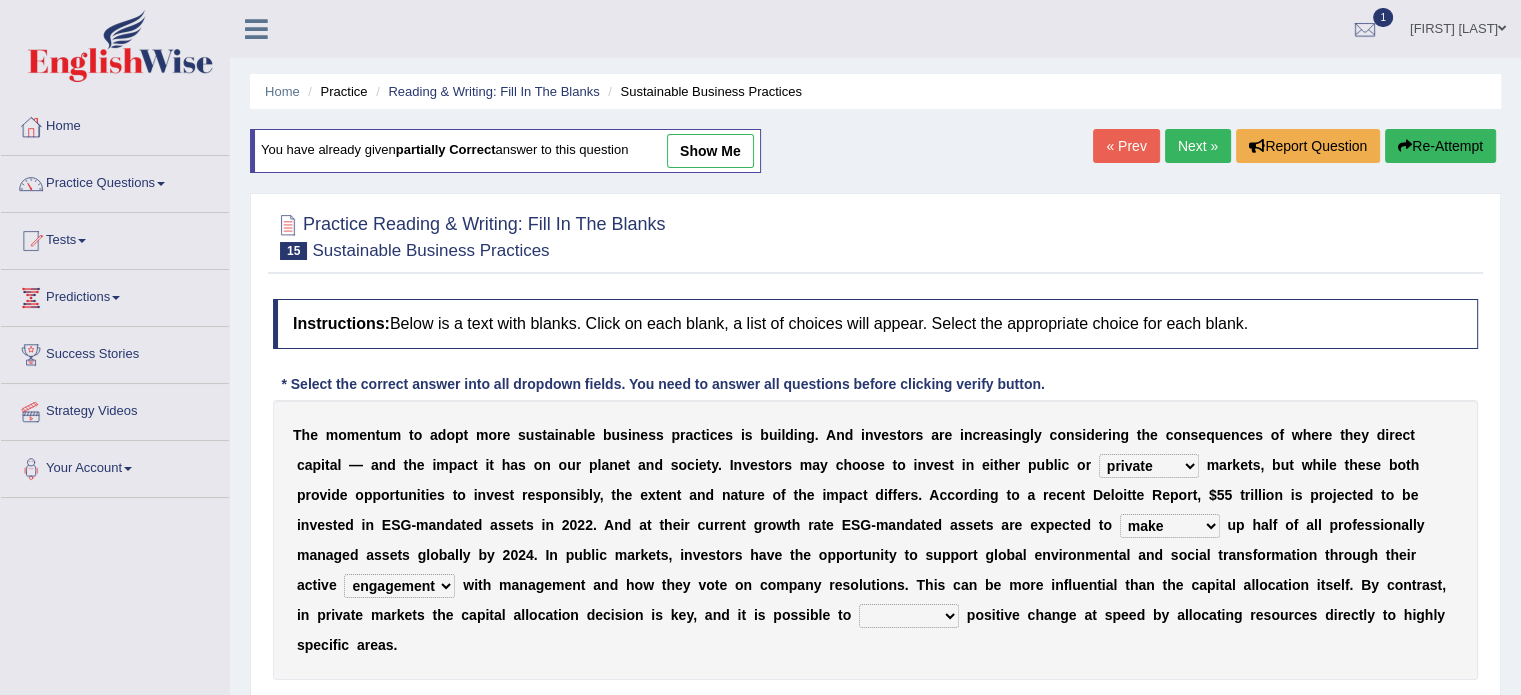 click on "engagement service squabble investment" at bounding box center (399, 586) 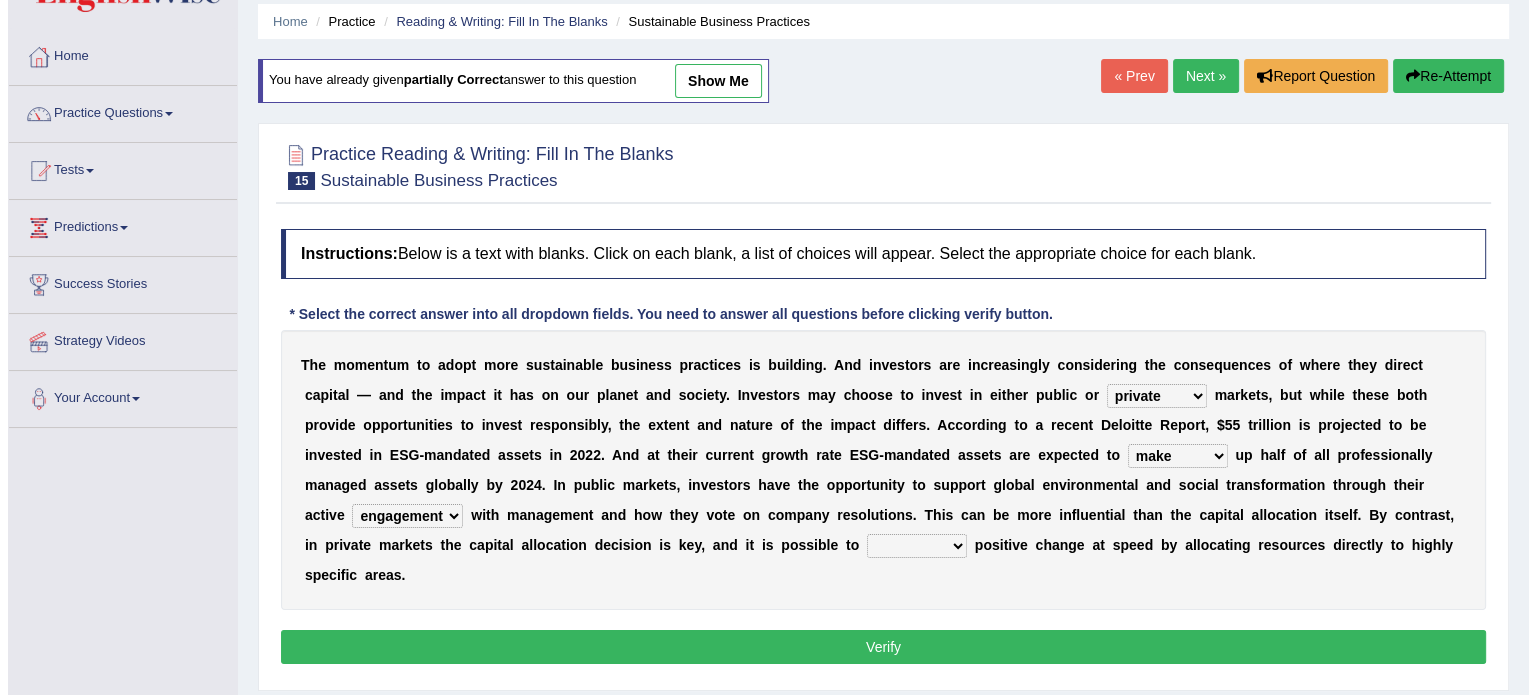 scroll, scrollTop: 100, scrollLeft: 0, axis: vertical 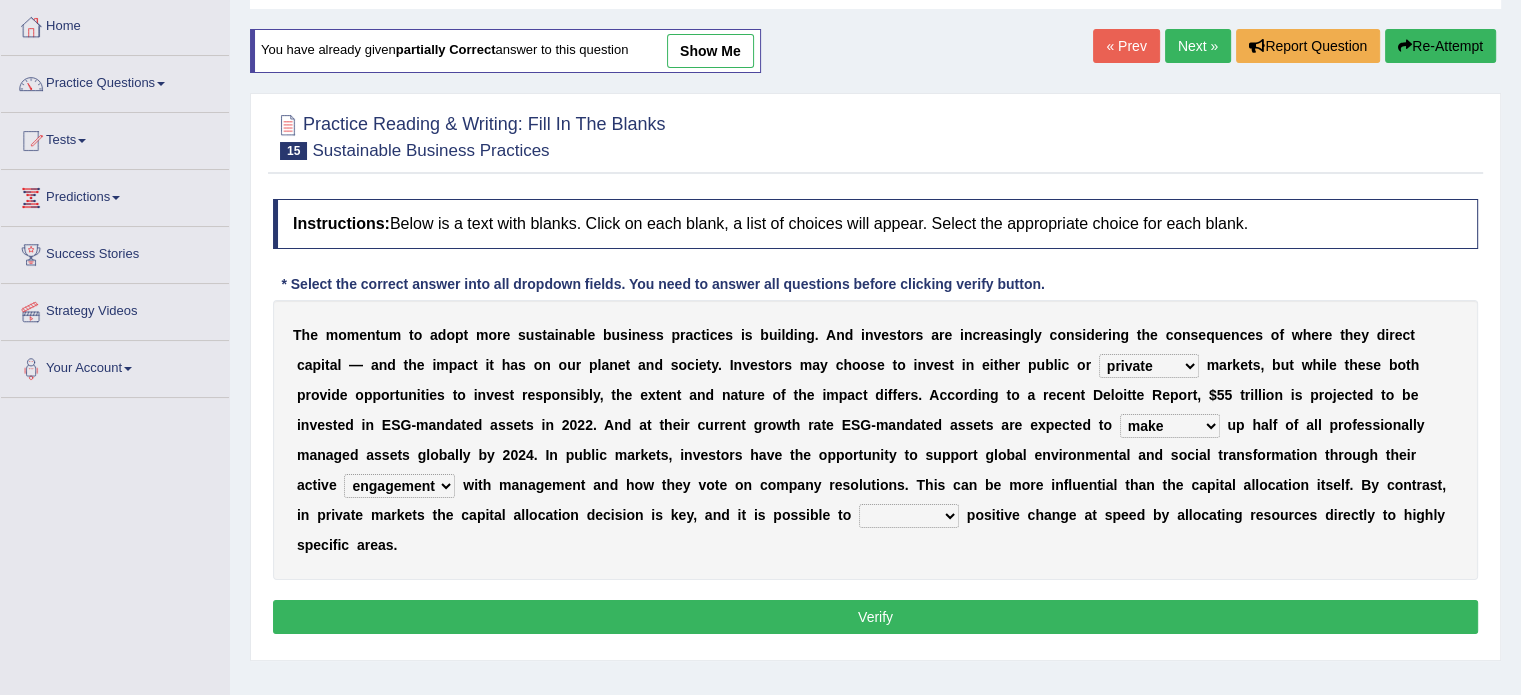 click on "prove collapse drive restore" at bounding box center (909, 516) 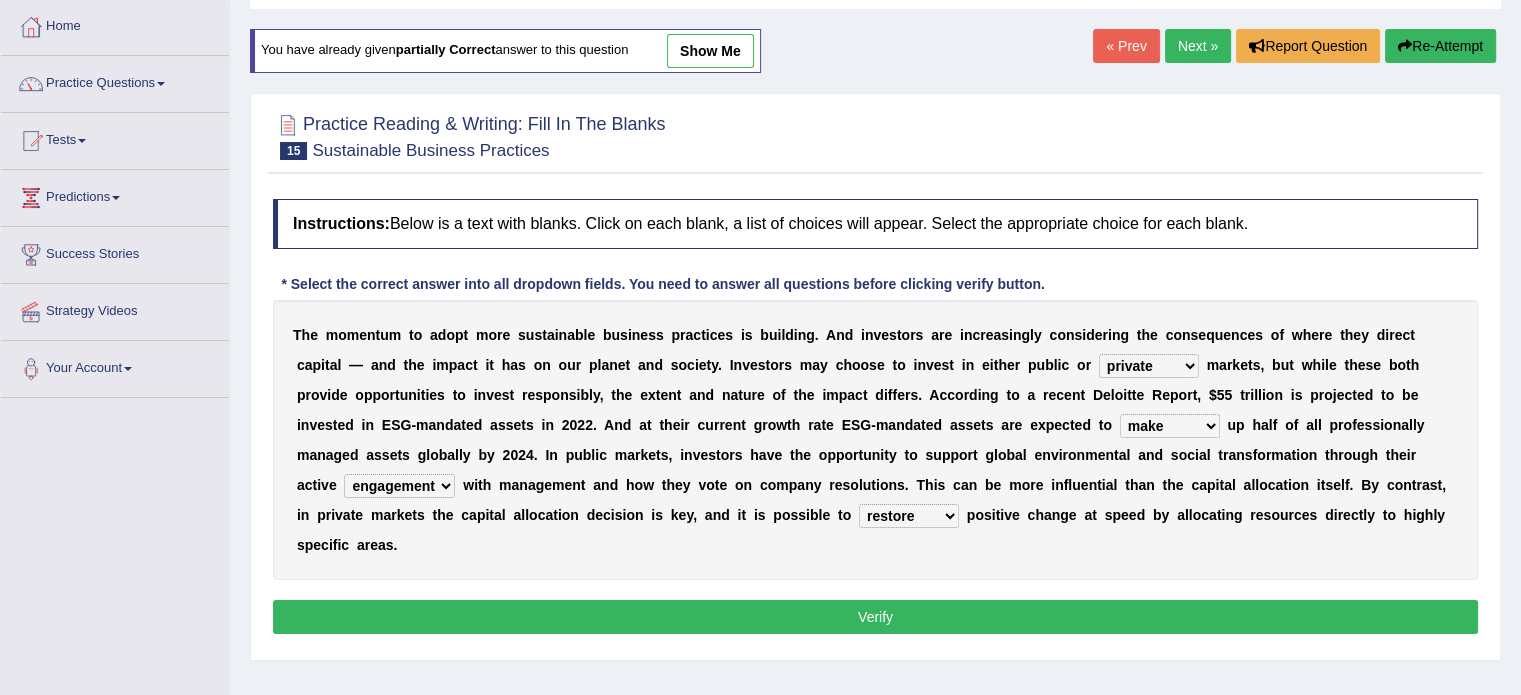 click on "Verify" at bounding box center [875, 617] 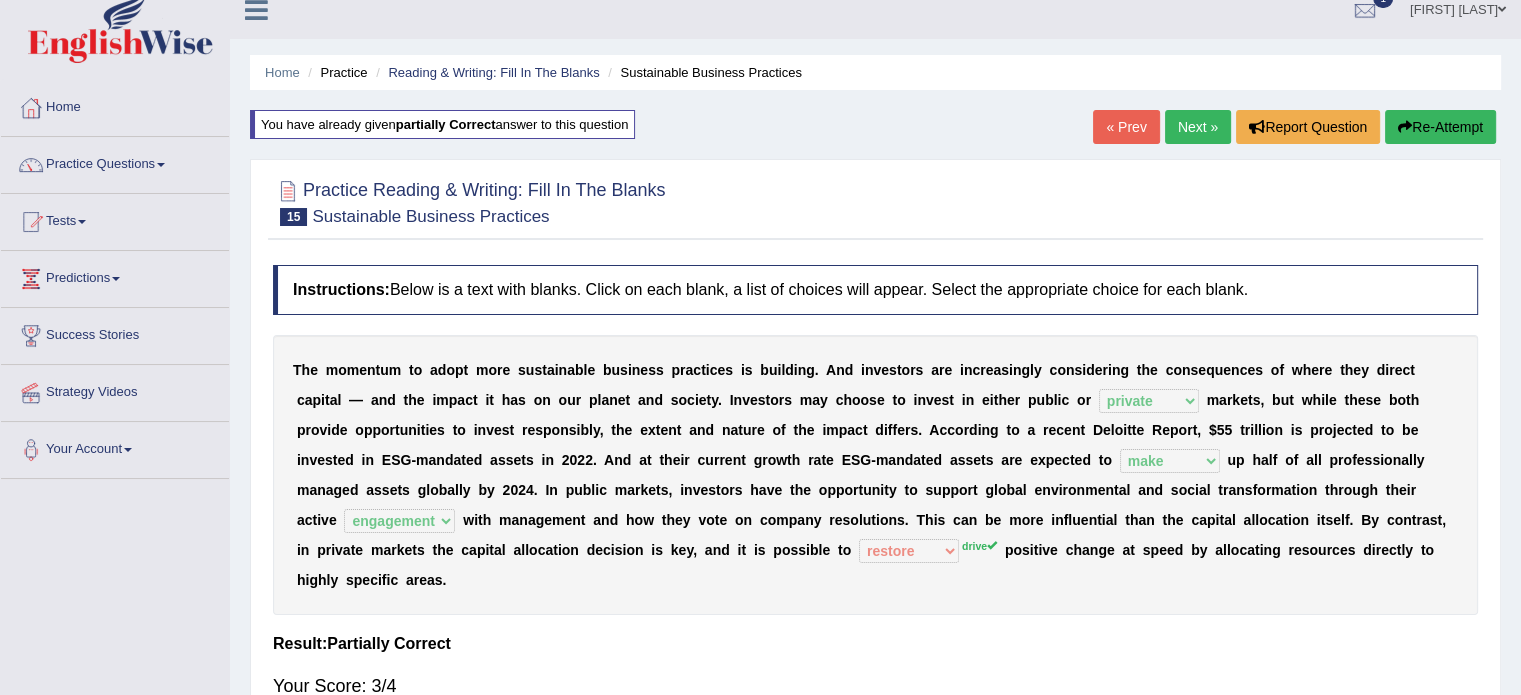 scroll, scrollTop: 0, scrollLeft: 0, axis: both 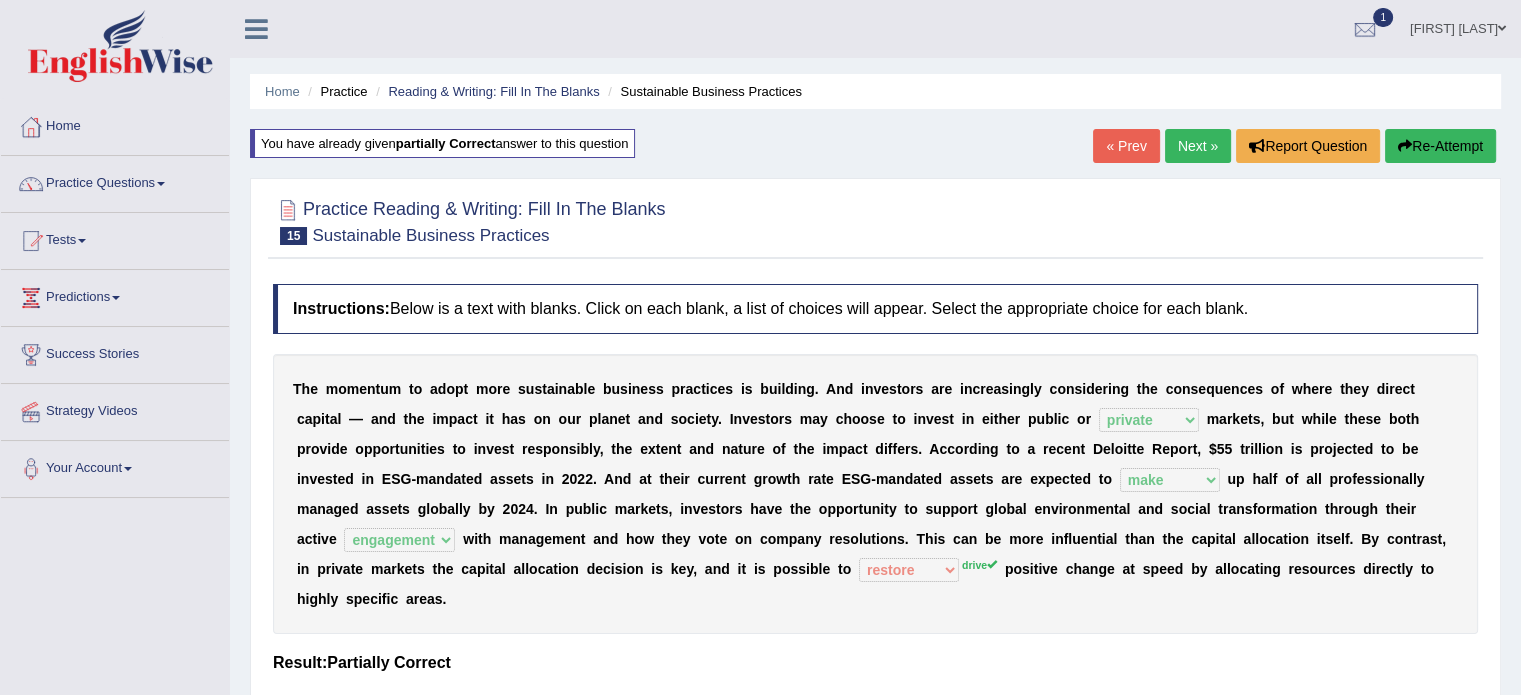 click on "Next »" at bounding box center [1198, 146] 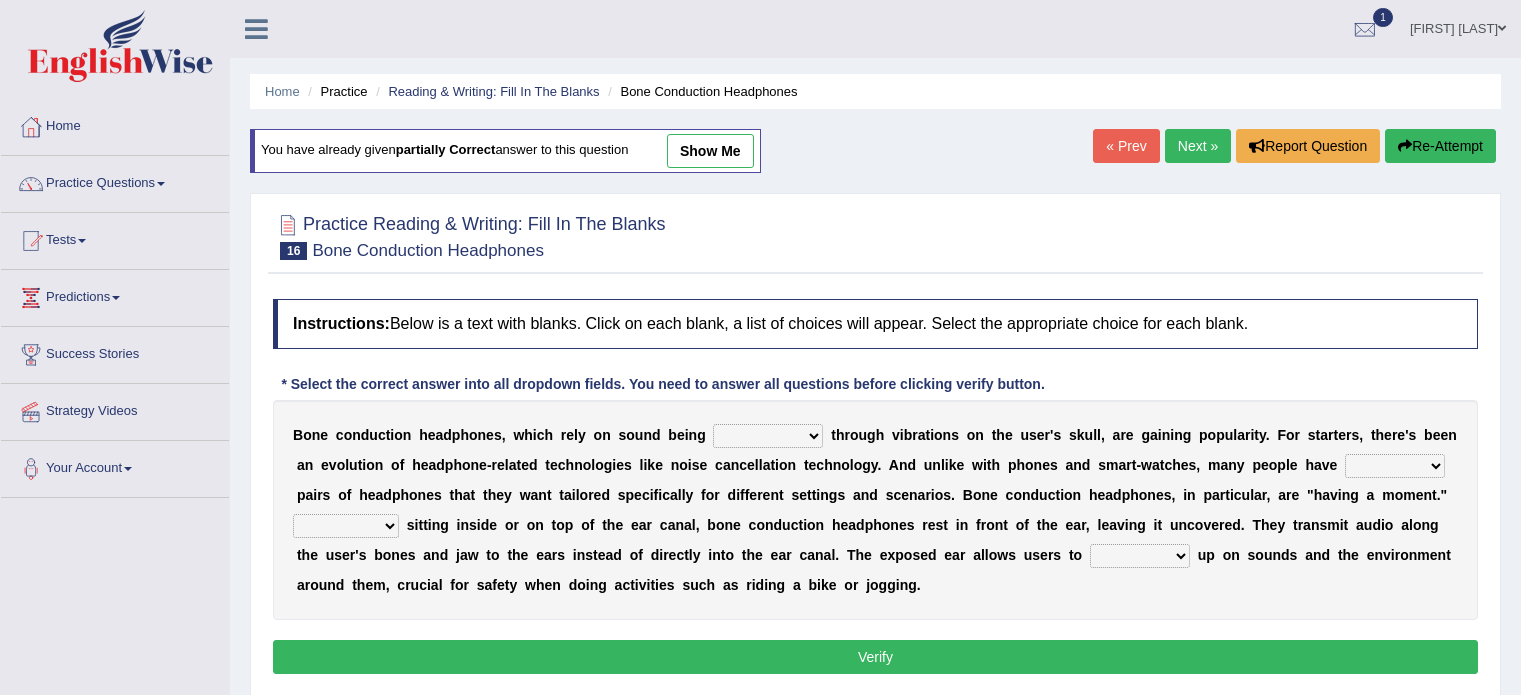 scroll, scrollTop: 0, scrollLeft: 0, axis: both 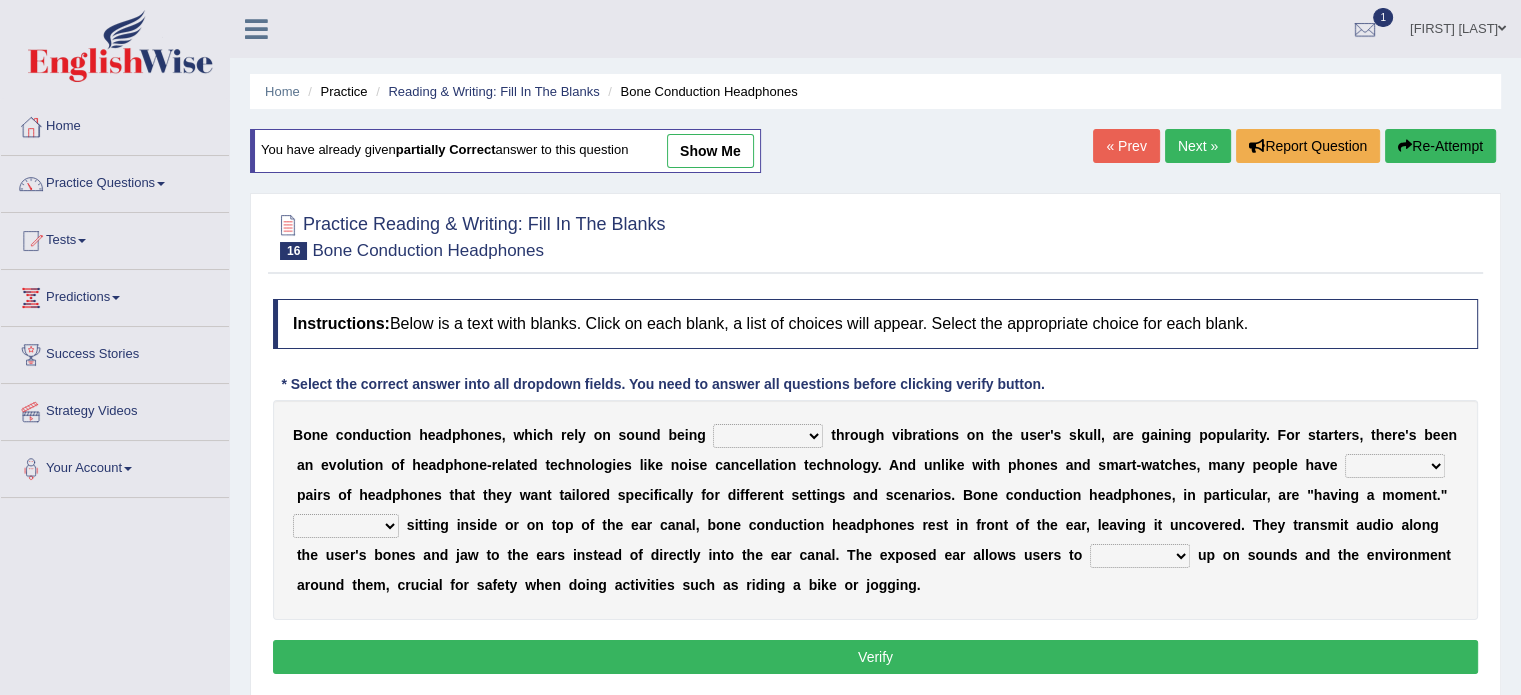 click on "formed counted transformed transmitted" at bounding box center (768, 436) 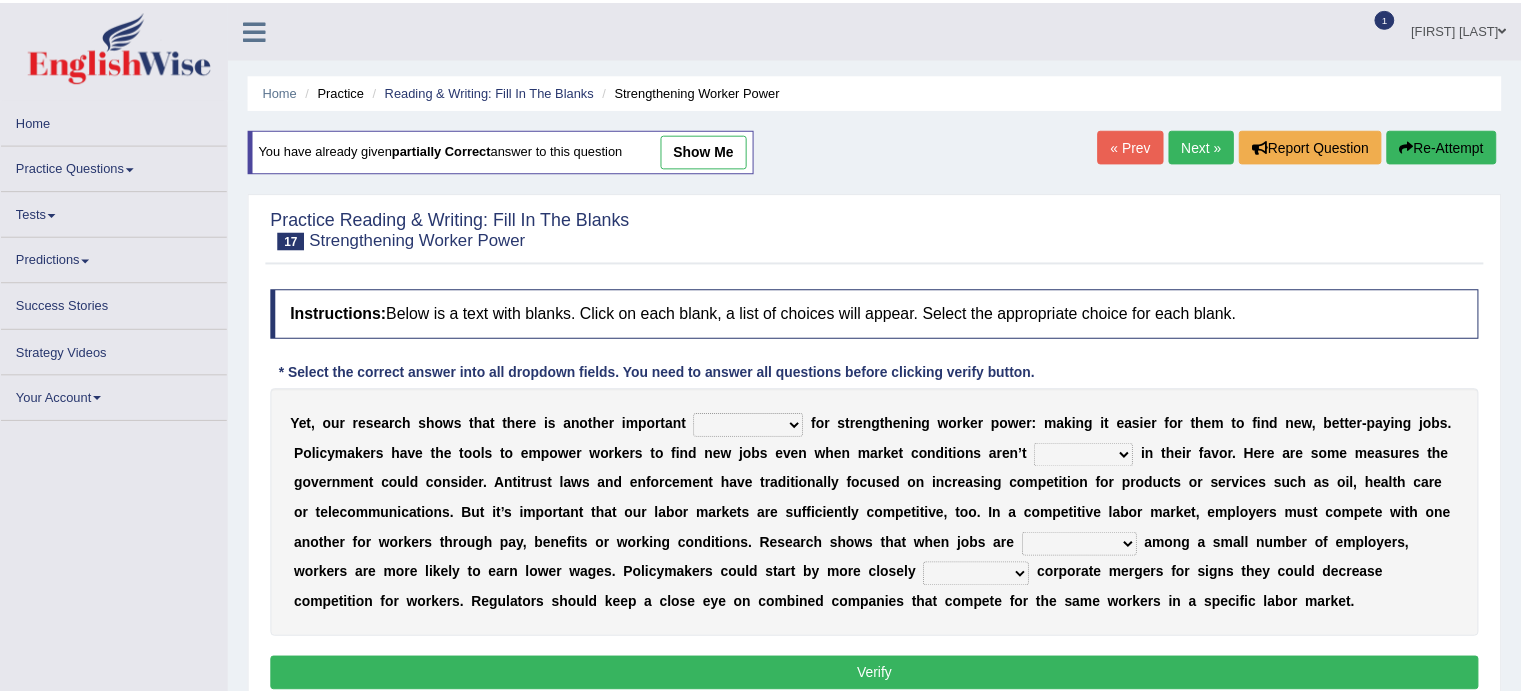 scroll, scrollTop: 0, scrollLeft: 0, axis: both 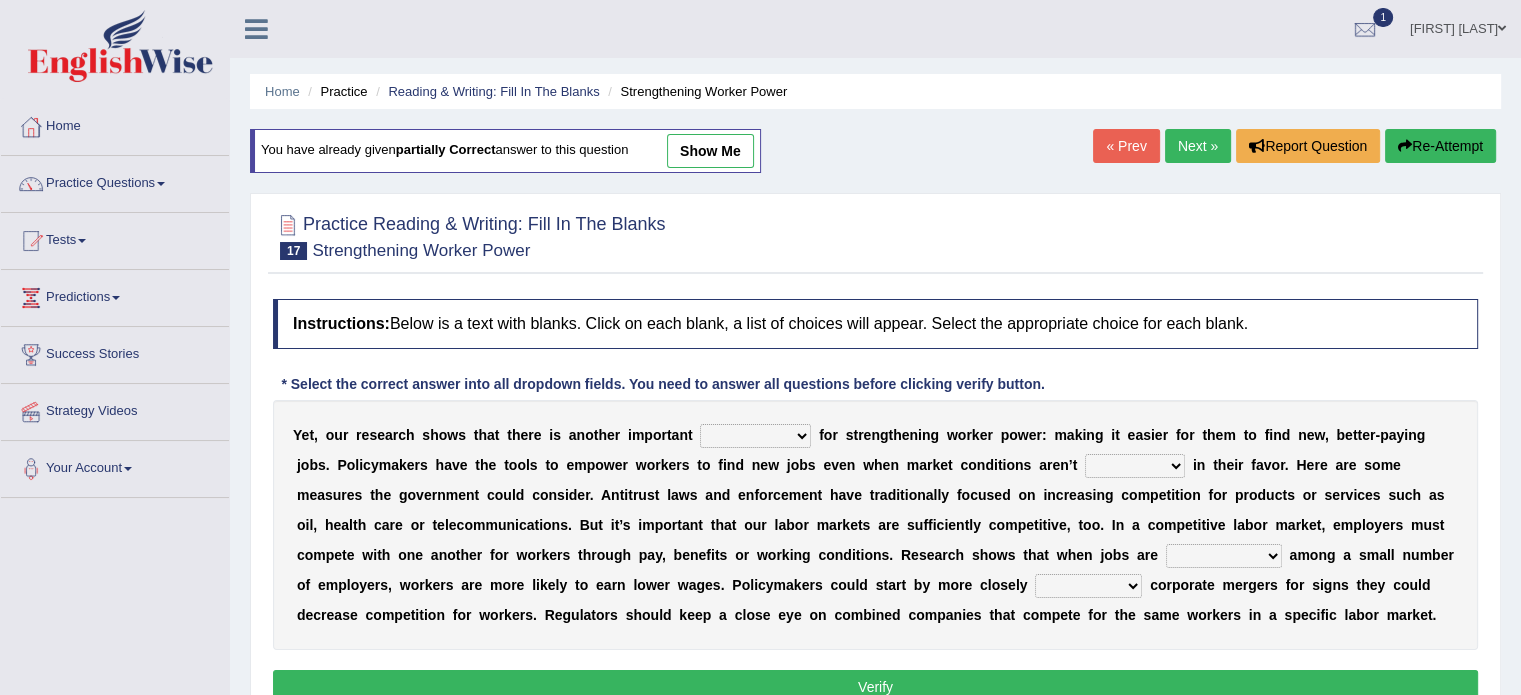 click on "avail engagement avenue annual" at bounding box center (755, 436) 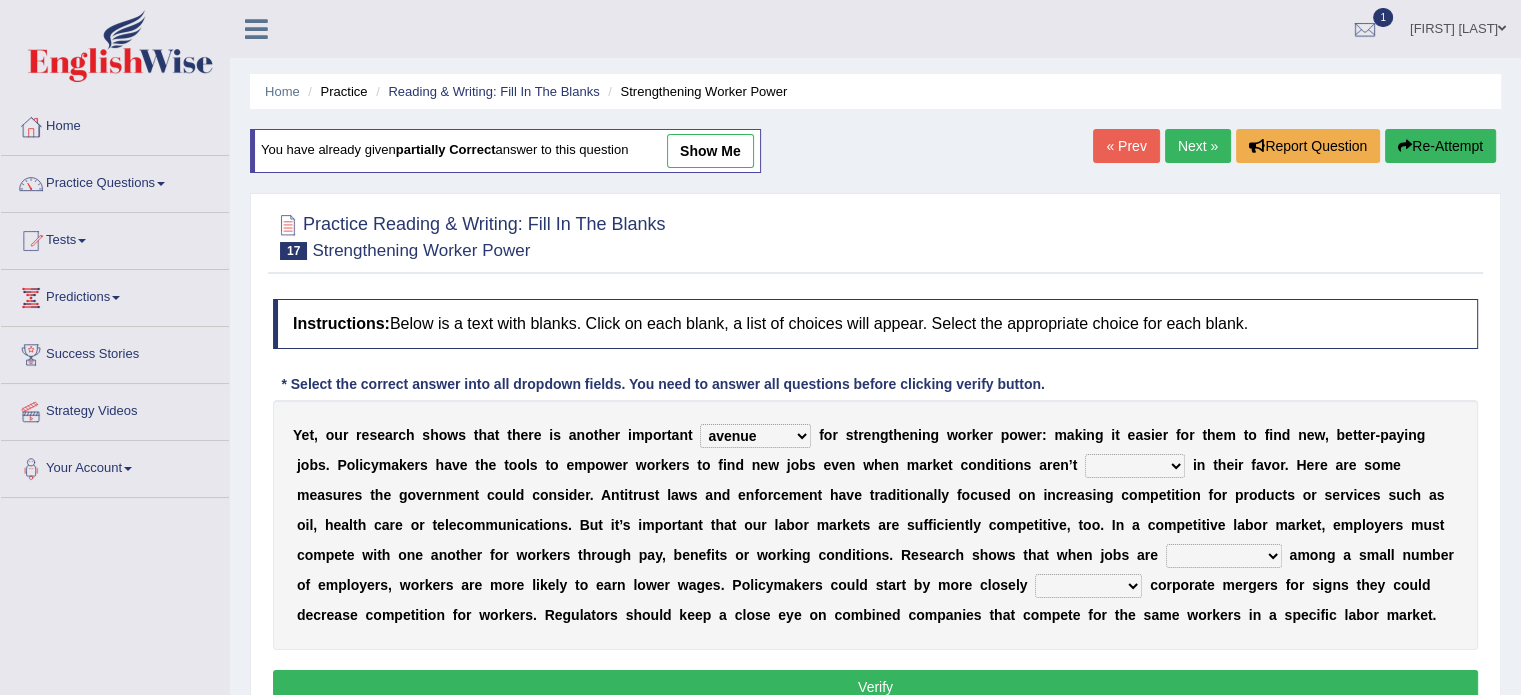 click on "avail engagement avenue annual" at bounding box center [755, 436] 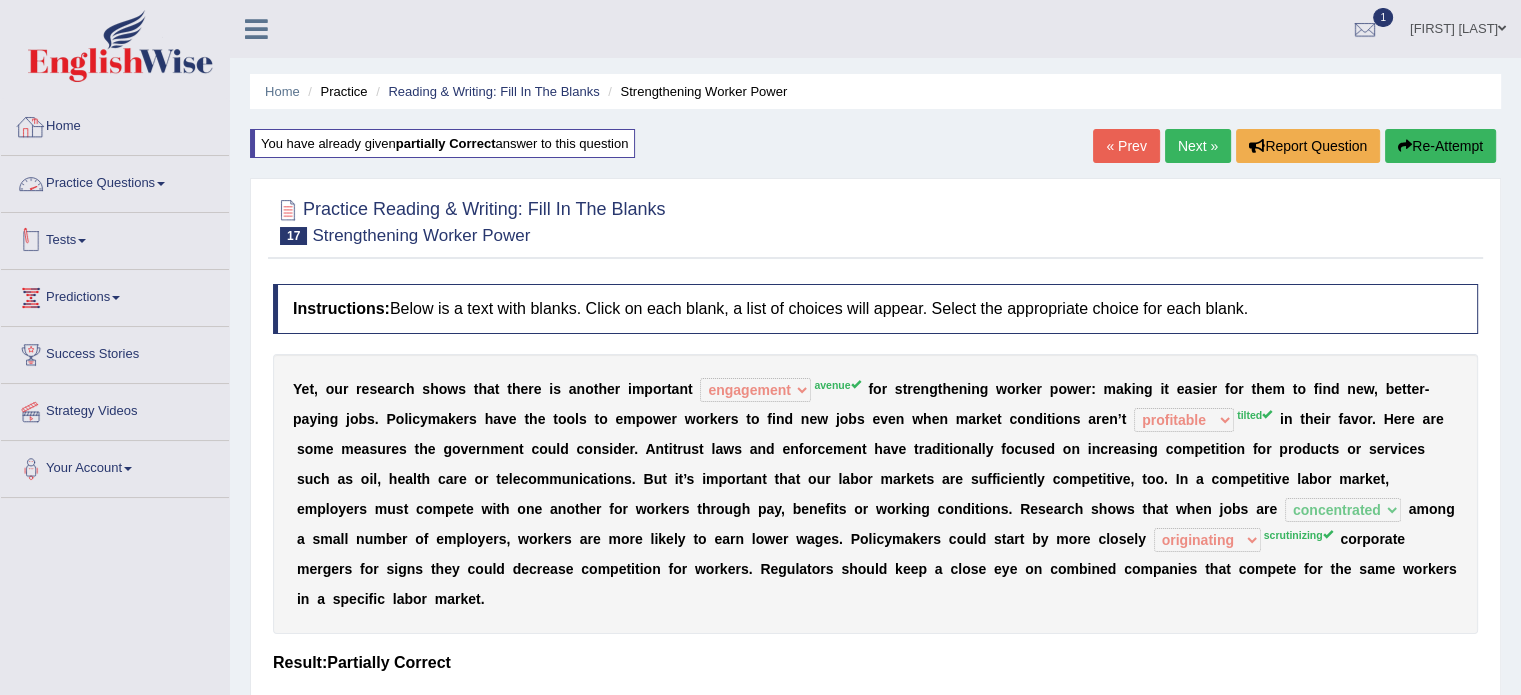 click on "Practice Questions" at bounding box center (115, 181) 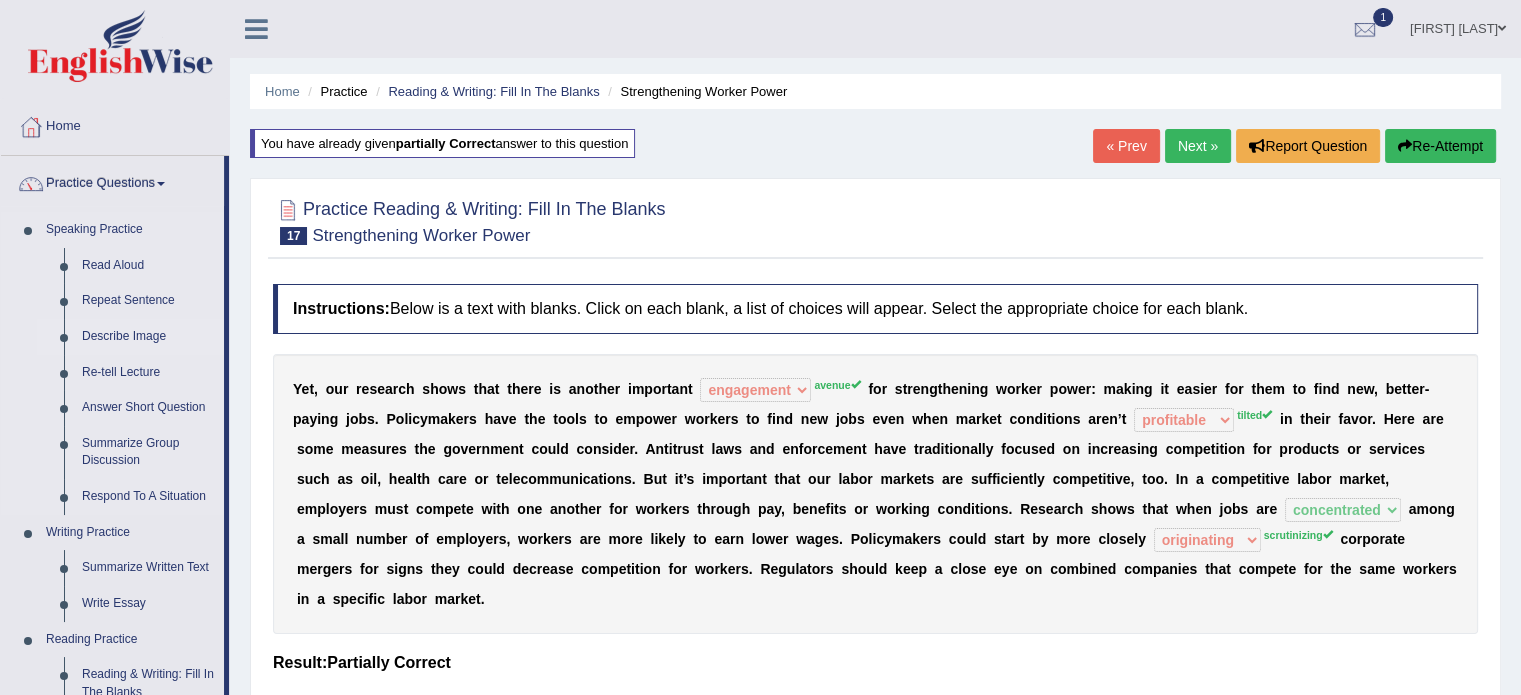 click on "Describe Image" at bounding box center [148, 337] 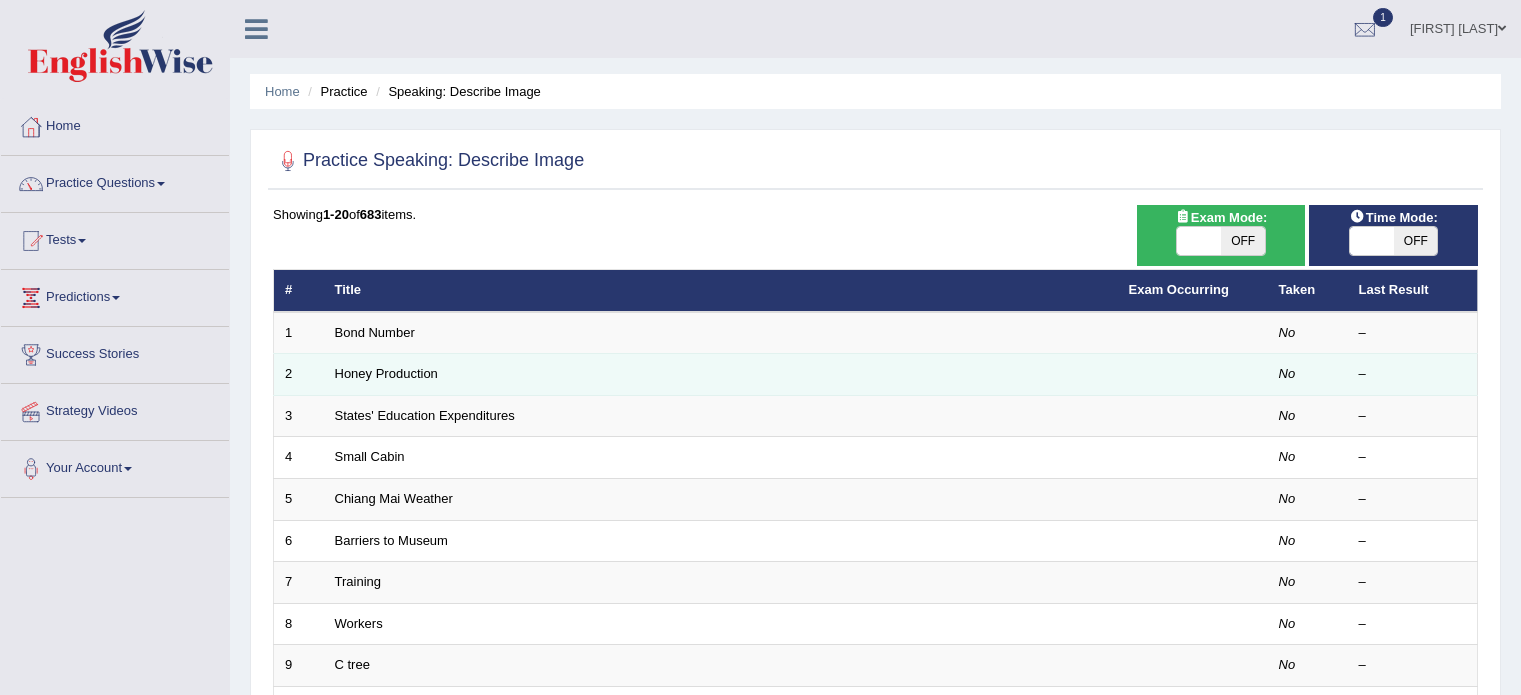 scroll, scrollTop: 0, scrollLeft: 0, axis: both 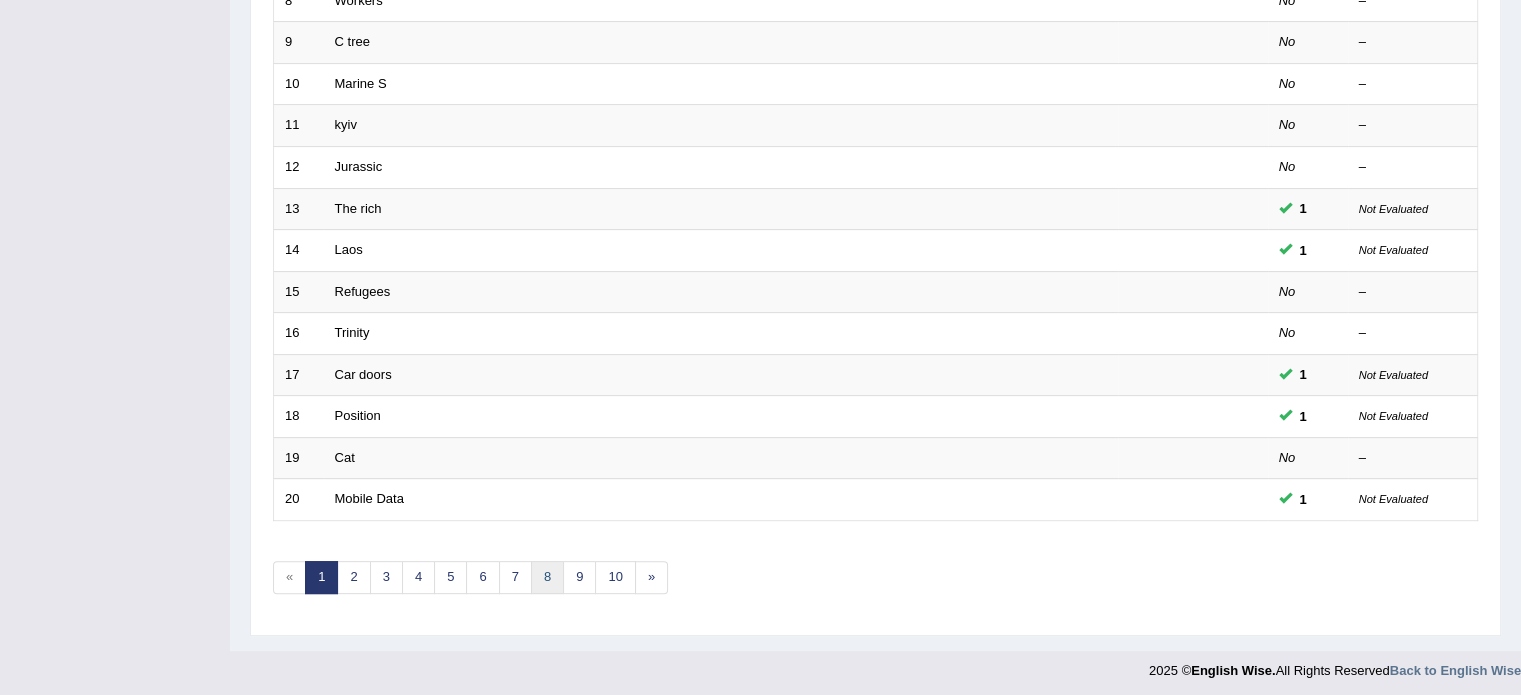 click on "8" at bounding box center (547, 577) 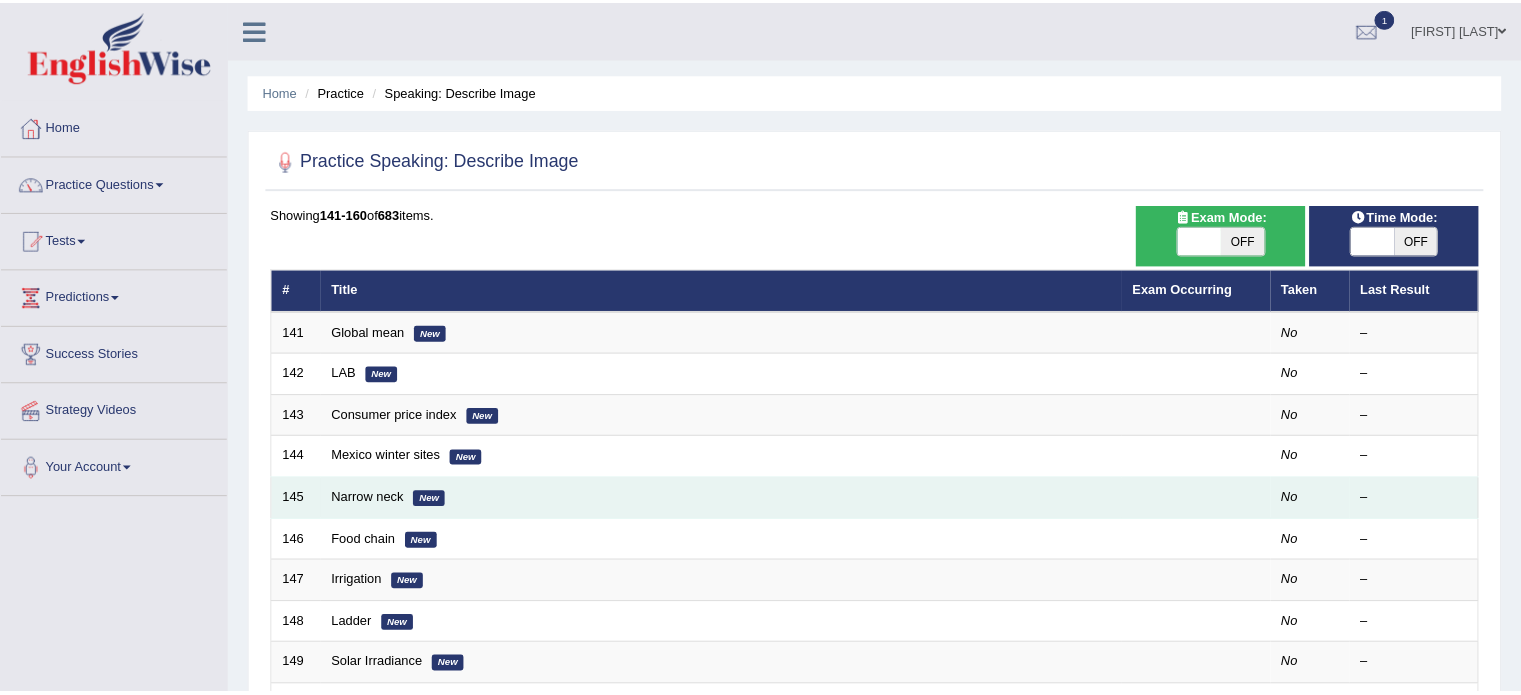 scroll, scrollTop: 0, scrollLeft: 0, axis: both 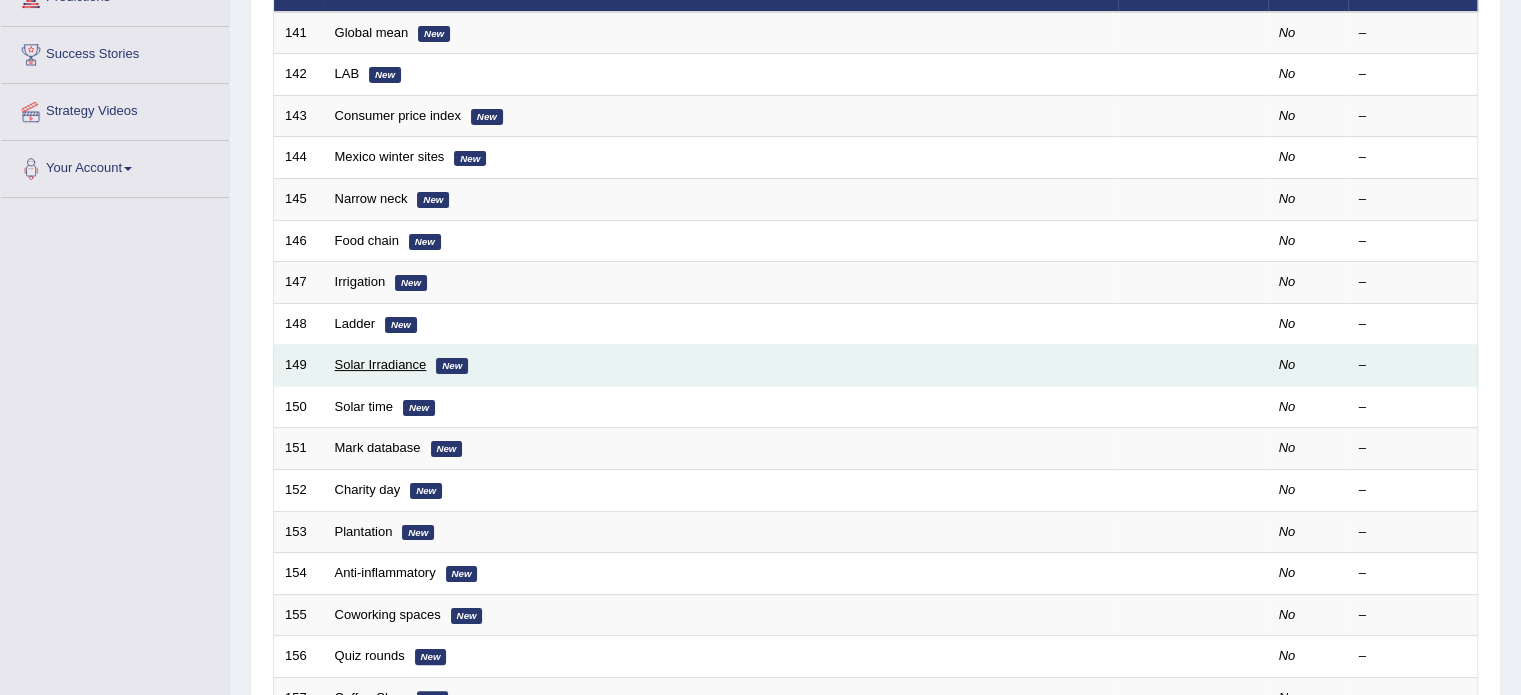 drag, startPoint x: 380, startPoint y: 373, endPoint x: 393, endPoint y: 363, distance: 16.40122 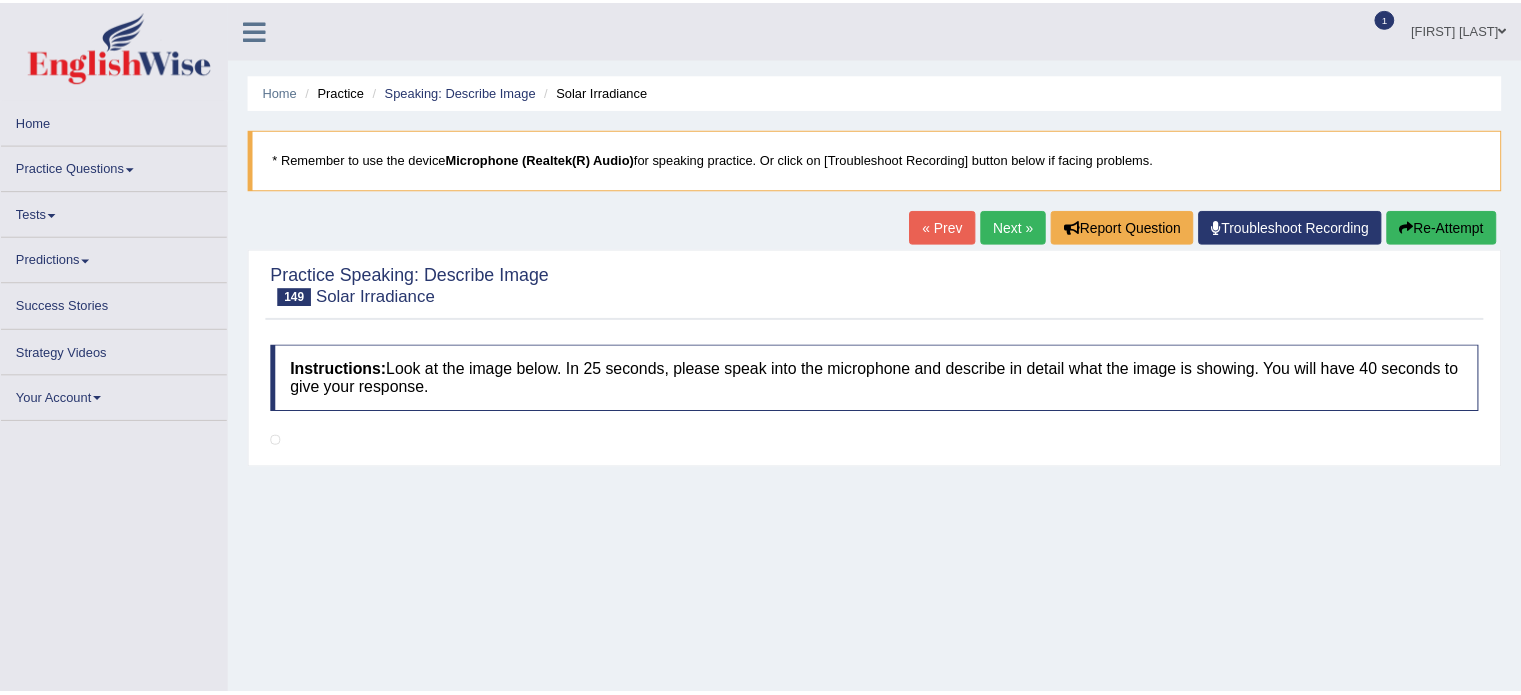 scroll, scrollTop: 0, scrollLeft: 0, axis: both 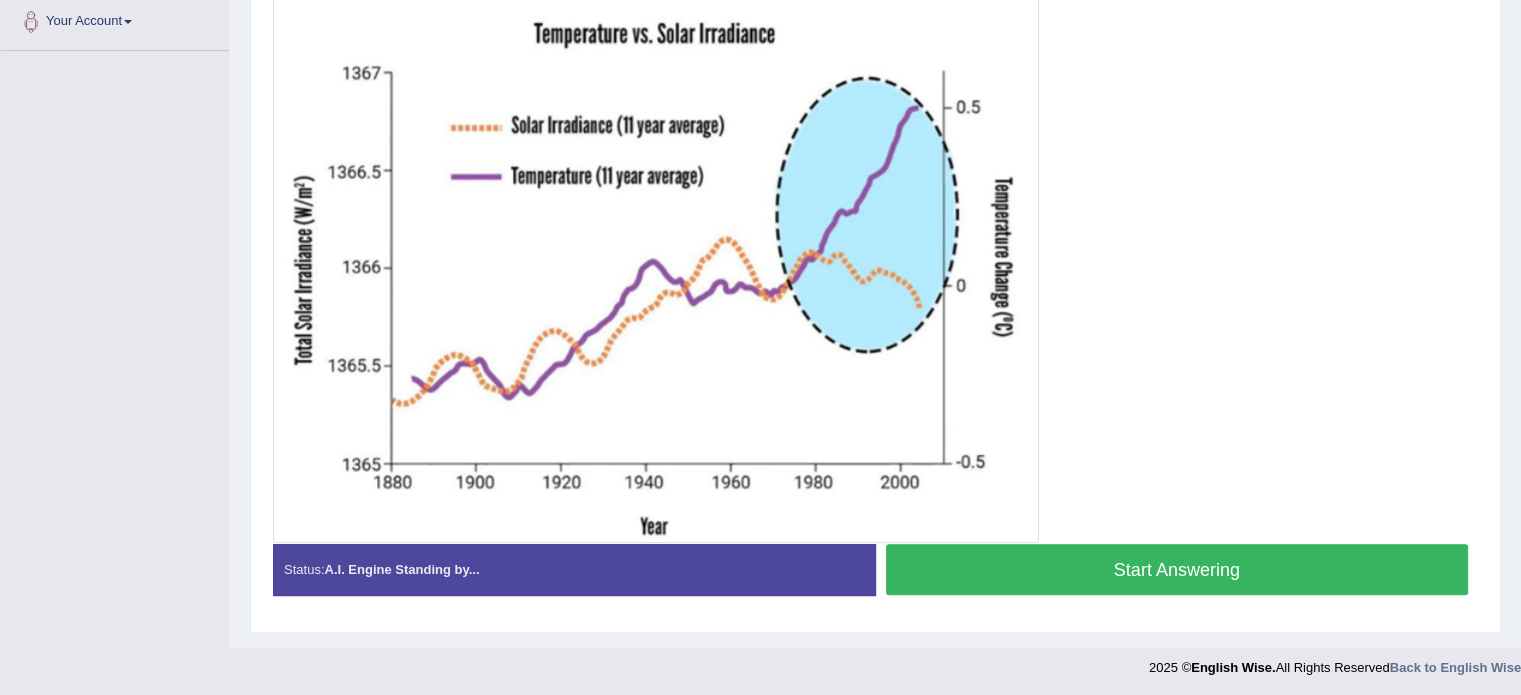 click on "Start Answering" at bounding box center [1177, 569] 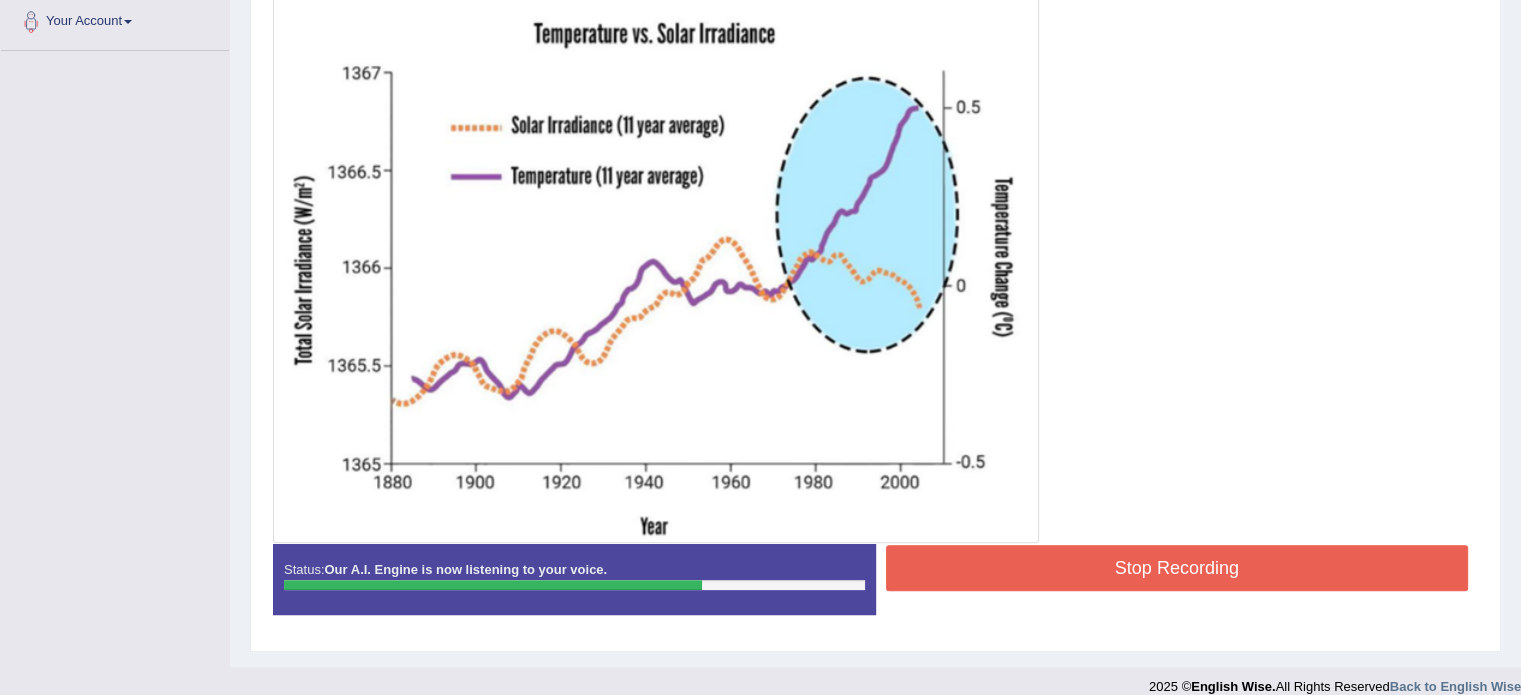 click on "Stop Recording" at bounding box center (1177, 568) 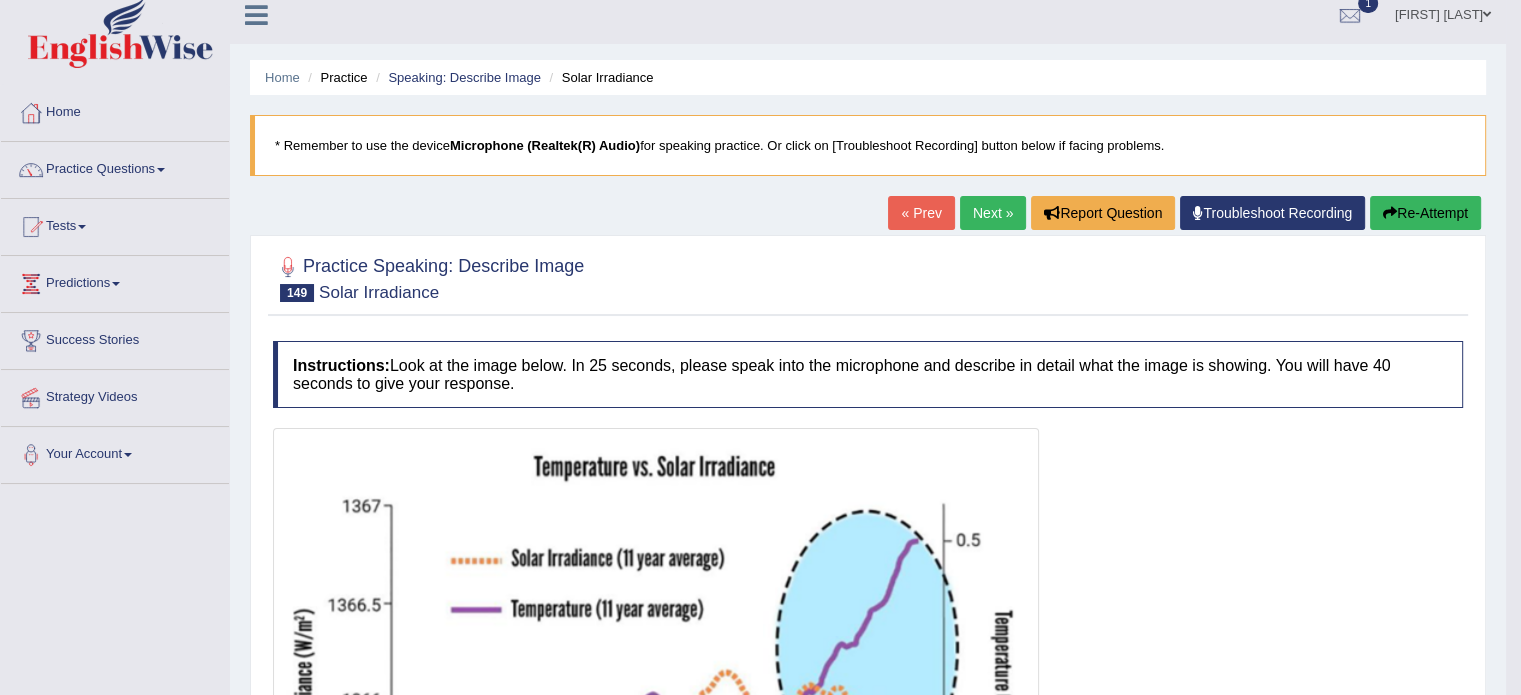 scroll, scrollTop: 0, scrollLeft: 0, axis: both 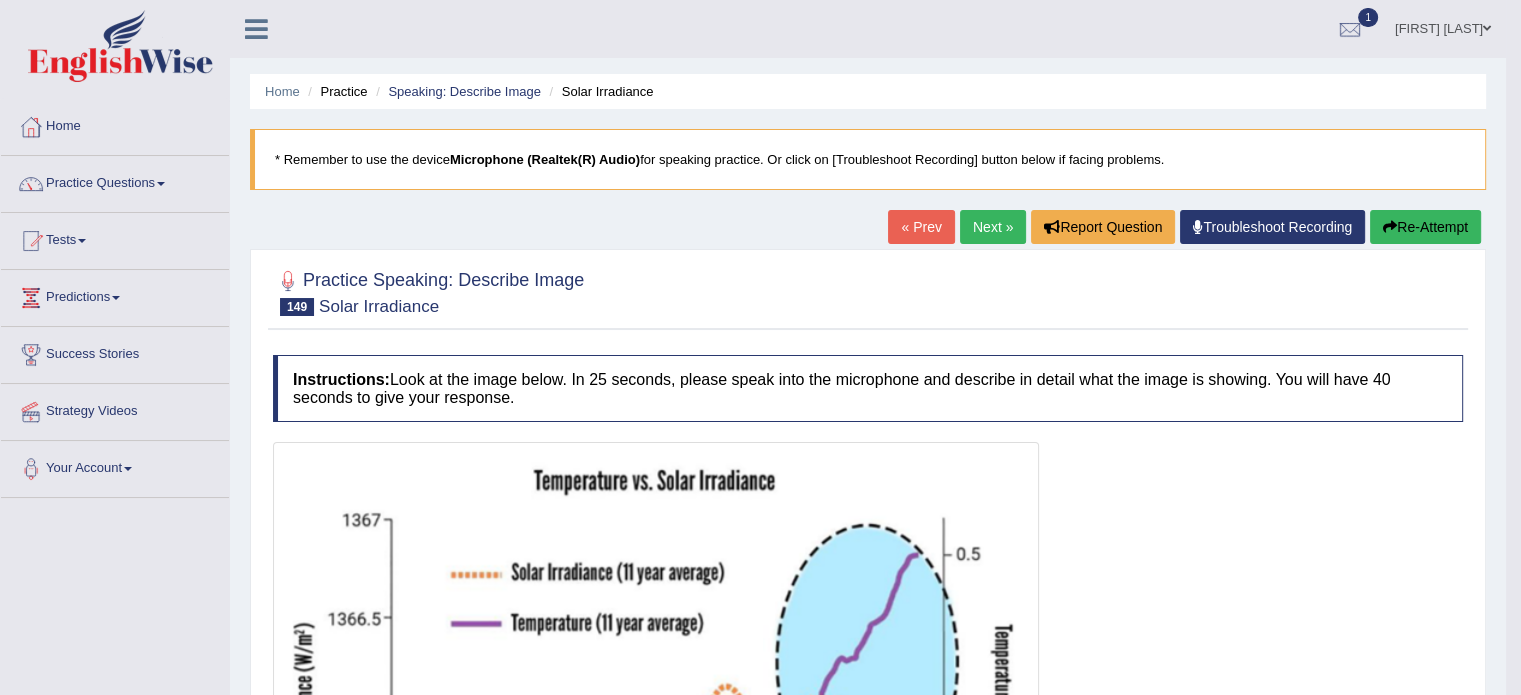 click on "Next »" at bounding box center (993, 227) 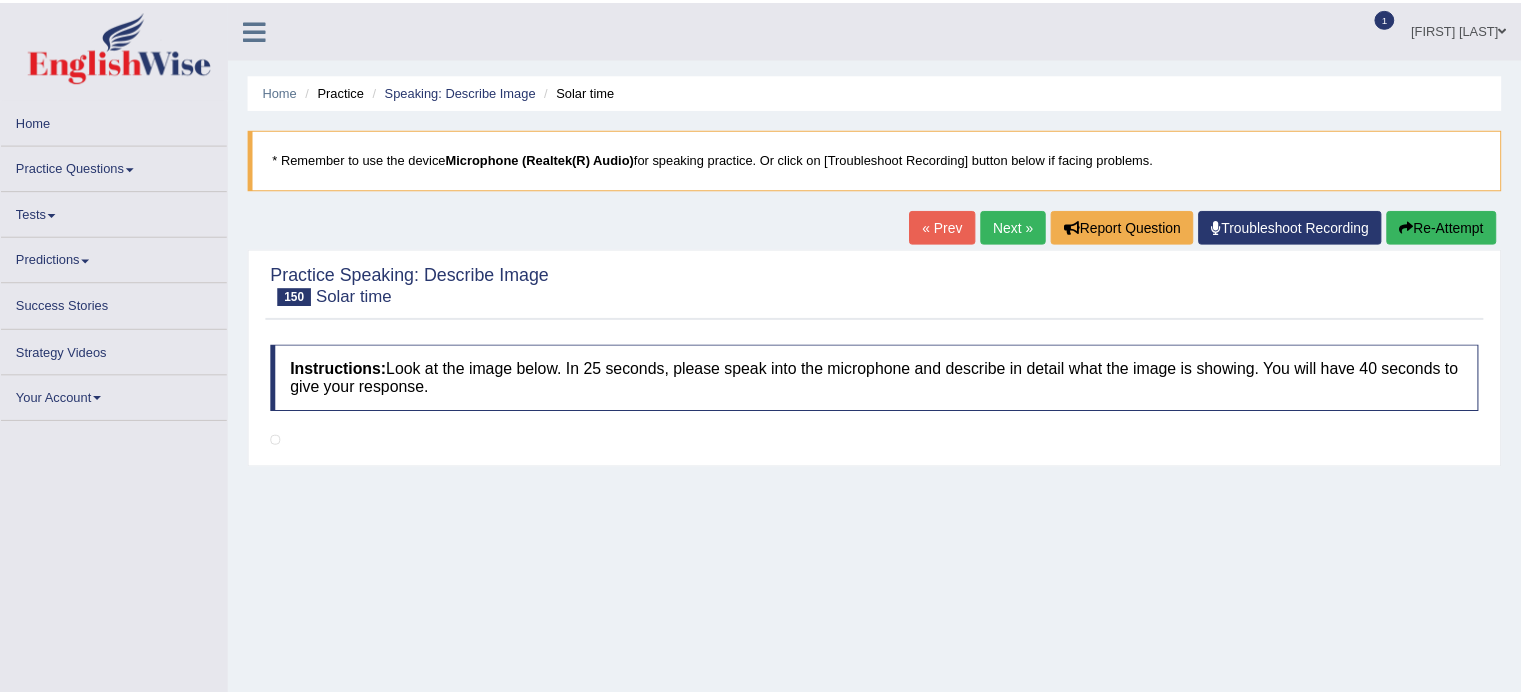 scroll, scrollTop: 0, scrollLeft: 0, axis: both 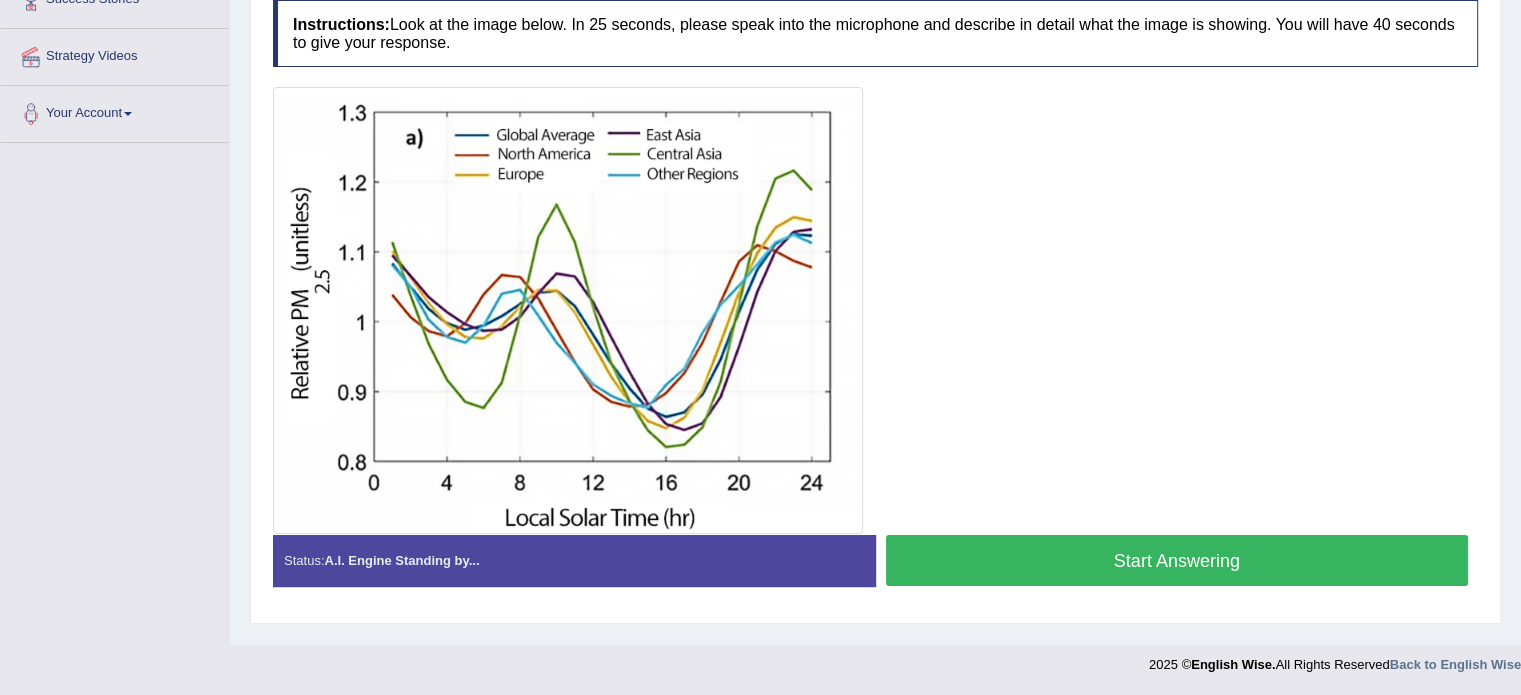 click on "Start Answering" at bounding box center (1177, 560) 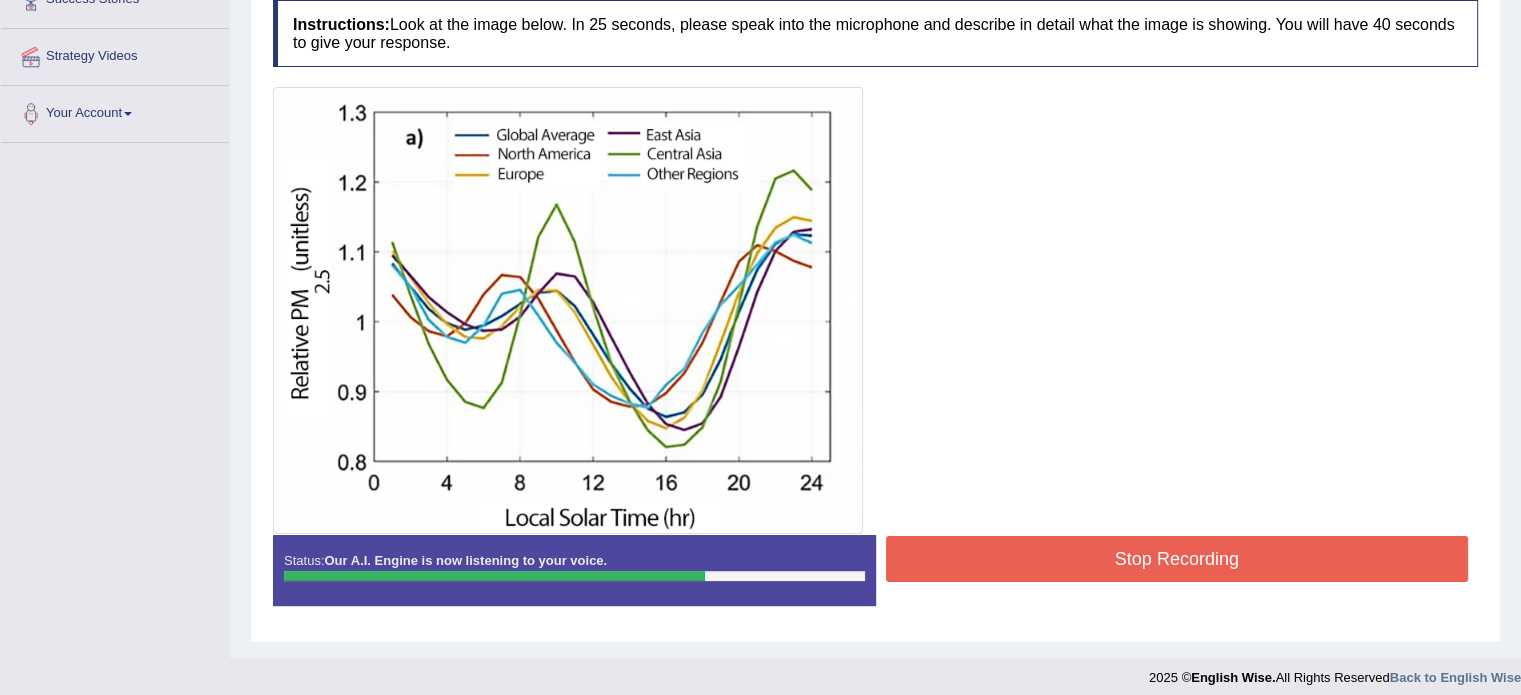 click on "Stop Recording" at bounding box center [1177, 559] 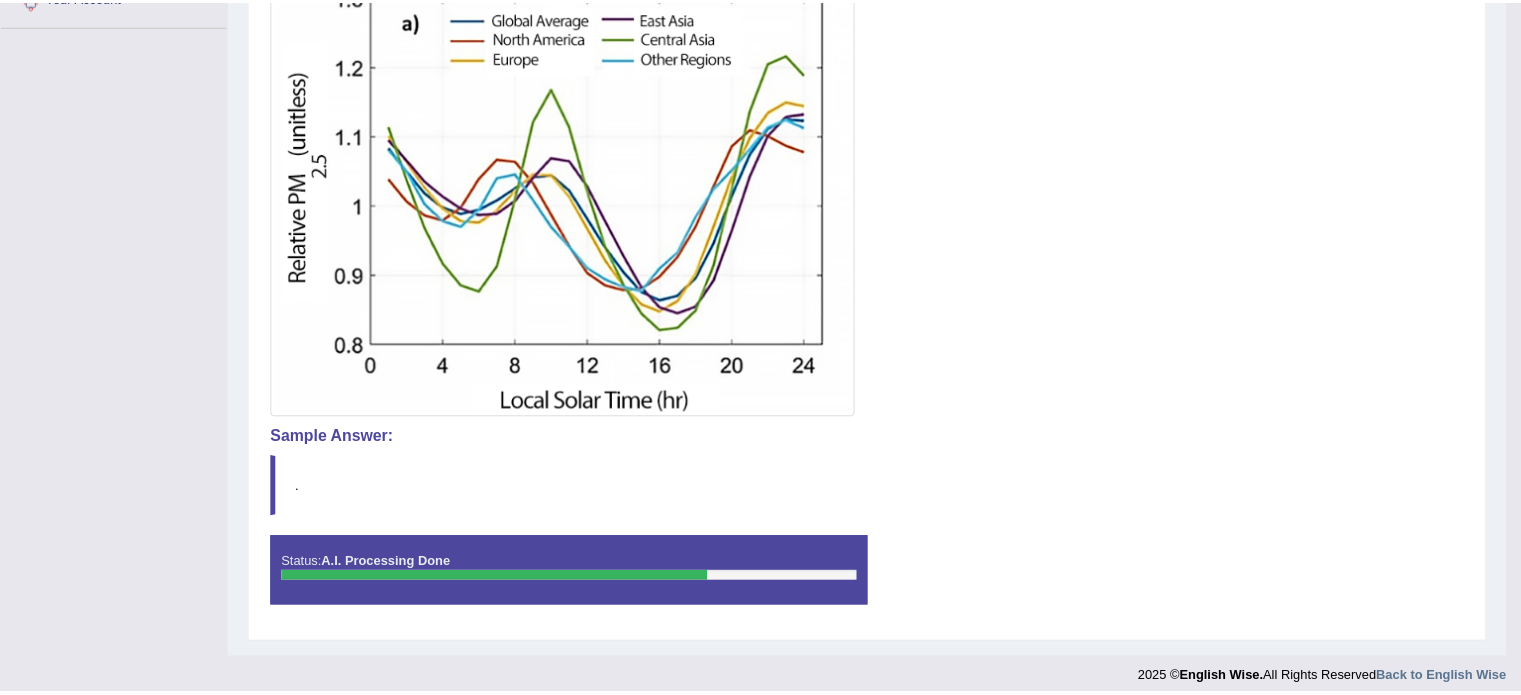 scroll, scrollTop: 483, scrollLeft: 0, axis: vertical 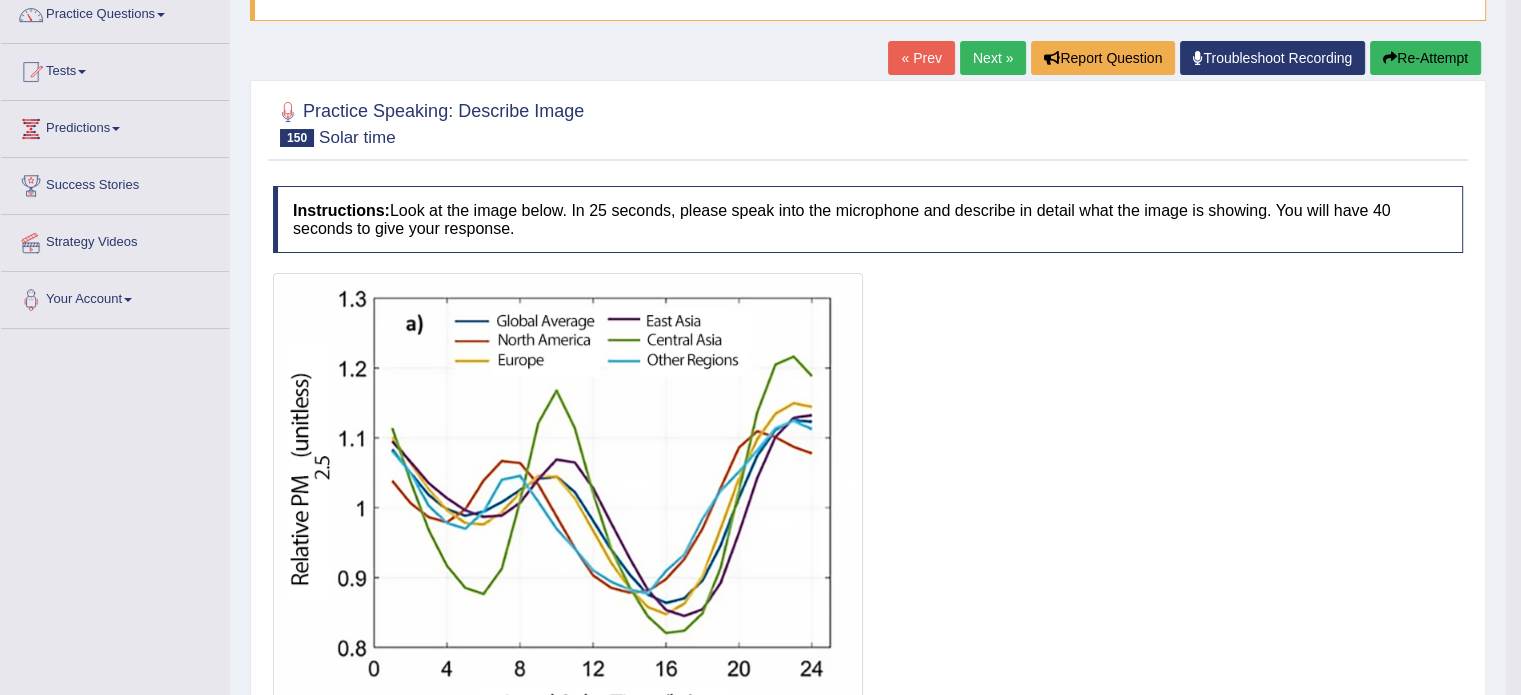 click on "Next »" at bounding box center (993, 58) 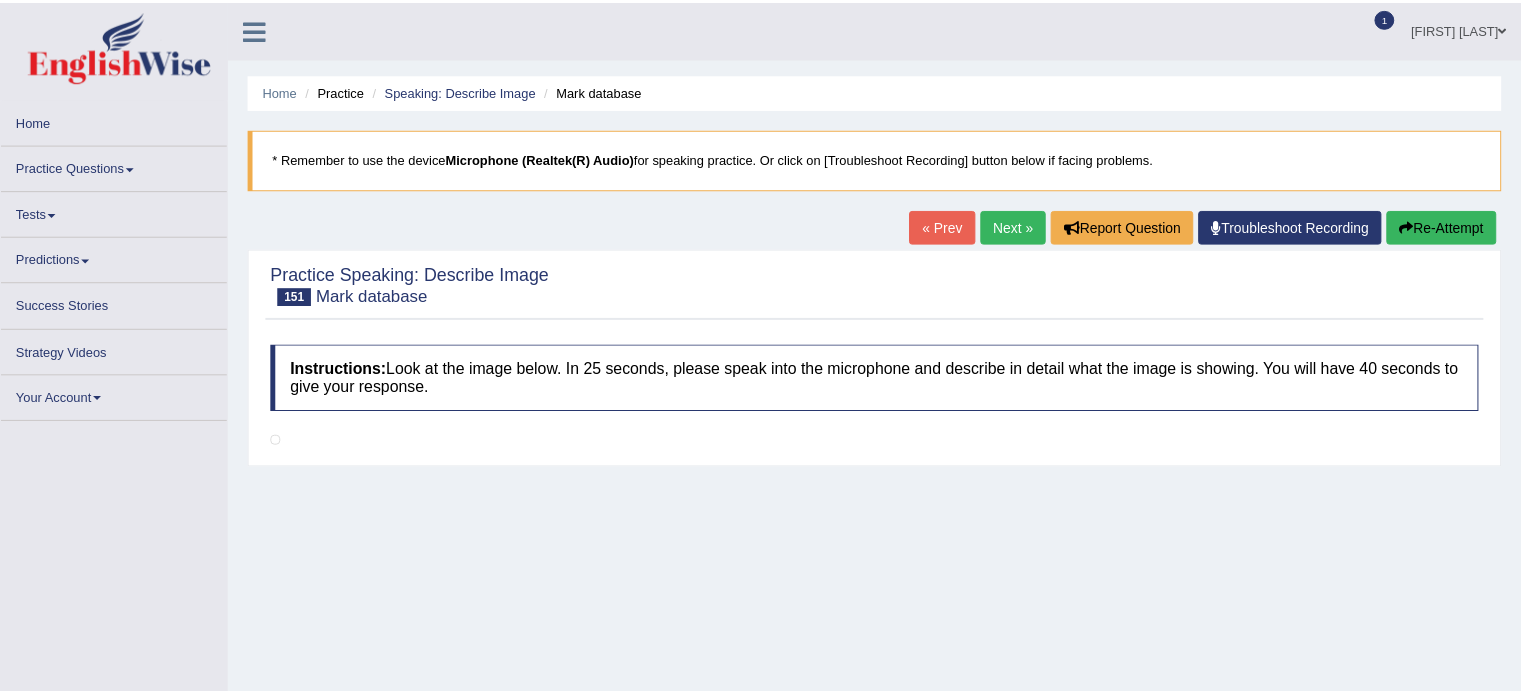 scroll, scrollTop: 0, scrollLeft: 0, axis: both 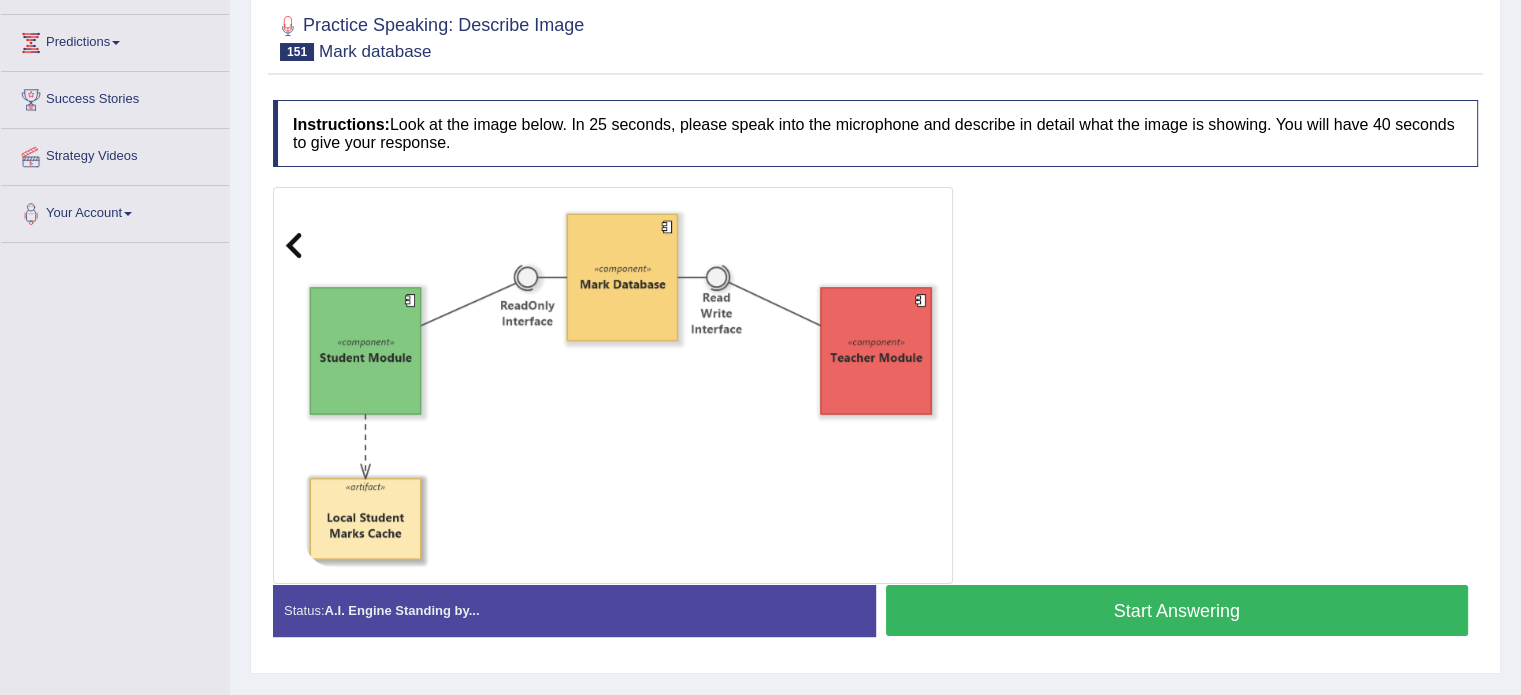 click on "Start Answering" at bounding box center [1177, 610] 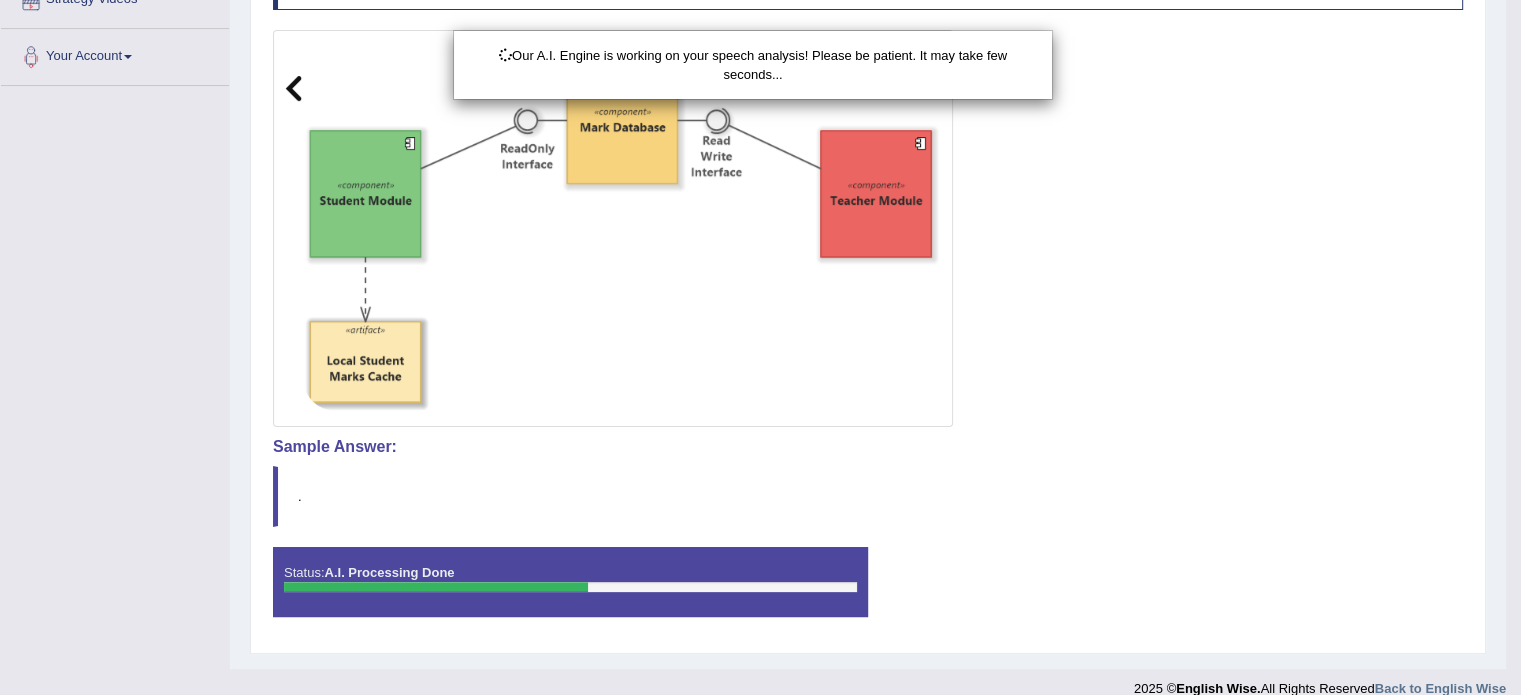 scroll, scrollTop: 432, scrollLeft: 0, axis: vertical 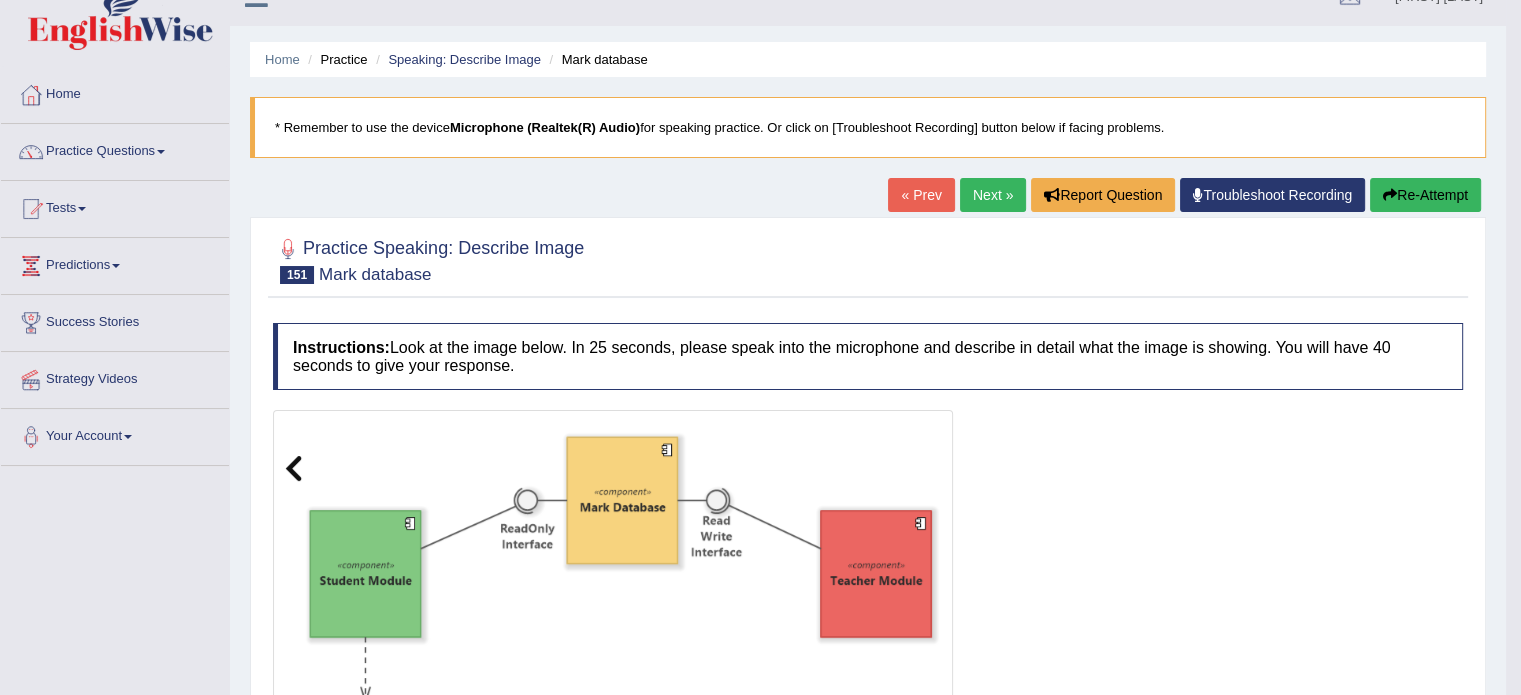 click on "Next »" at bounding box center (993, 195) 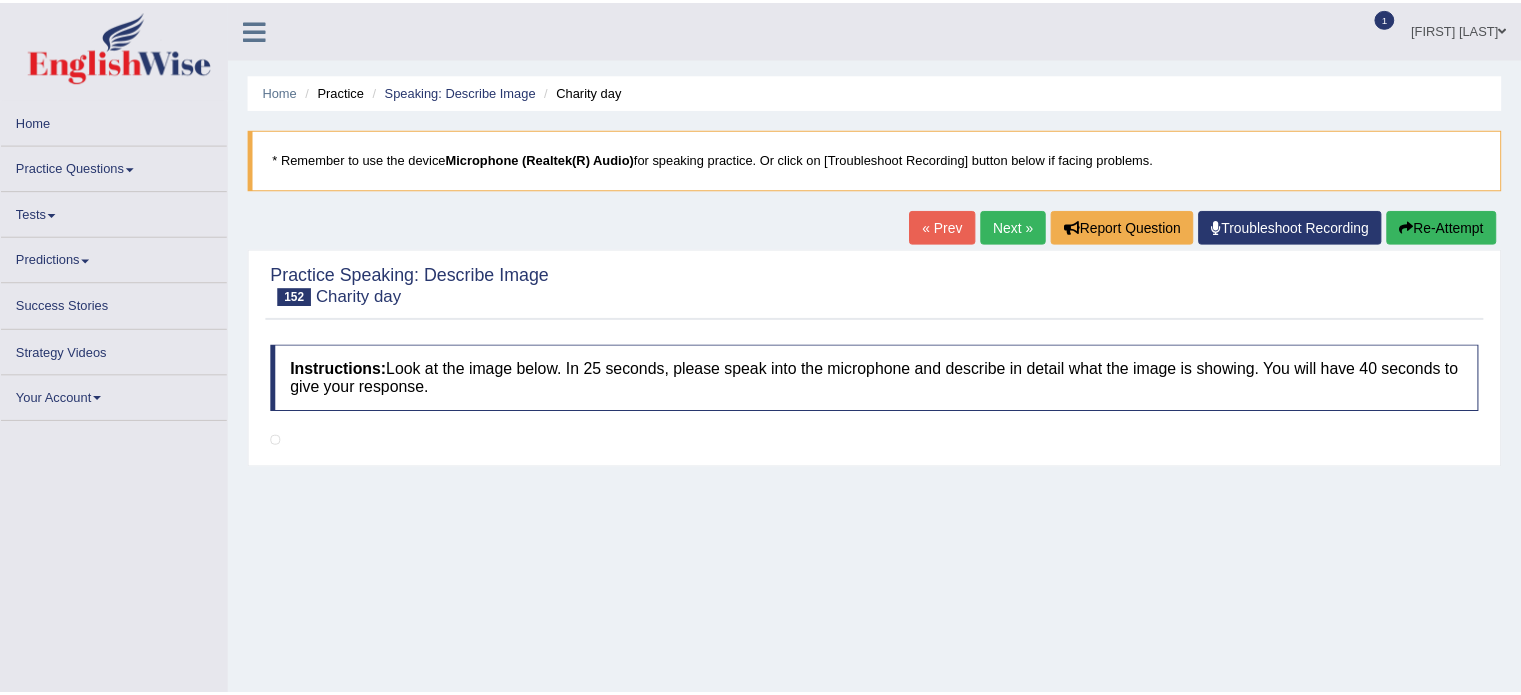 scroll, scrollTop: 0, scrollLeft: 0, axis: both 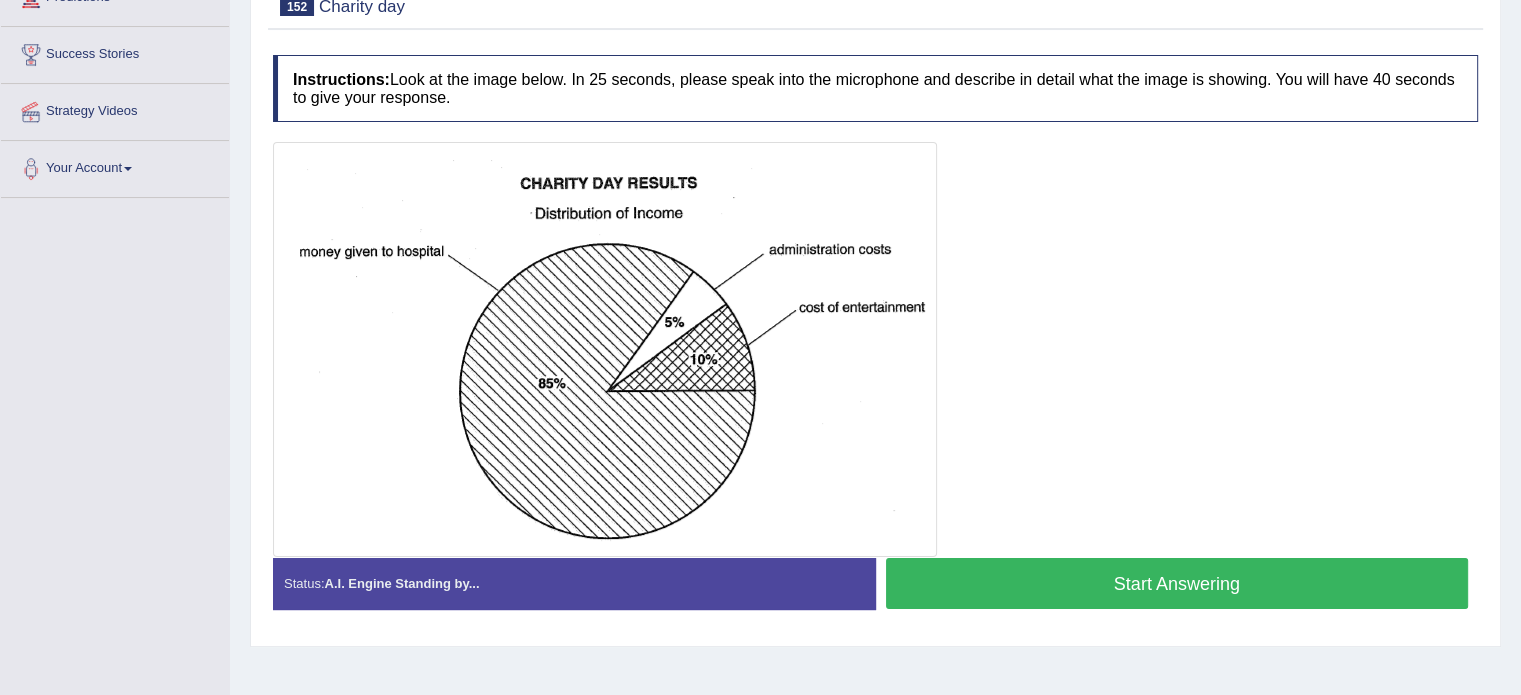 click on "Start Answering" at bounding box center [1177, 583] 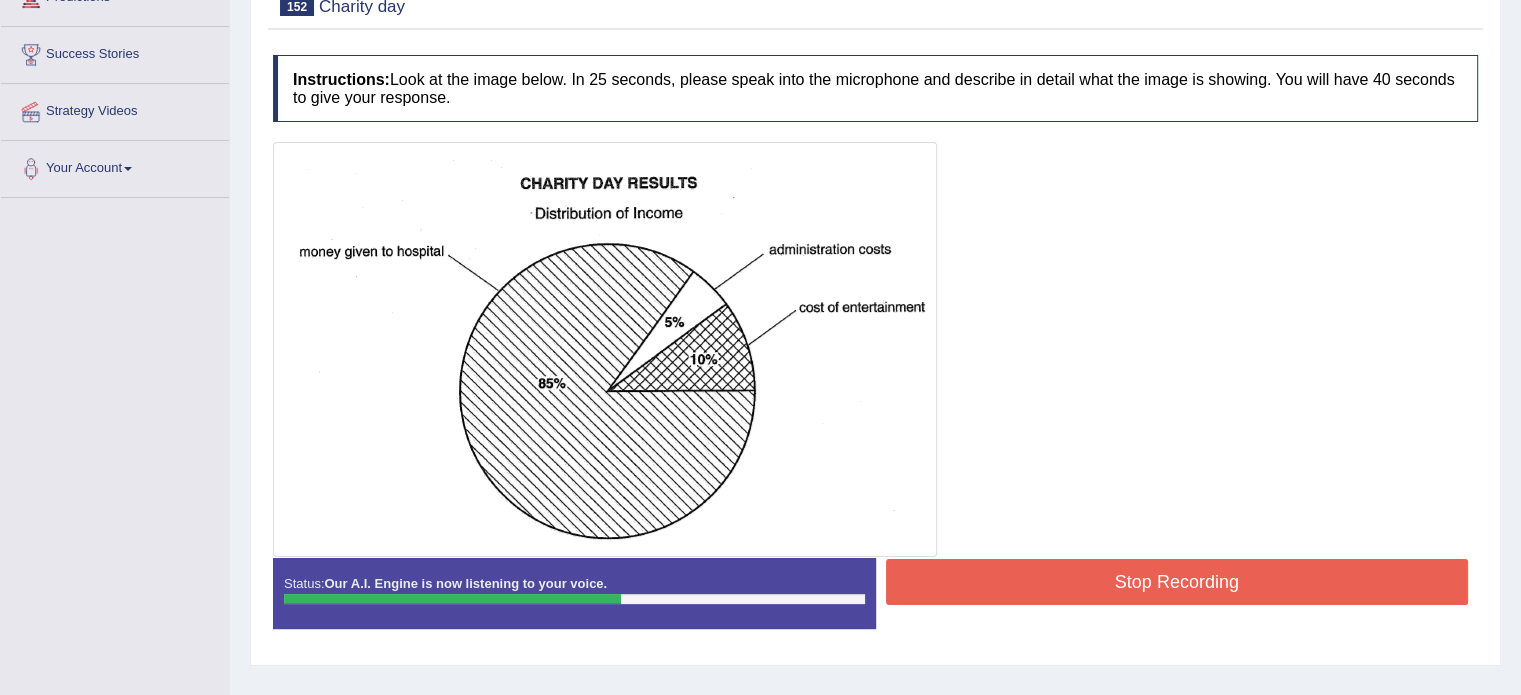 click on "Stop Recording" at bounding box center (1177, 582) 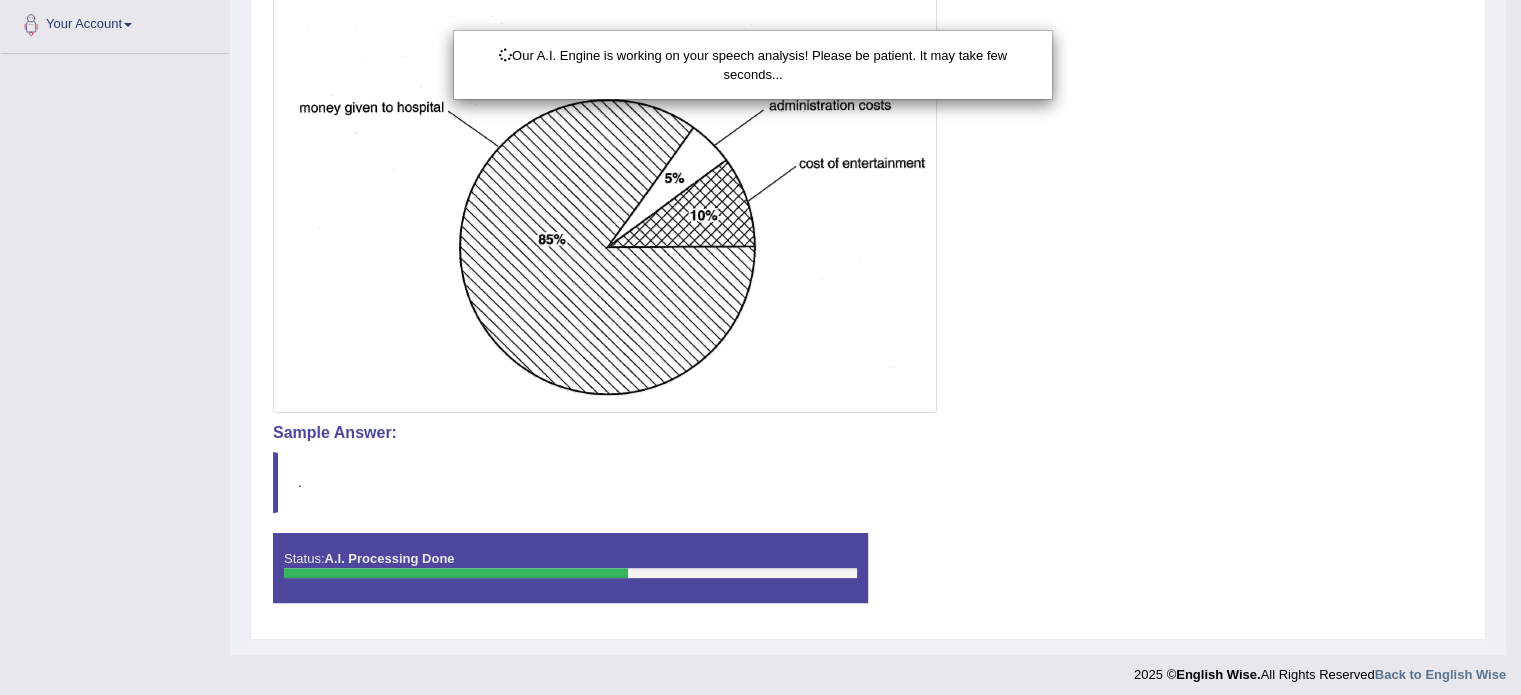 scroll, scrollTop: 451, scrollLeft: 0, axis: vertical 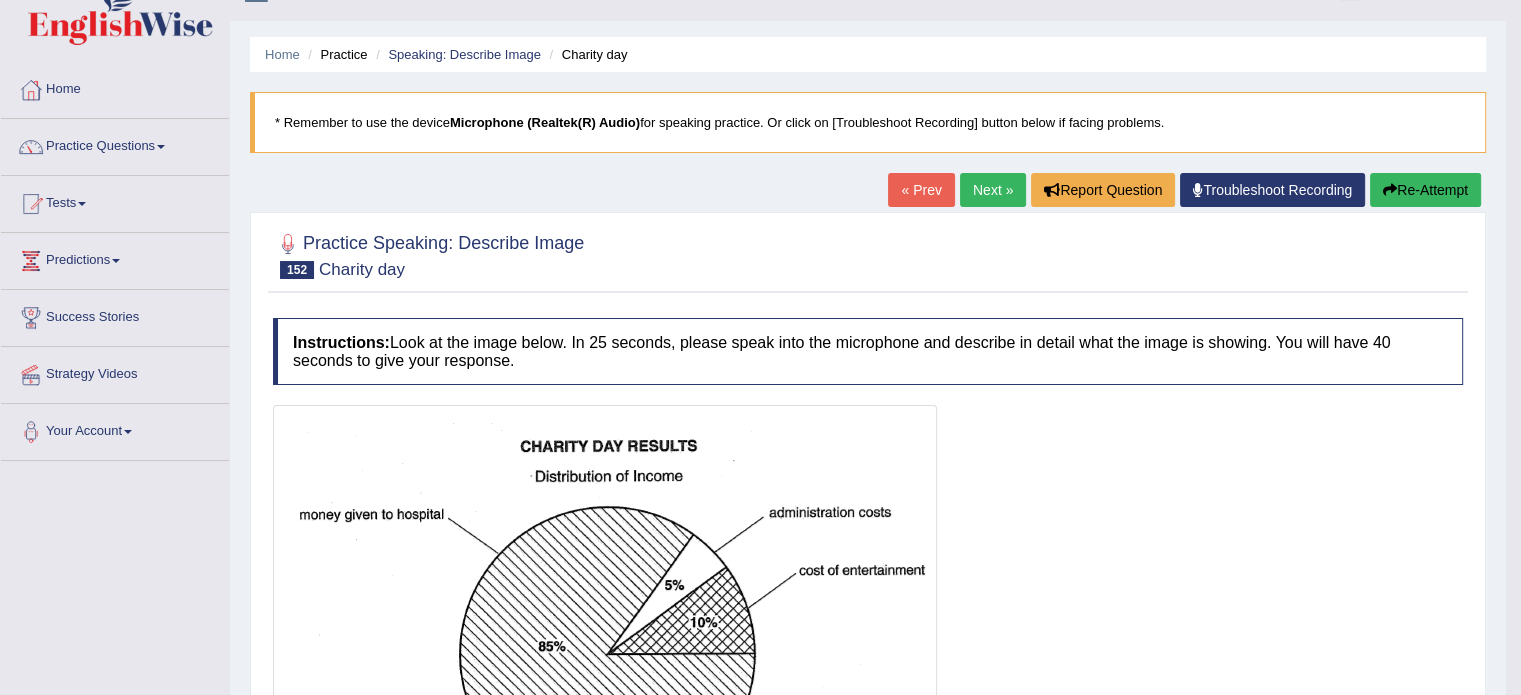 click on "Next »" at bounding box center (993, 190) 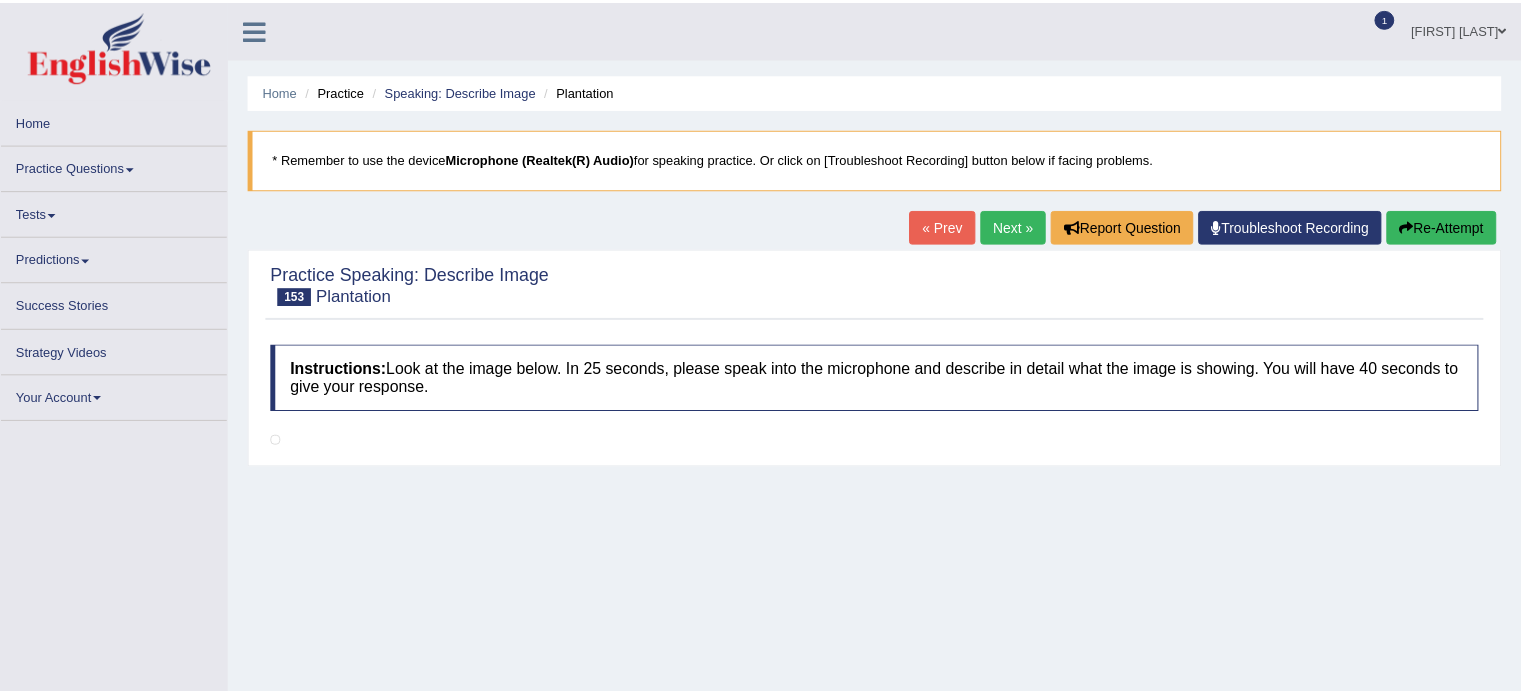 scroll, scrollTop: 0, scrollLeft: 0, axis: both 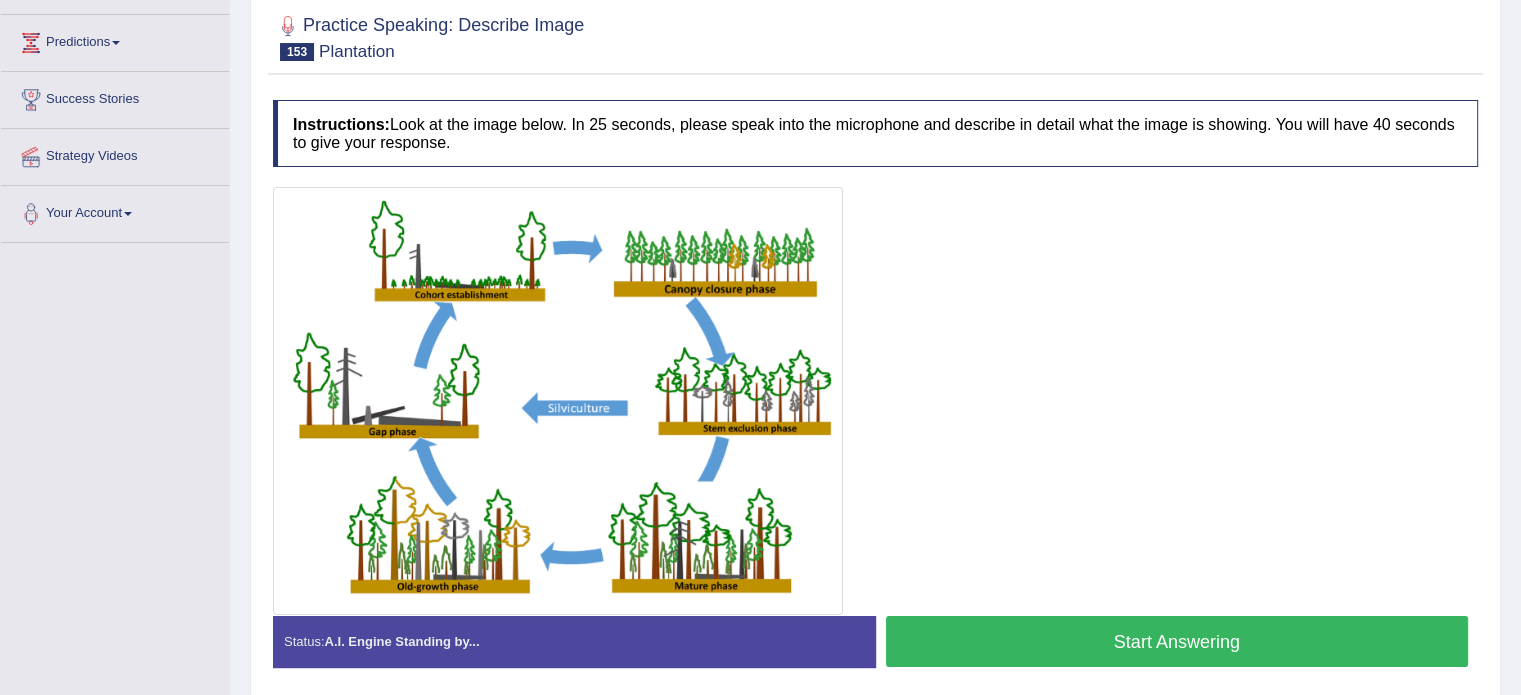 click on "Start Answering" at bounding box center [1177, 641] 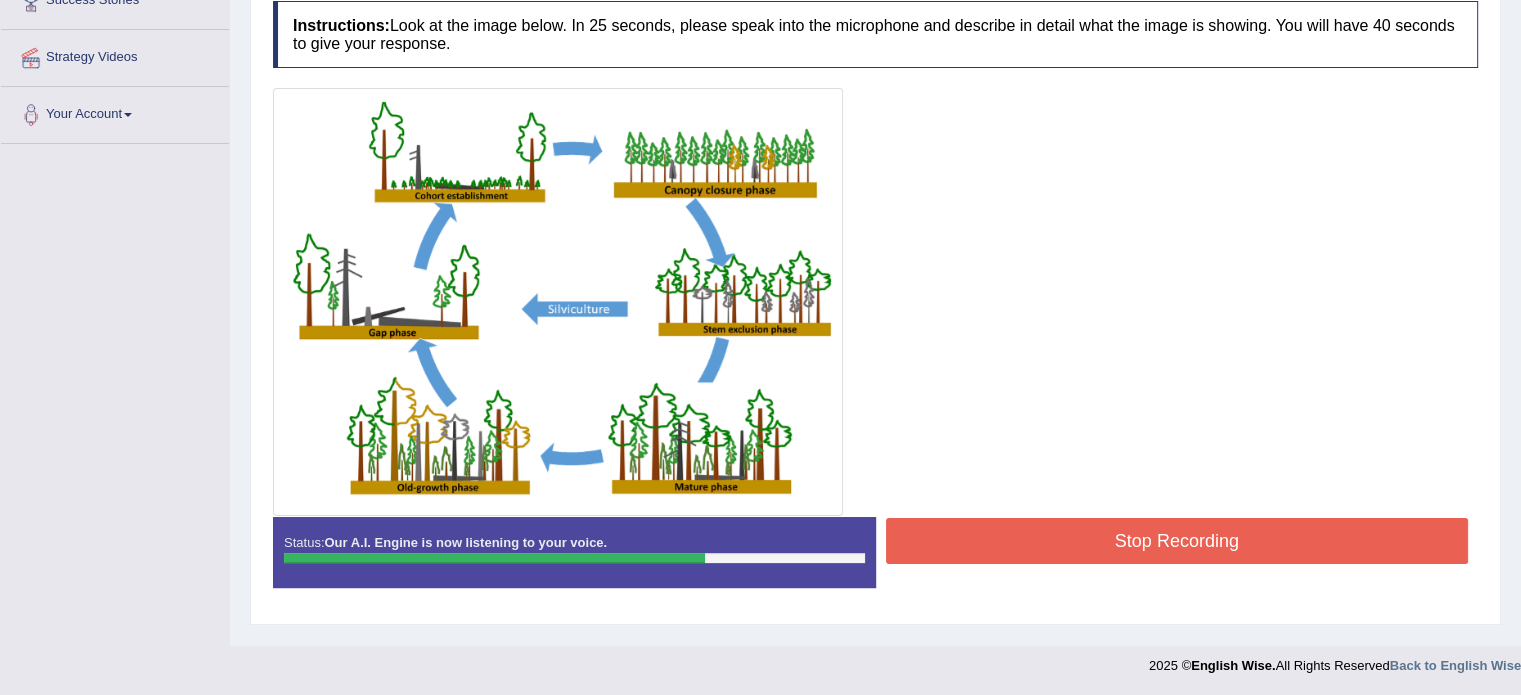 scroll, scrollTop: 355, scrollLeft: 0, axis: vertical 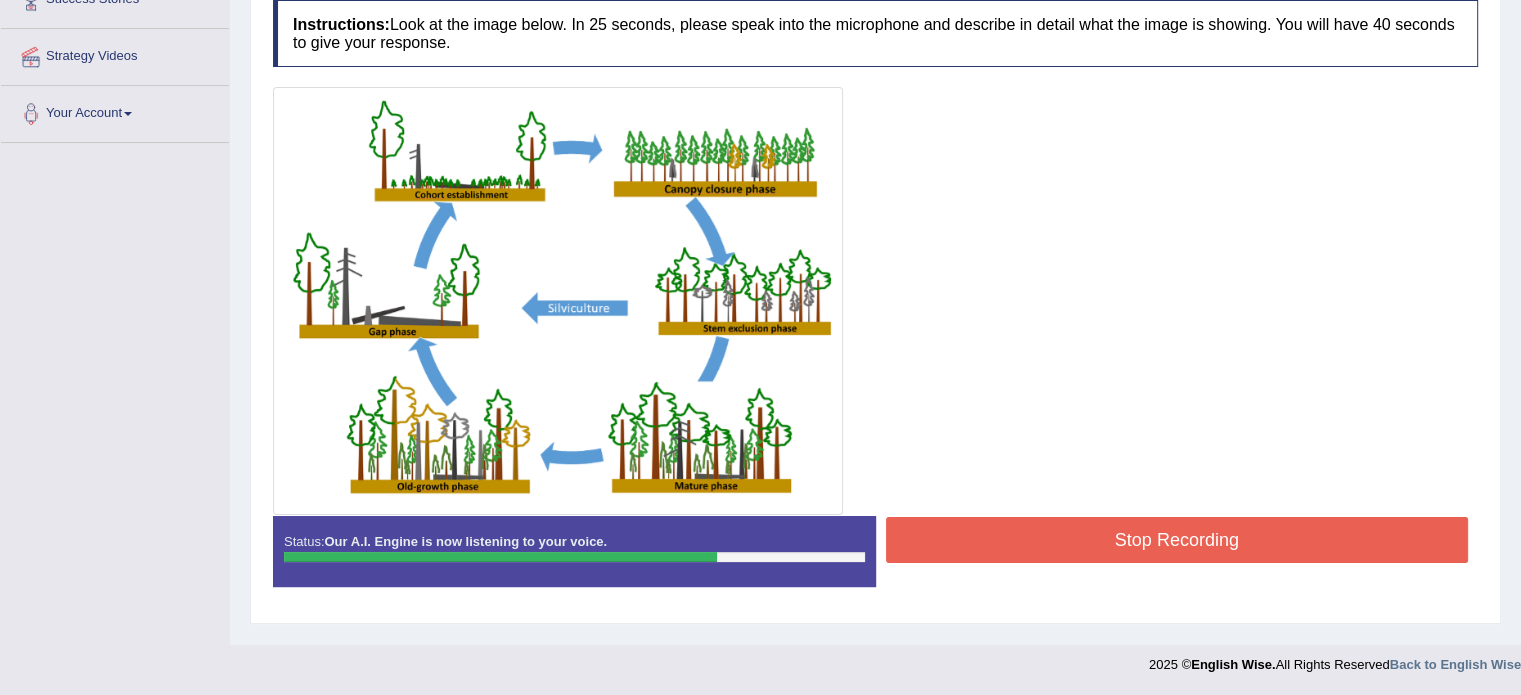click on "Stop Recording" at bounding box center [1177, 540] 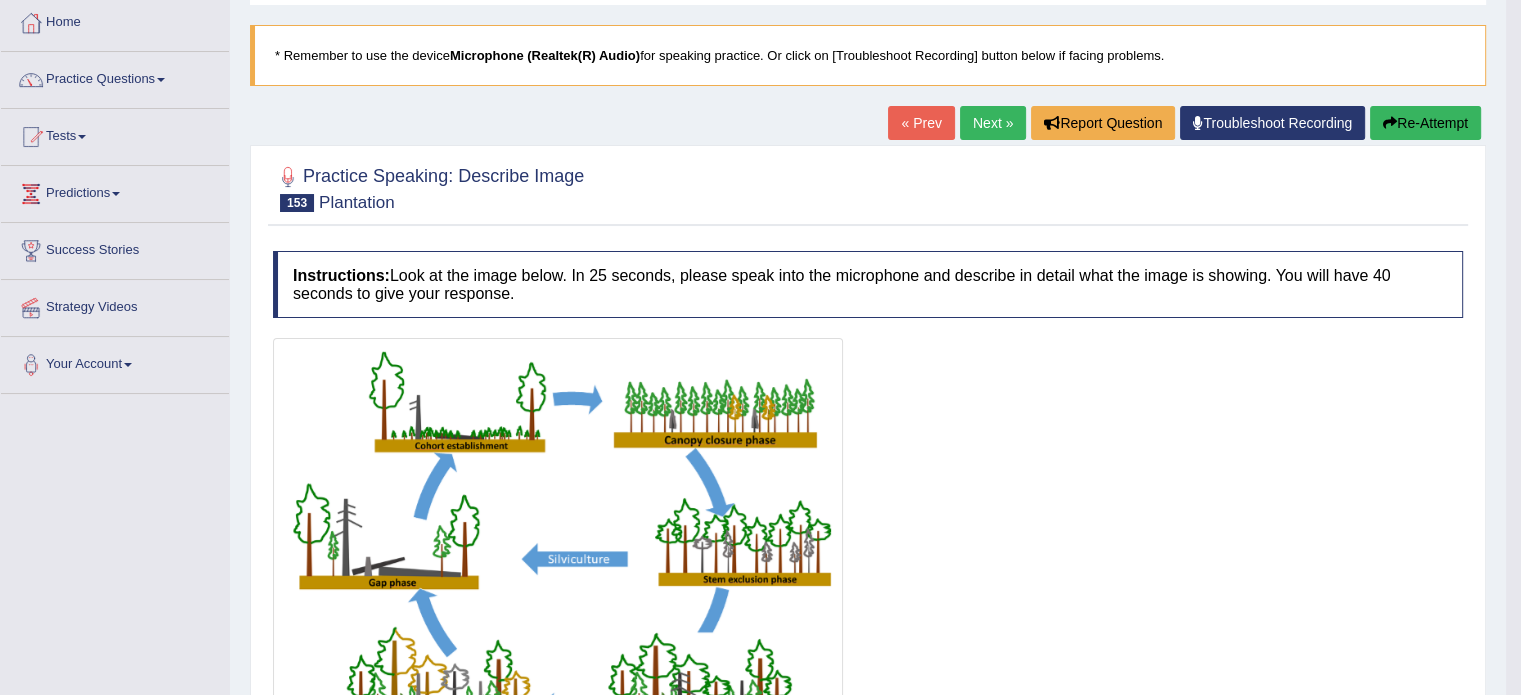 scroll, scrollTop: 51, scrollLeft: 0, axis: vertical 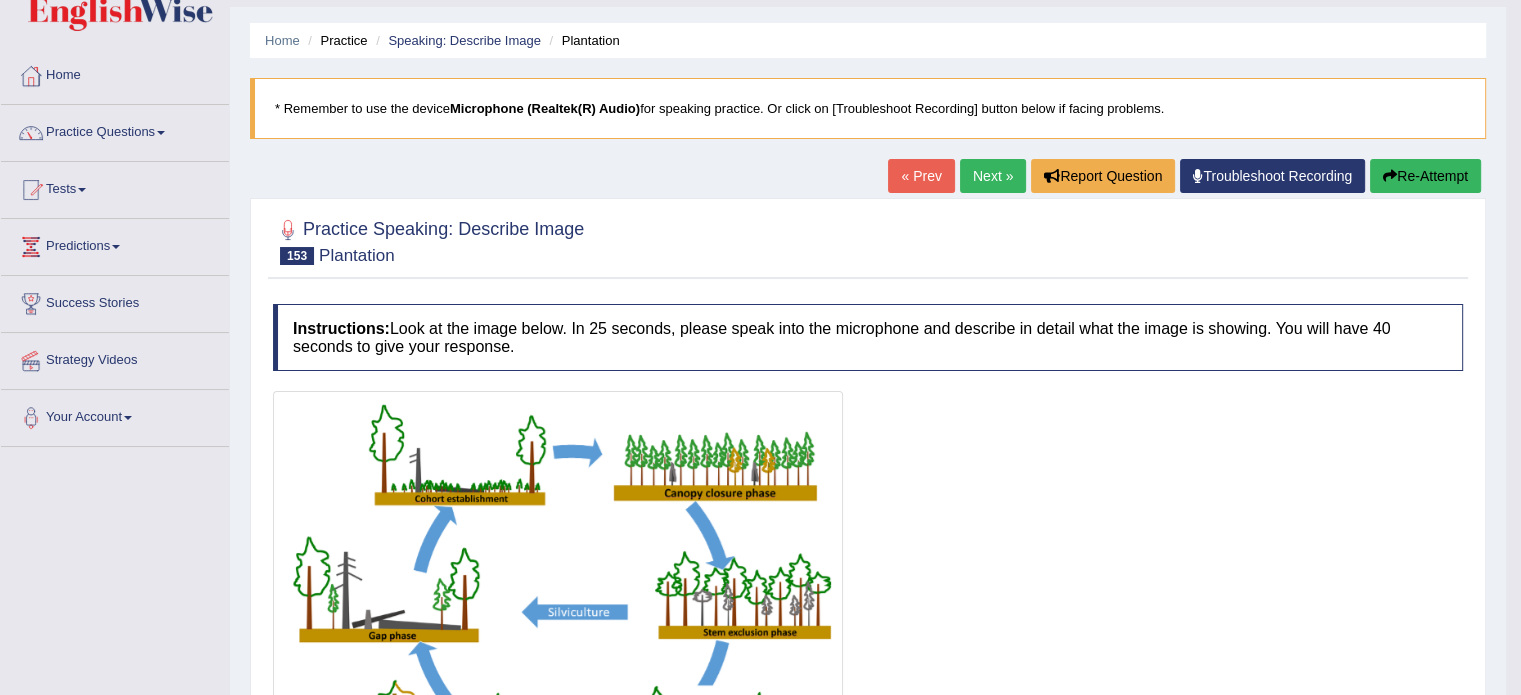 click on "Next »" at bounding box center [993, 176] 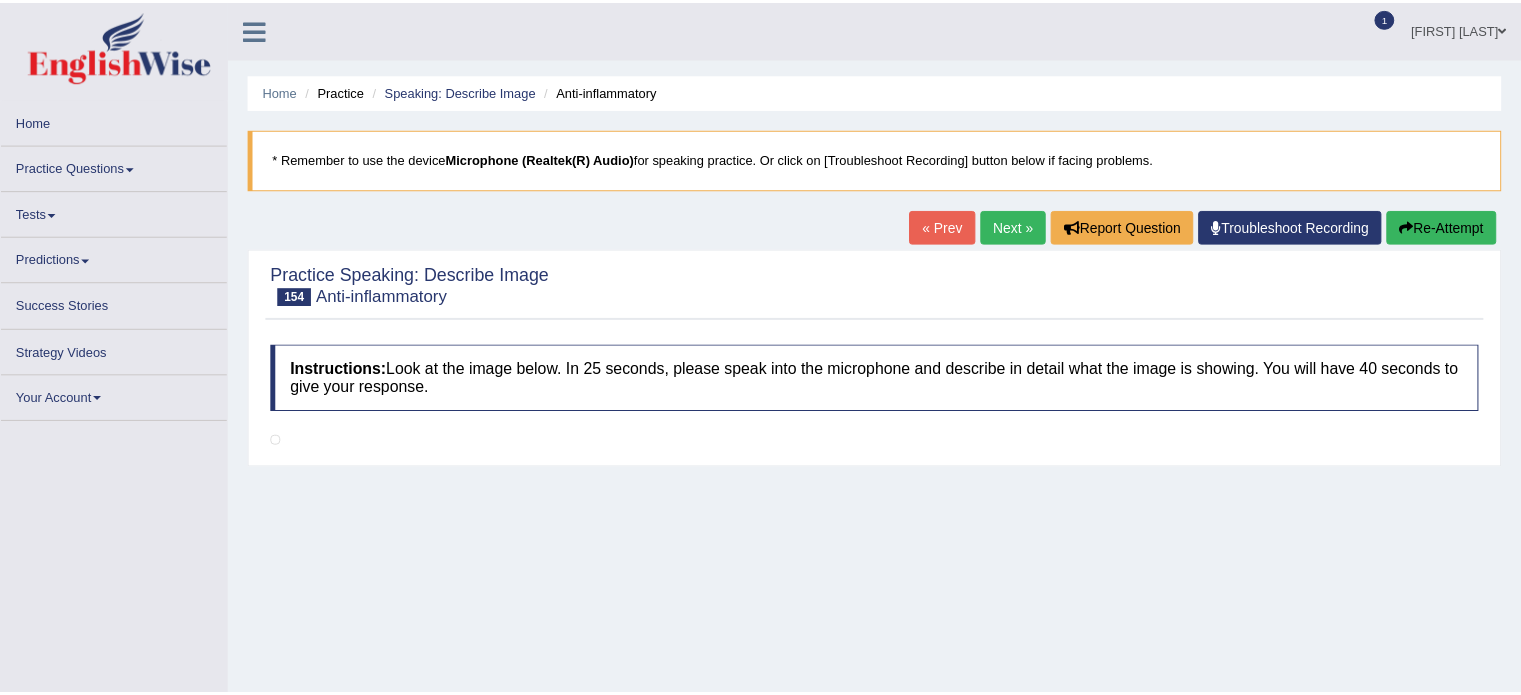 scroll, scrollTop: 0, scrollLeft: 0, axis: both 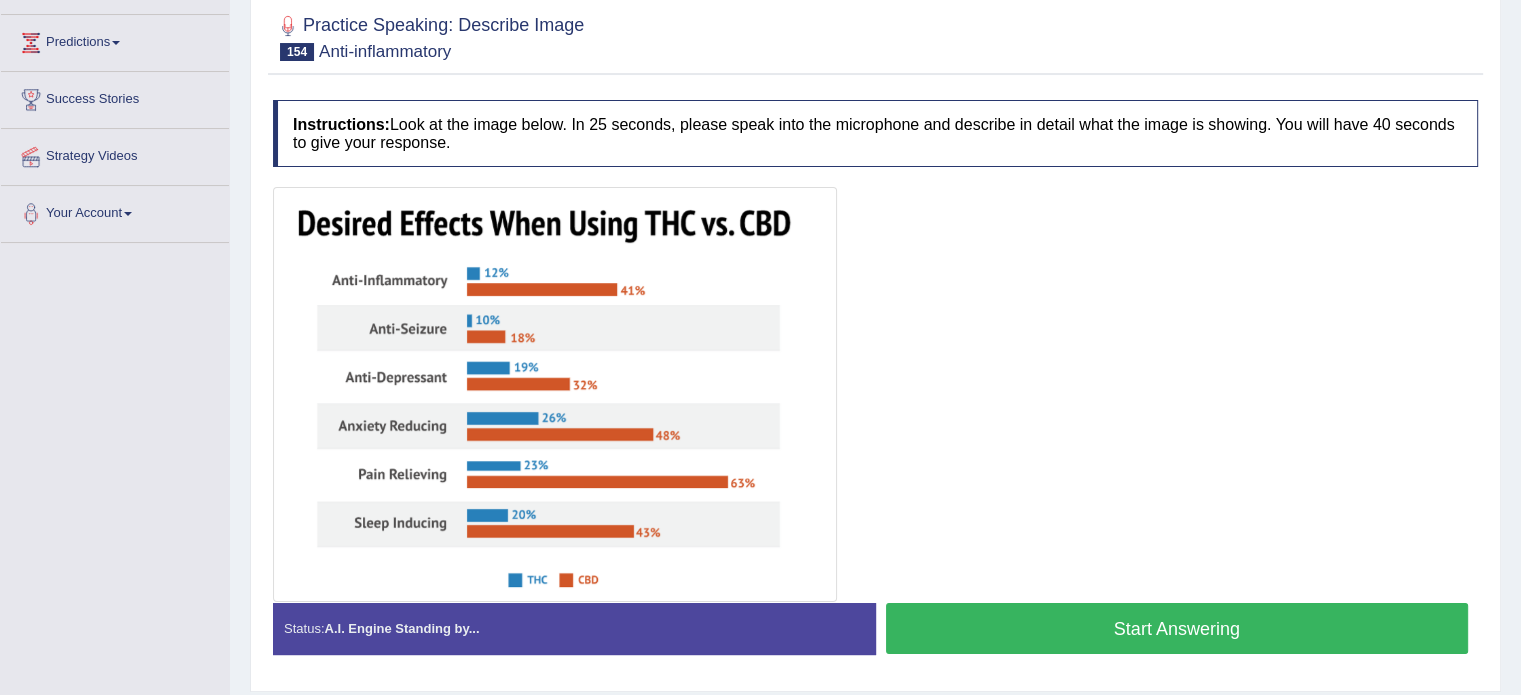 click on "Start Answering" at bounding box center (1177, 628) 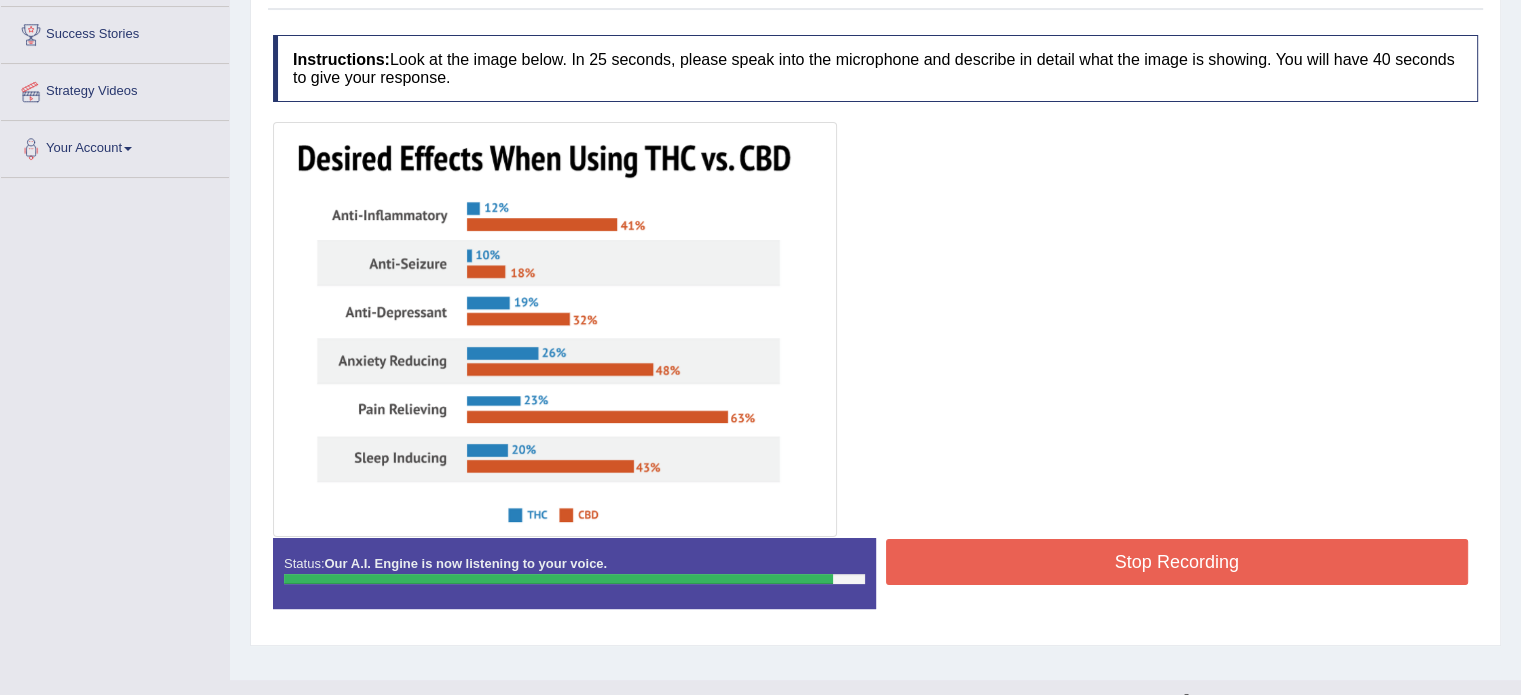 scroll, scrollTop: 355, scrollLeft: 0, axis: vertical 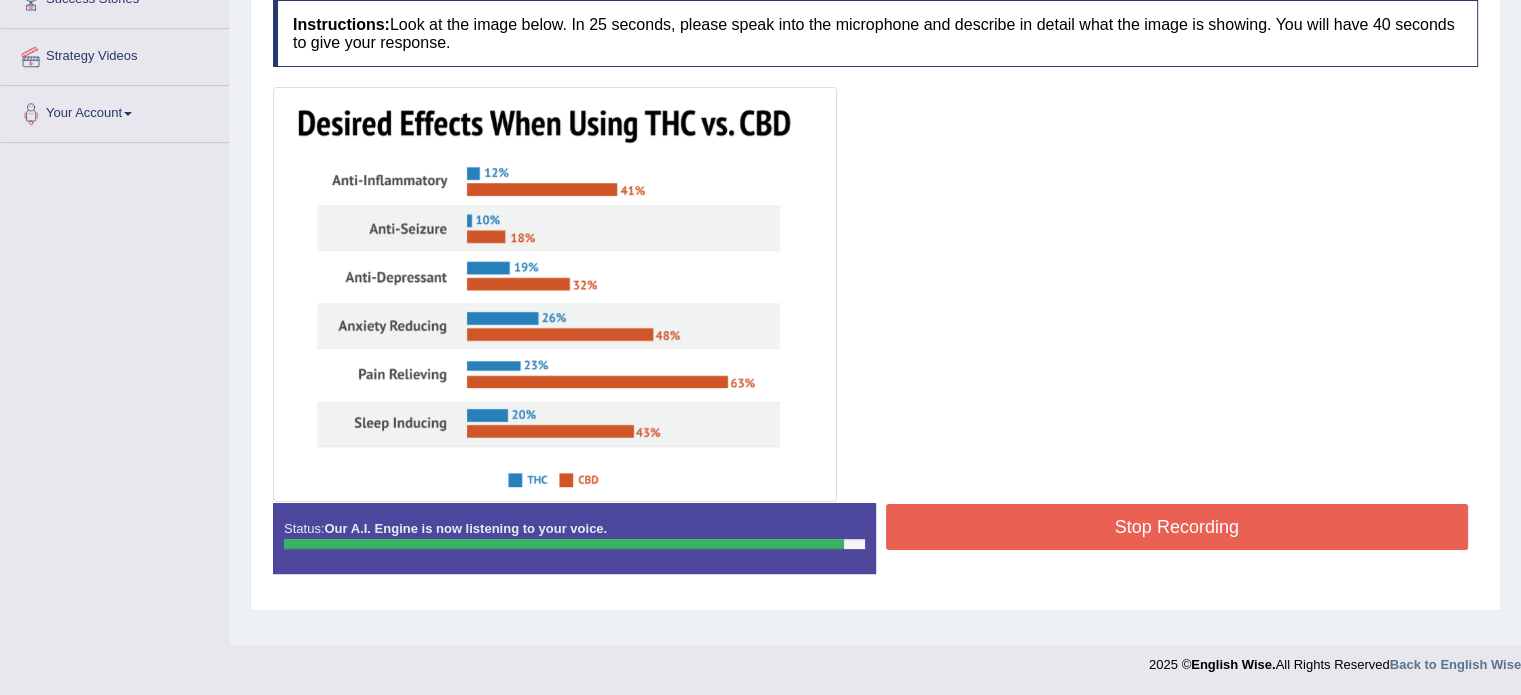 click at bounding box center (875, 294) 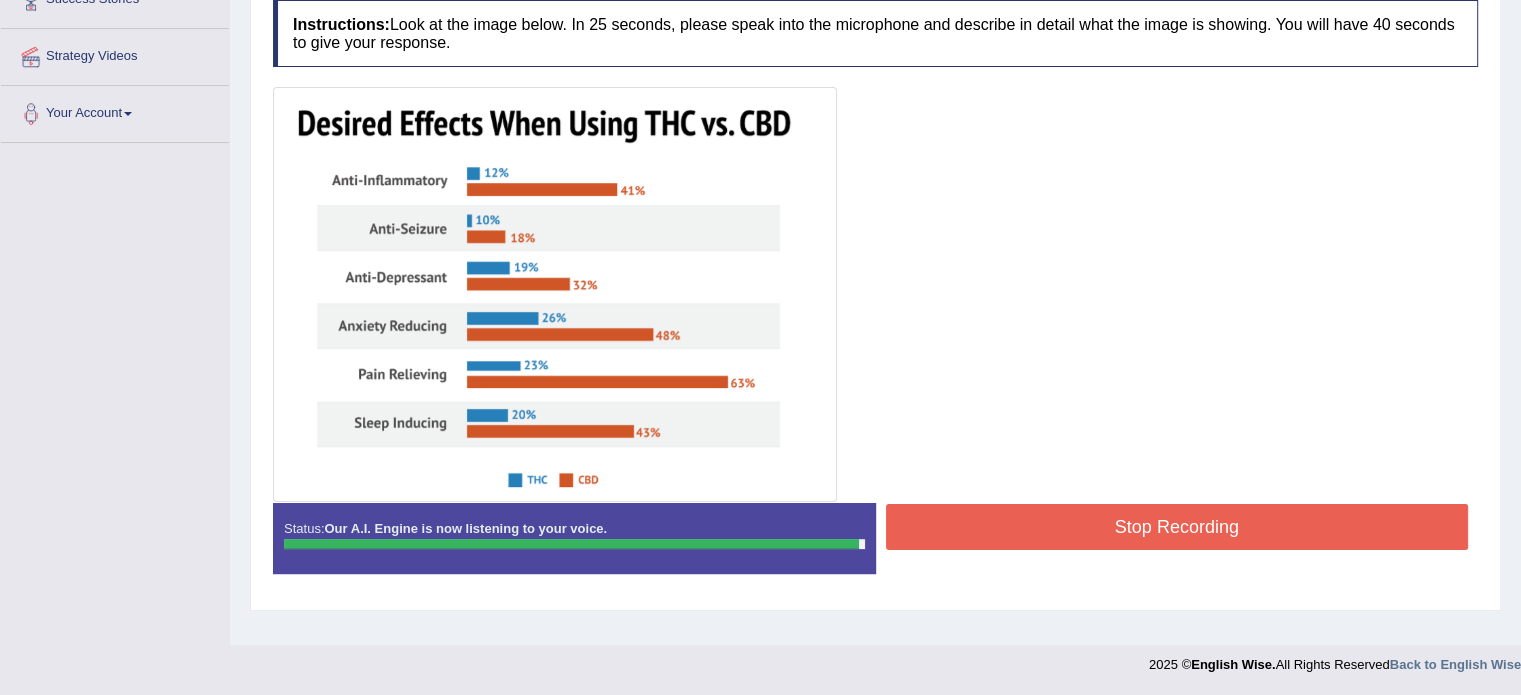 click on "Stop Recording" at bounding box center (1177, 527) 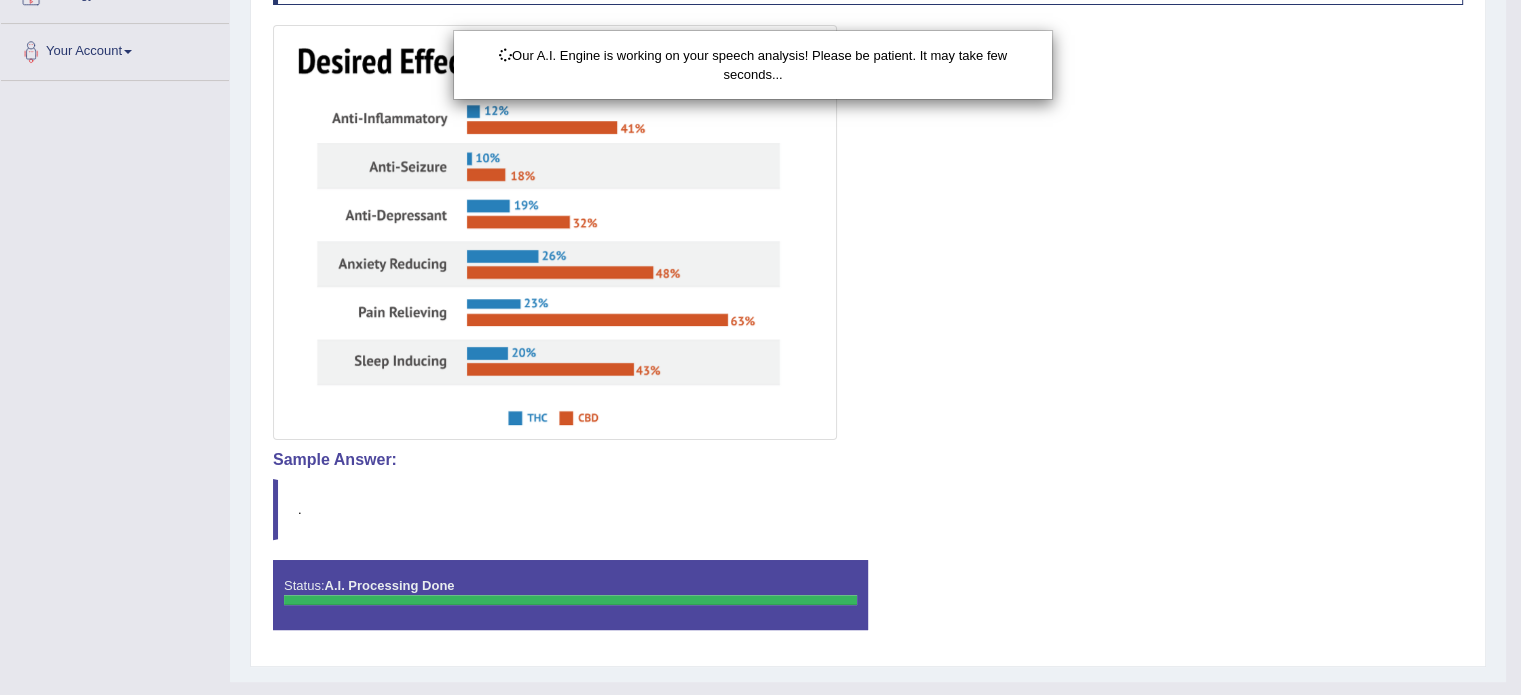 scroll, scrollTop: 451, scrollLeft: 0, axis: vertical 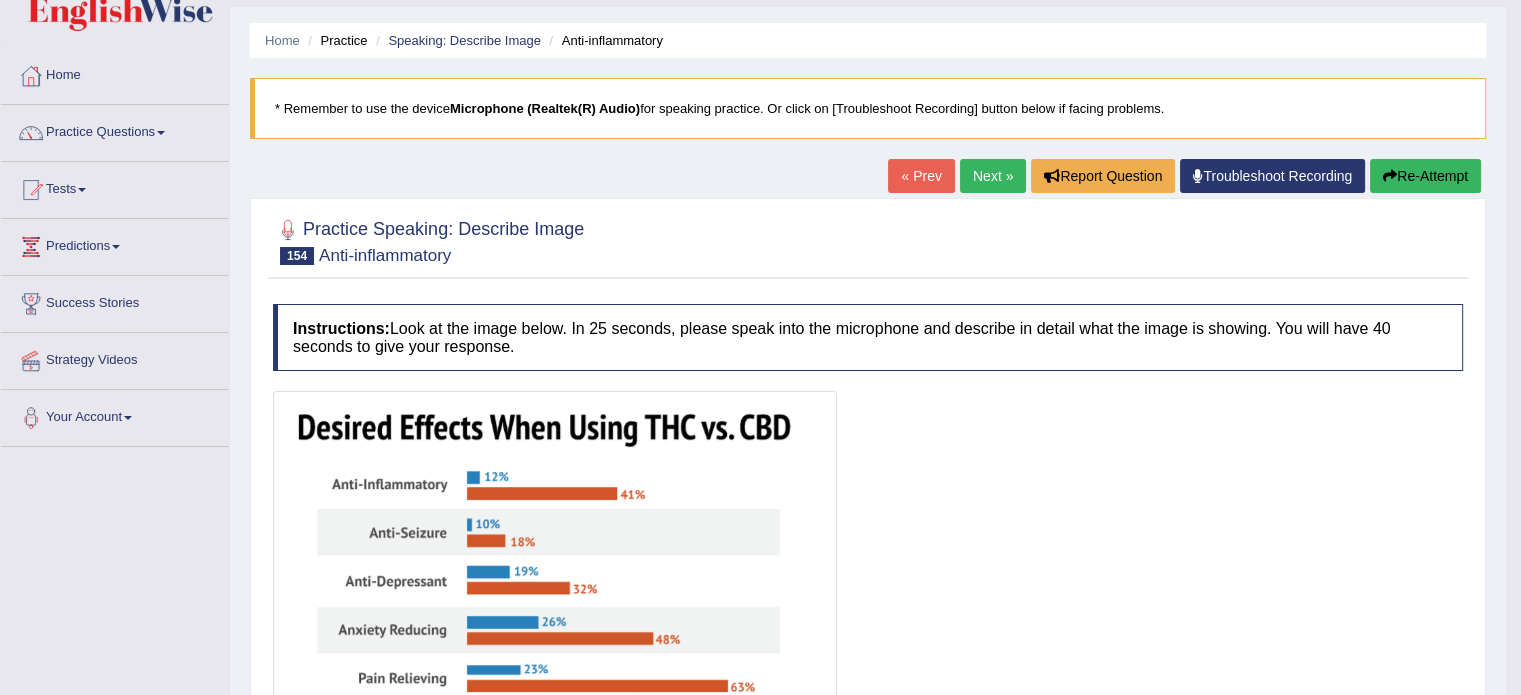 click on "Next »" at bounding box center [993, 176] 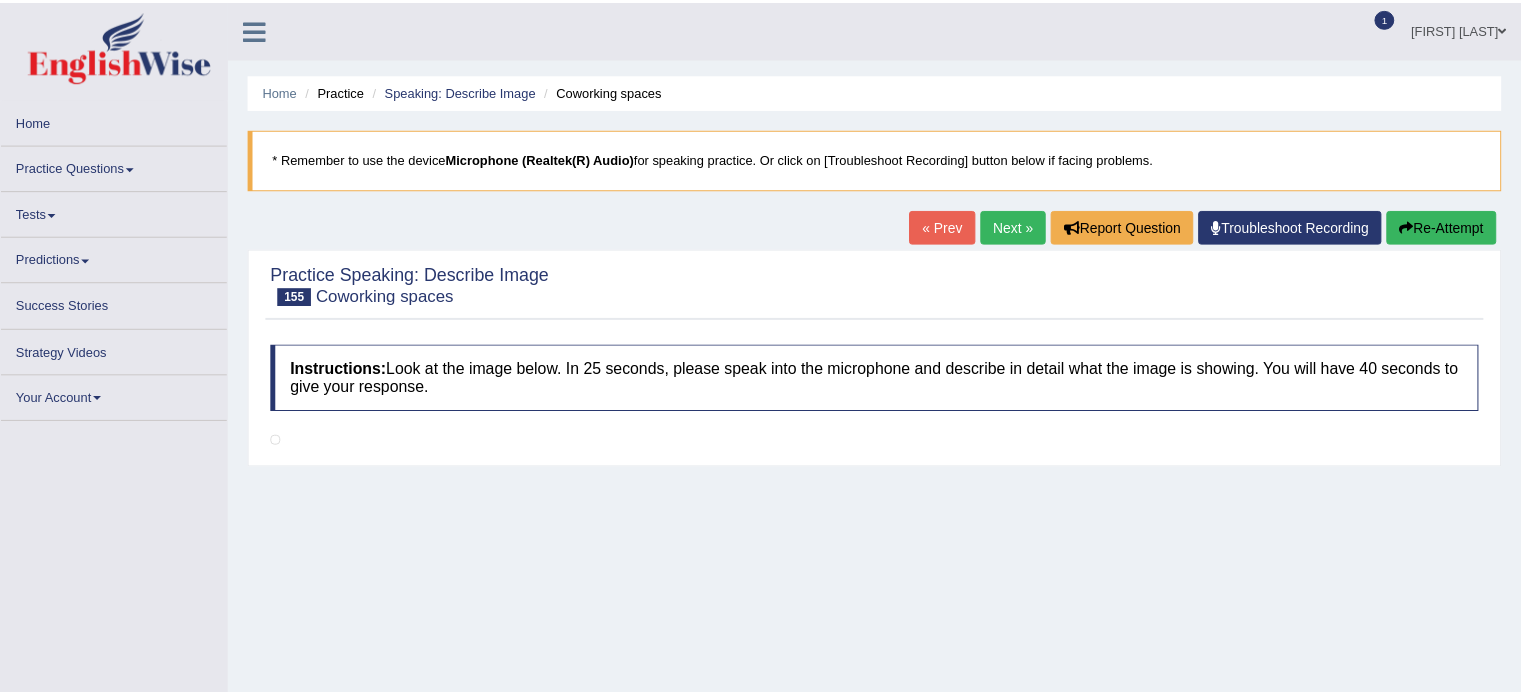 scroll, scrollTop: 0, scrollLeft: 0, axis: both 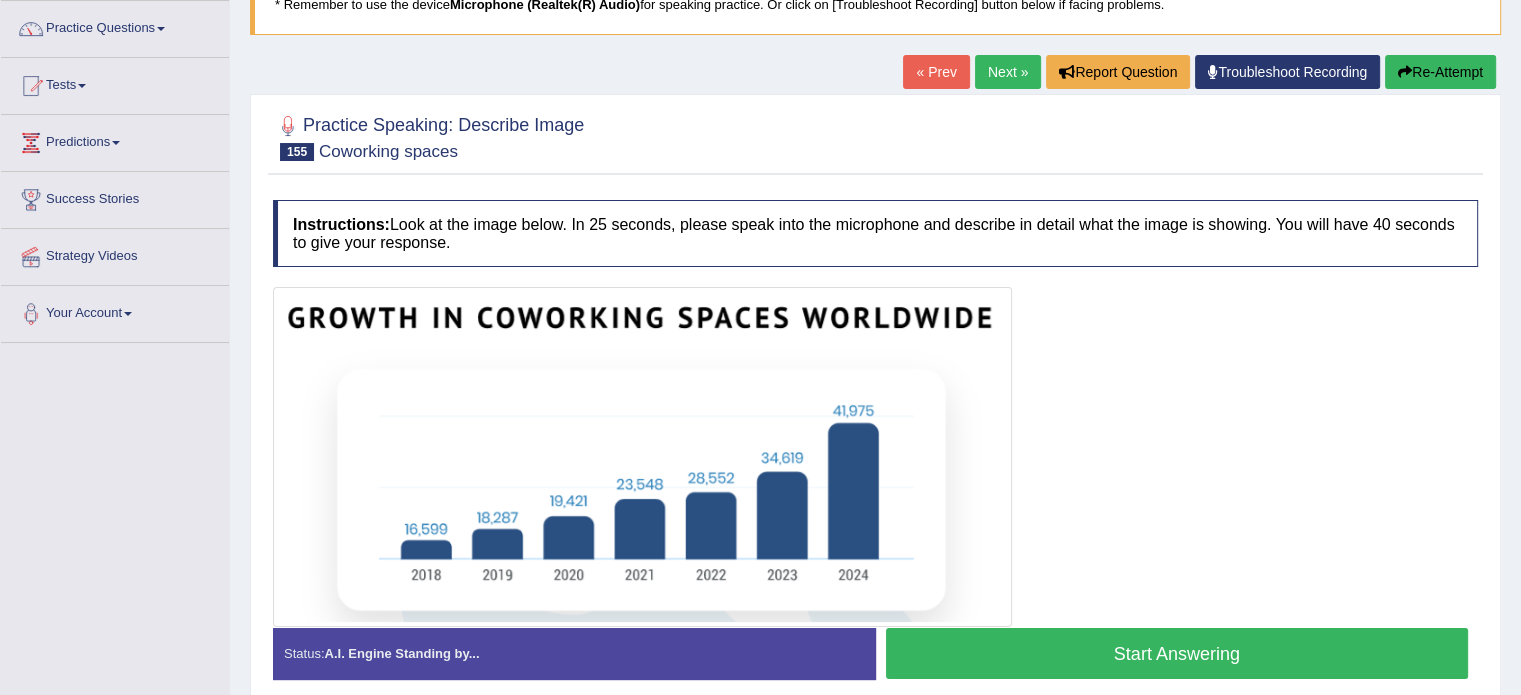 click on "Next »" at bounding box center [1008, 72] 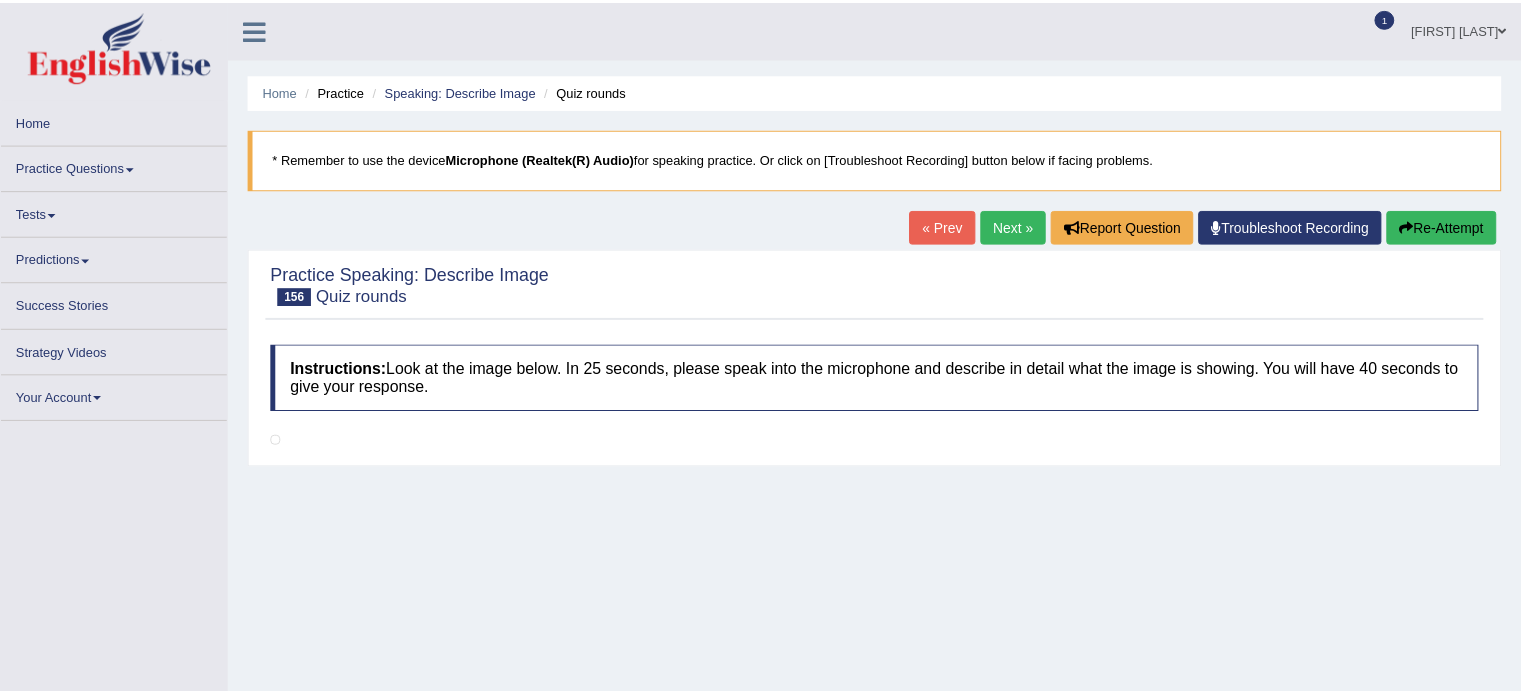 scroll, scrollTop: 0, scrollLeft: 0, axis: both 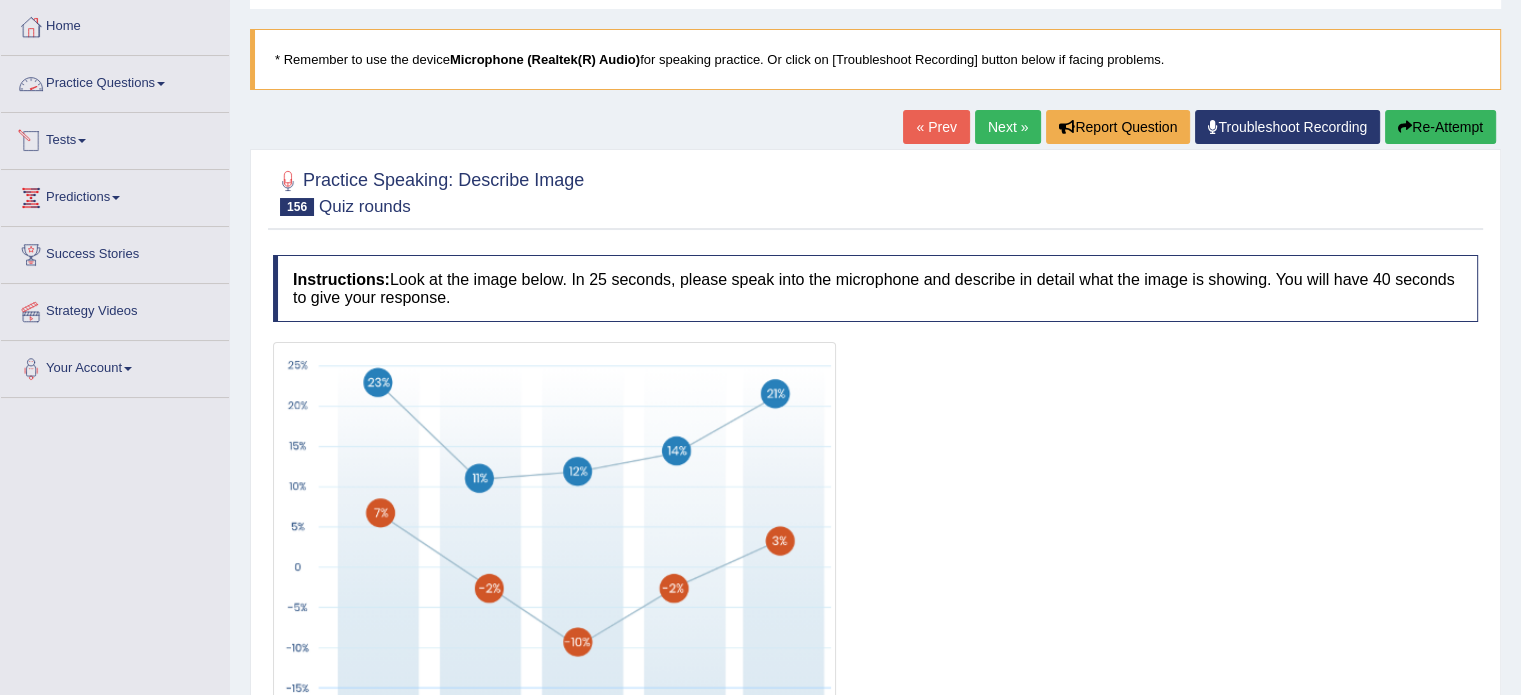 click on "Practice Questions" at bounding box center (115, 81) 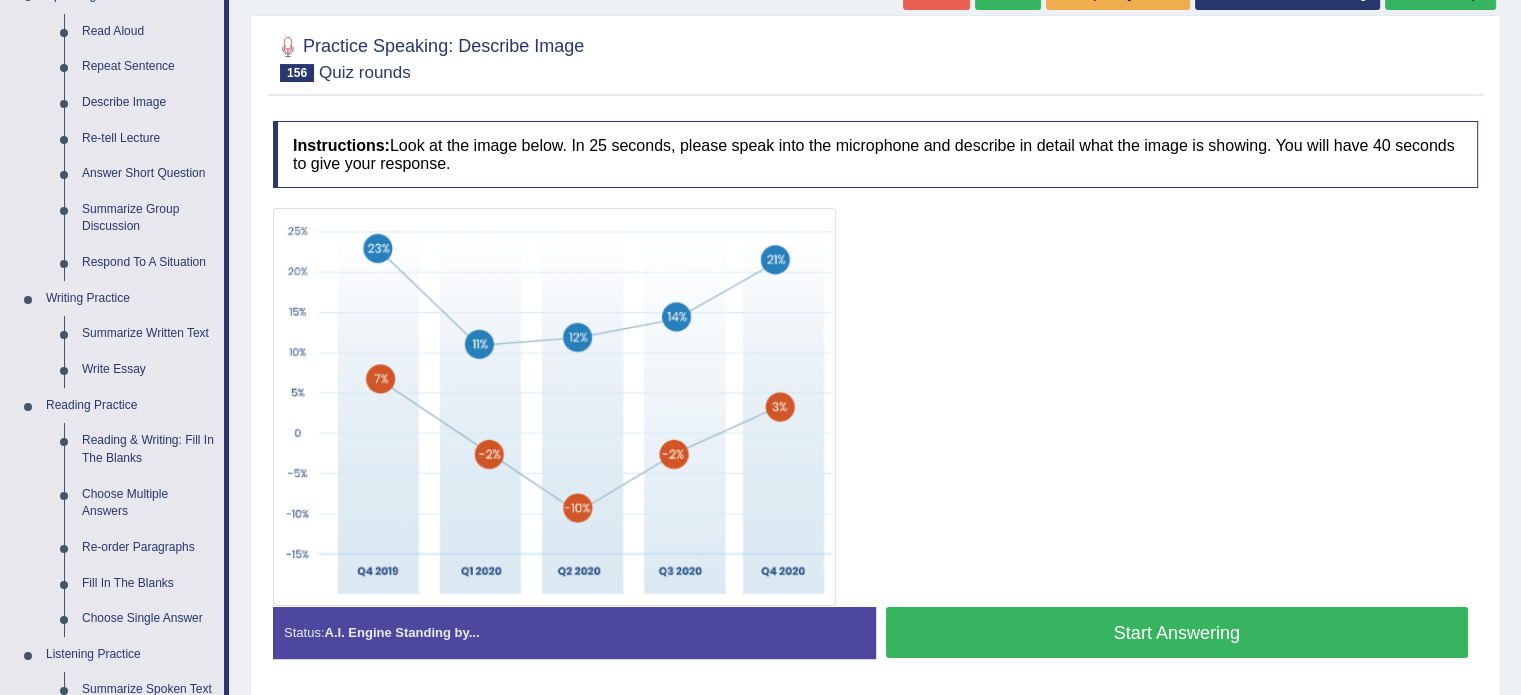 scroll, scrollTop: 200, scrollLeft: 0, axis: vertical 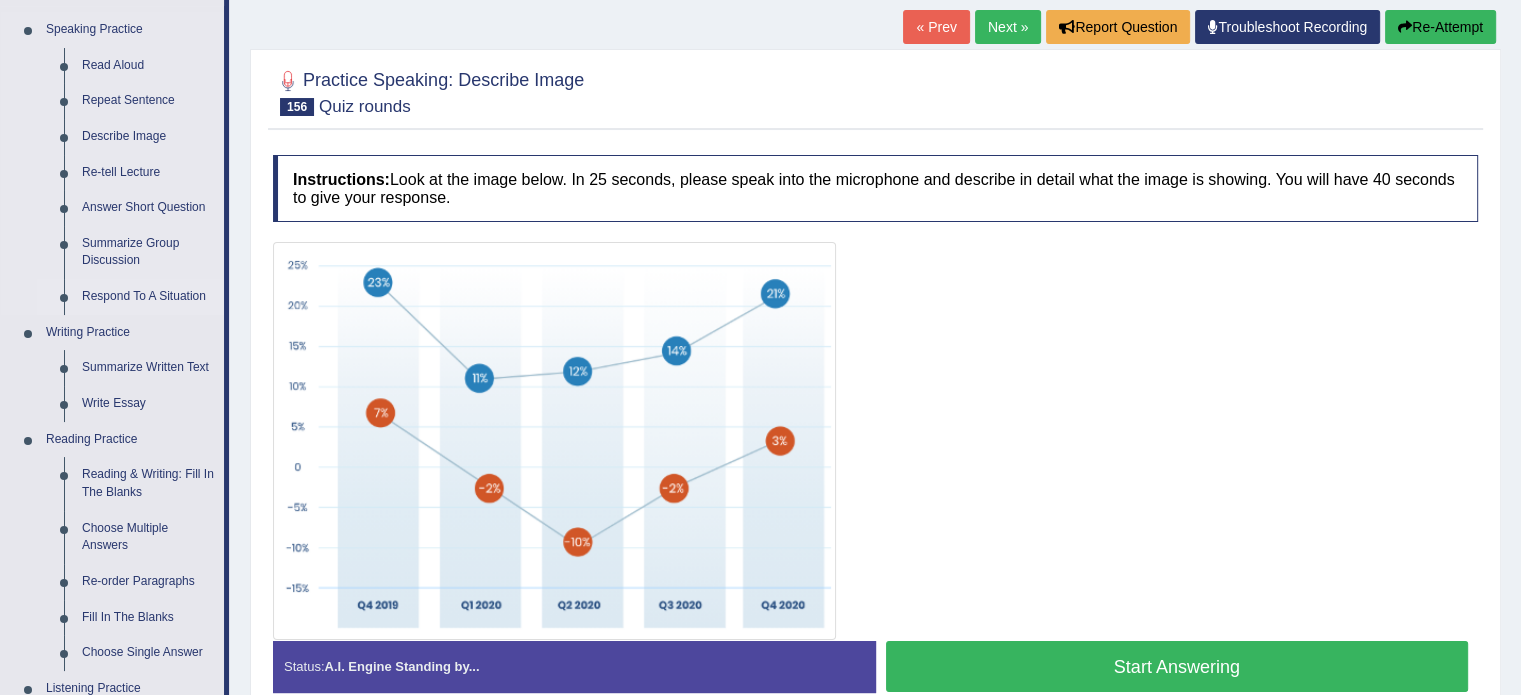click on "Respond To A Situation" at bounding box center [148, 297] 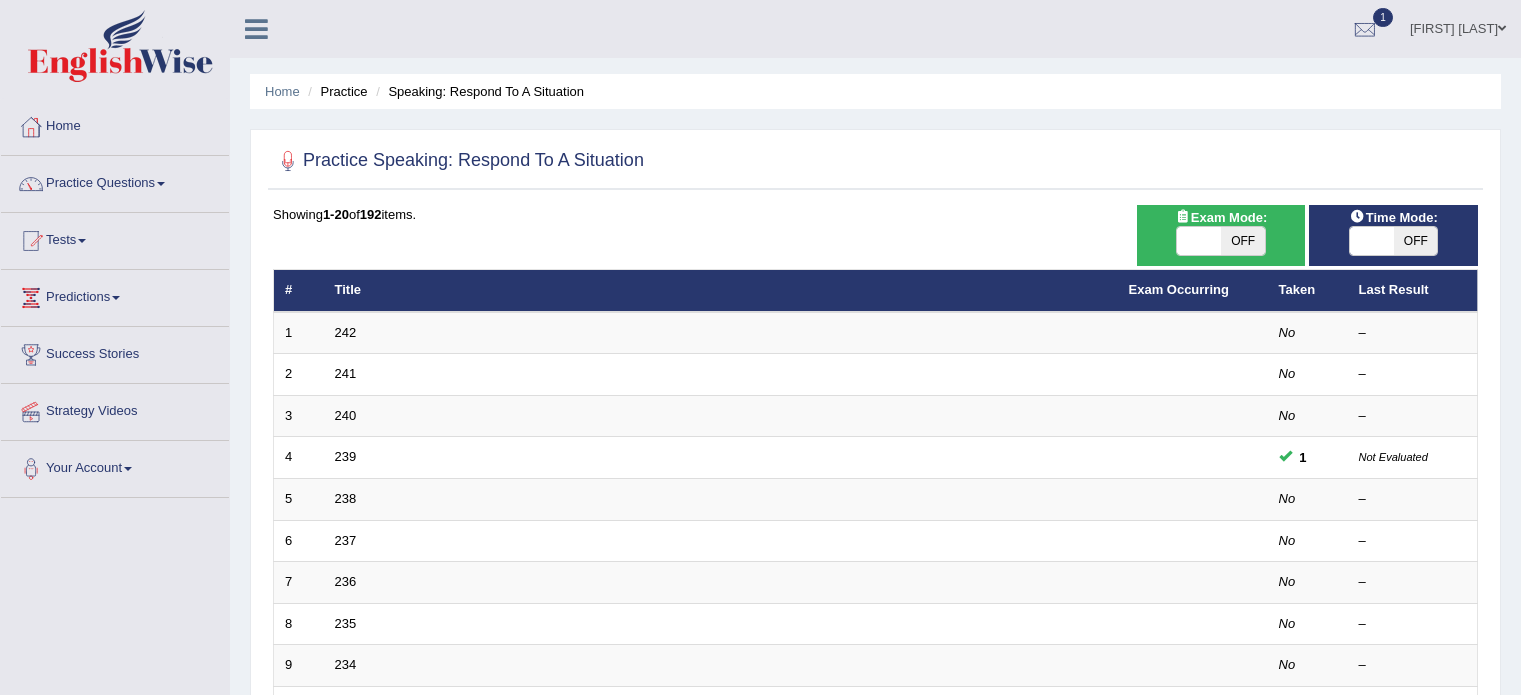 scroll, scrollTop: 500, scrollLeft: 0, axis: vertical 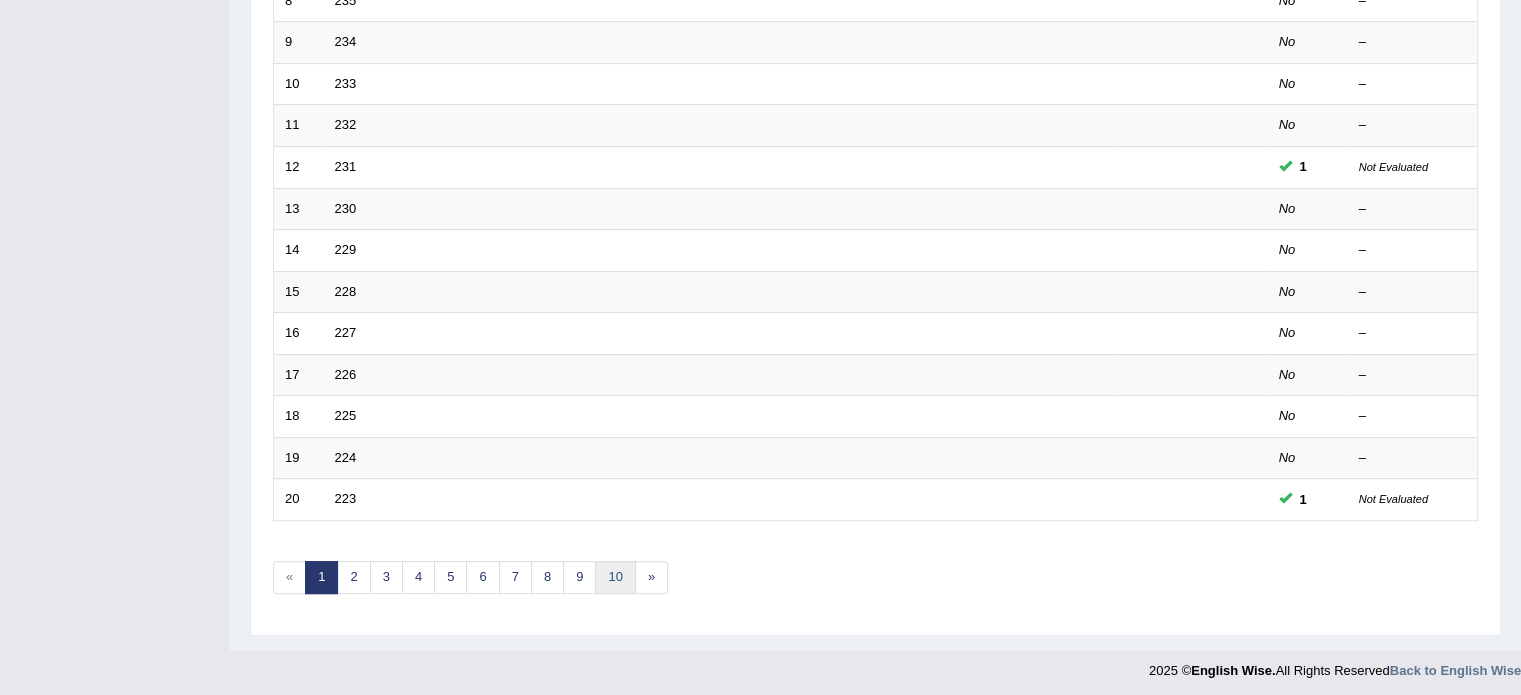 click on "10" at bounding box center [615, 577] 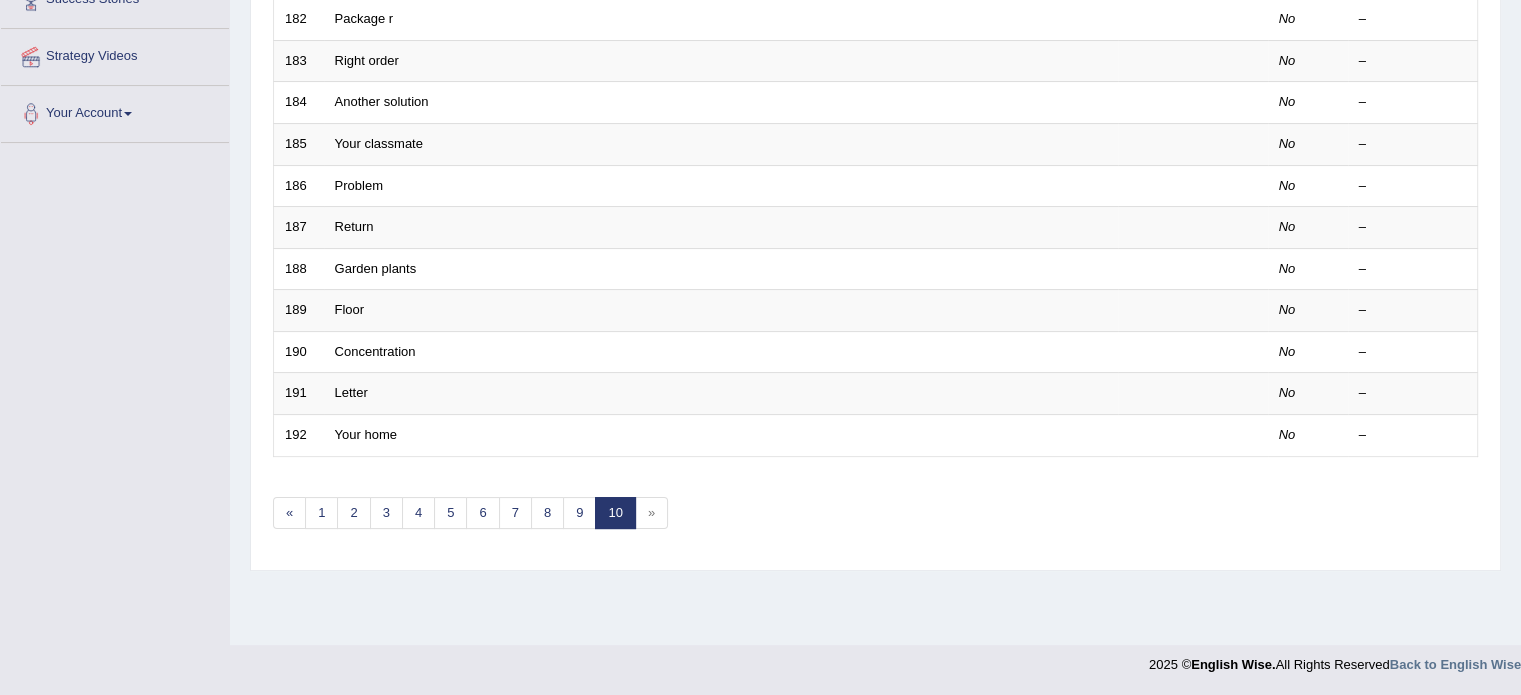scroll, scrollTop: 0, scrollLeft: 0, axis: both 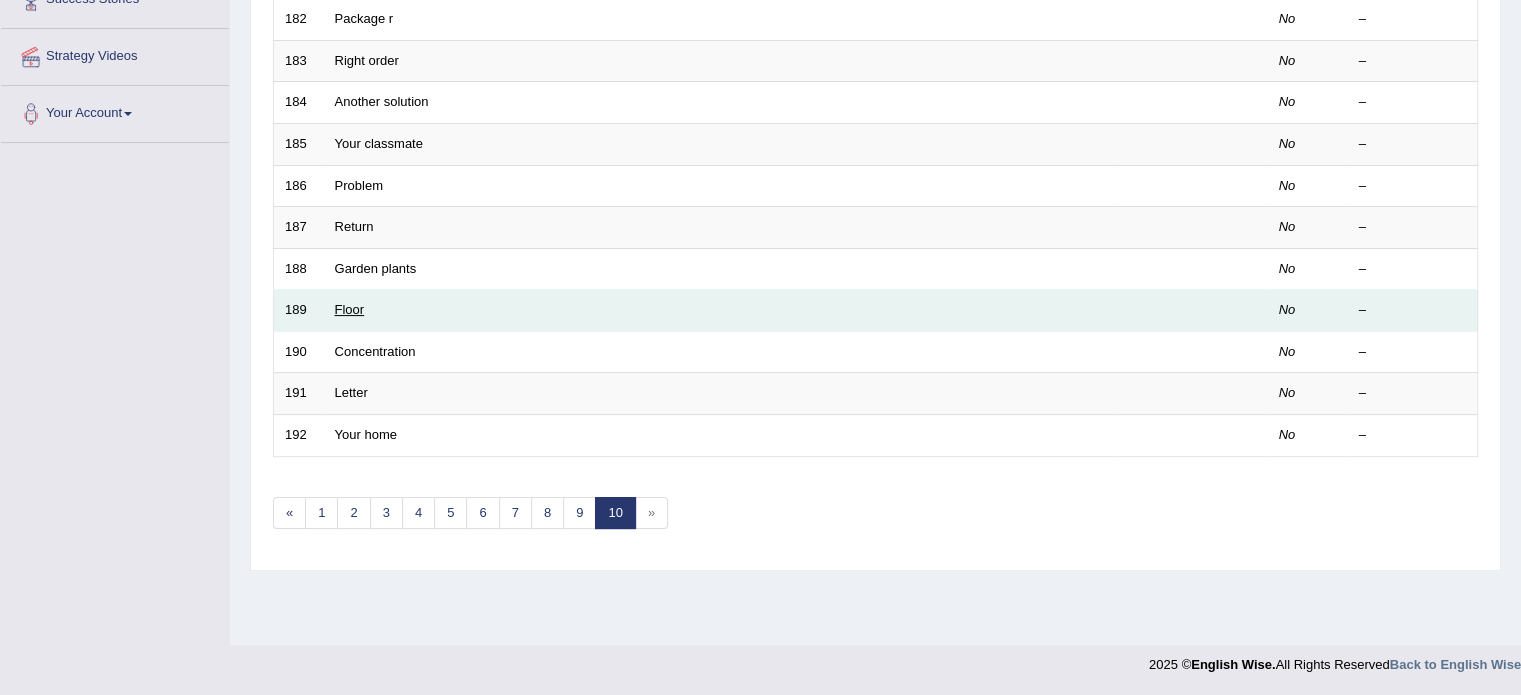 click on "Floor" at bounding box center (350, 309) 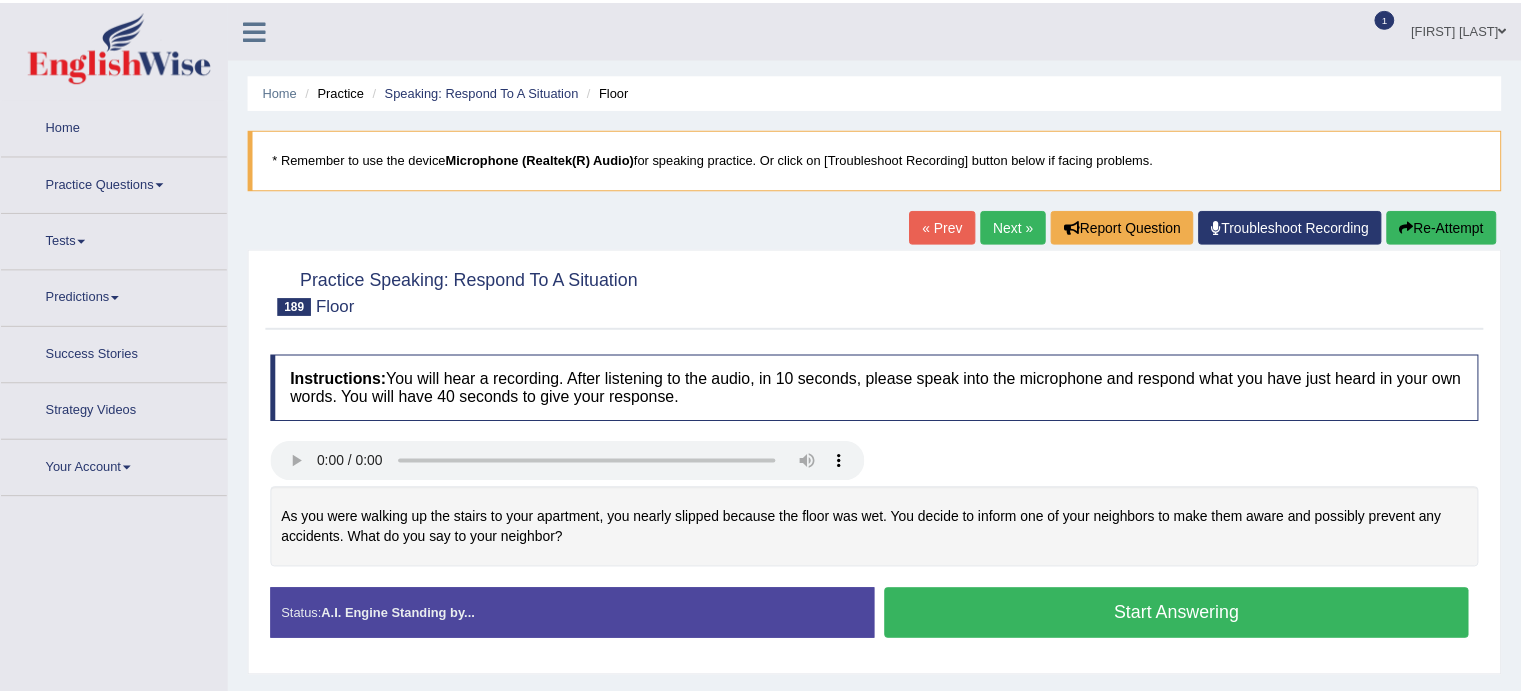 scroll, scrollTop: 0, scrollLeft: 0, axis: both 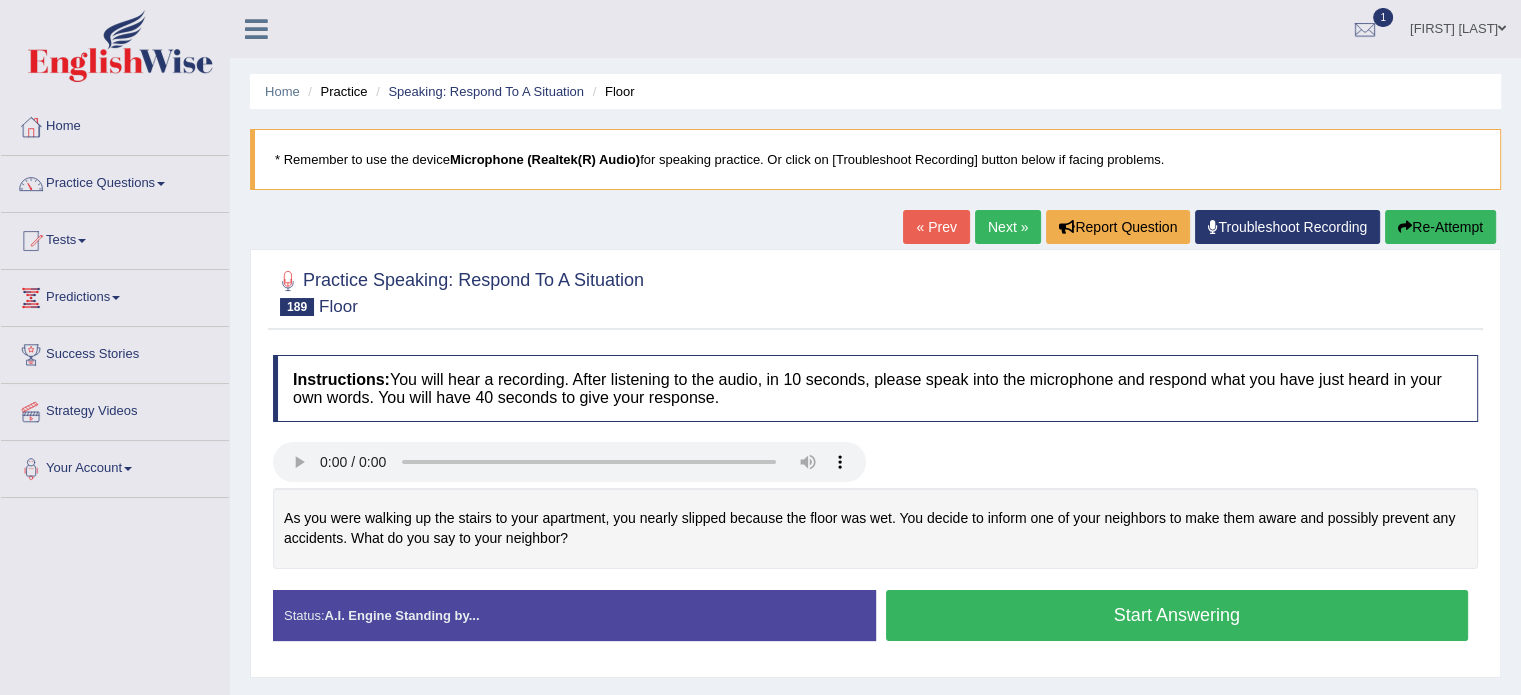click on "Start Answering" at bounding box center (1177, 615) 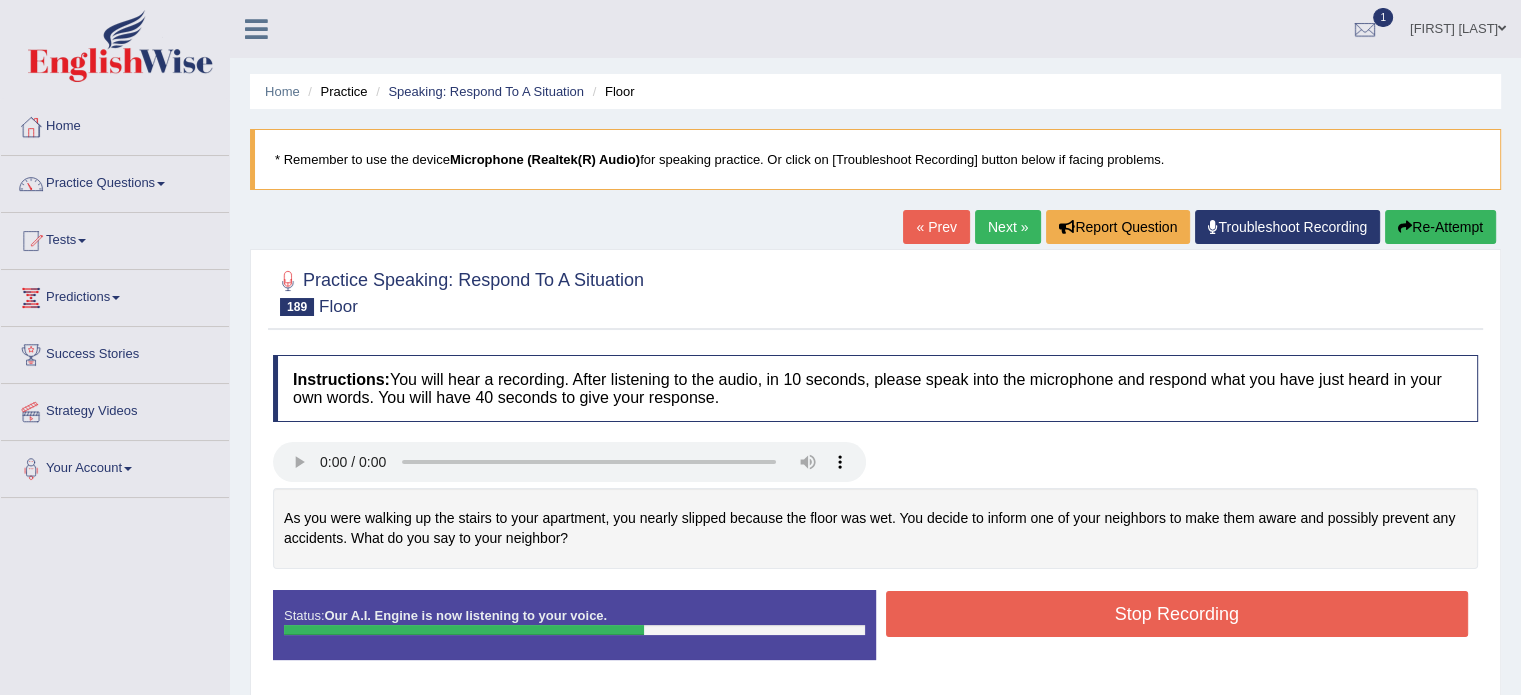 scroll, scrollTop: 100, scrollLeft: 0, axis: vertical 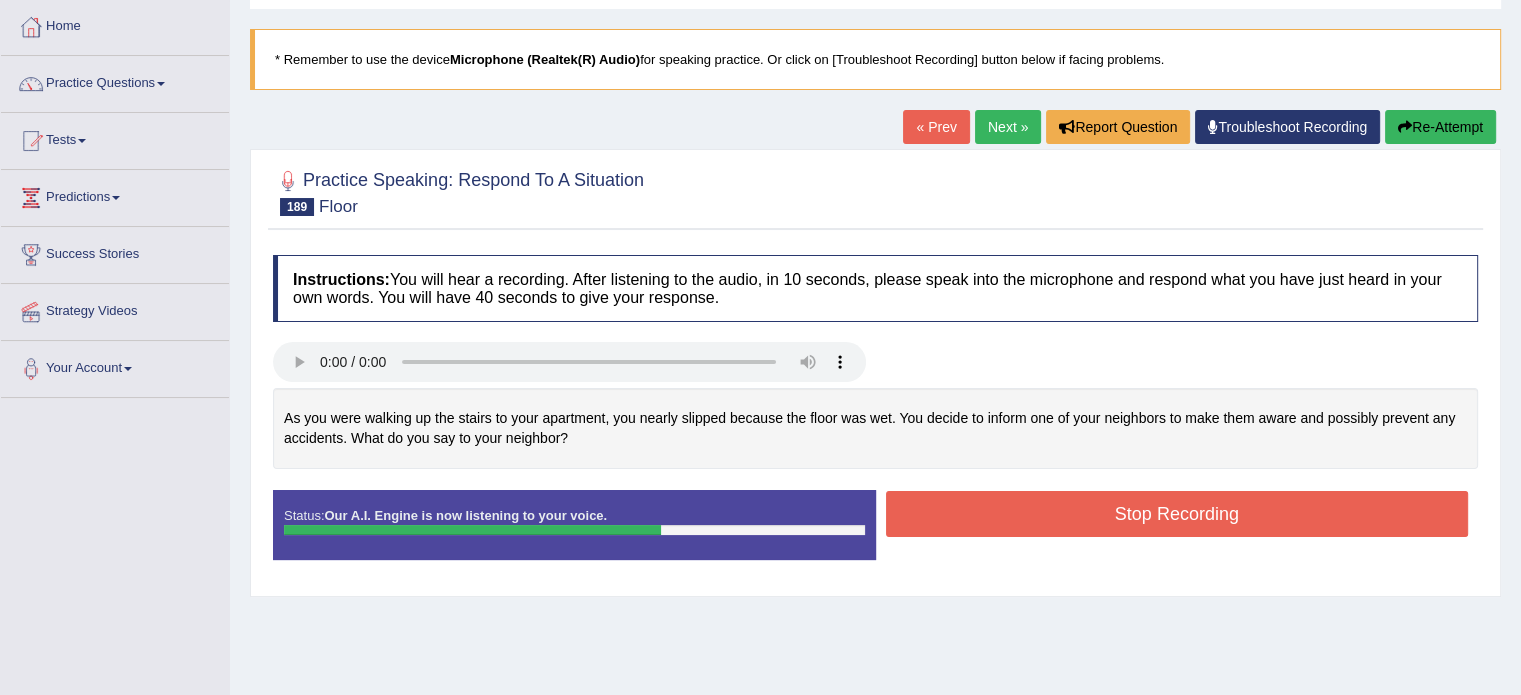 click on "Stop Recording" at bounding box center (1177, 514) 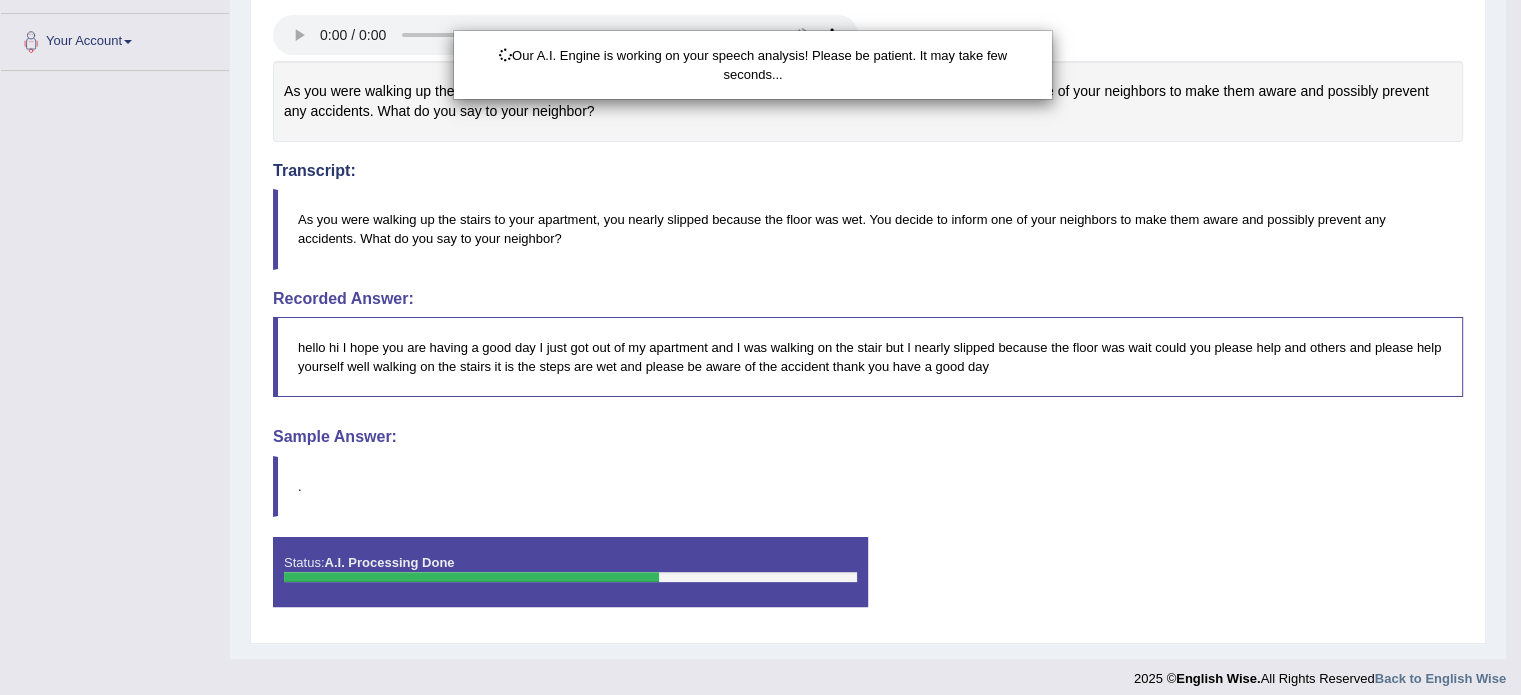 scroll, scrollTop: 437, scrollLeft: 0, axis: vertical 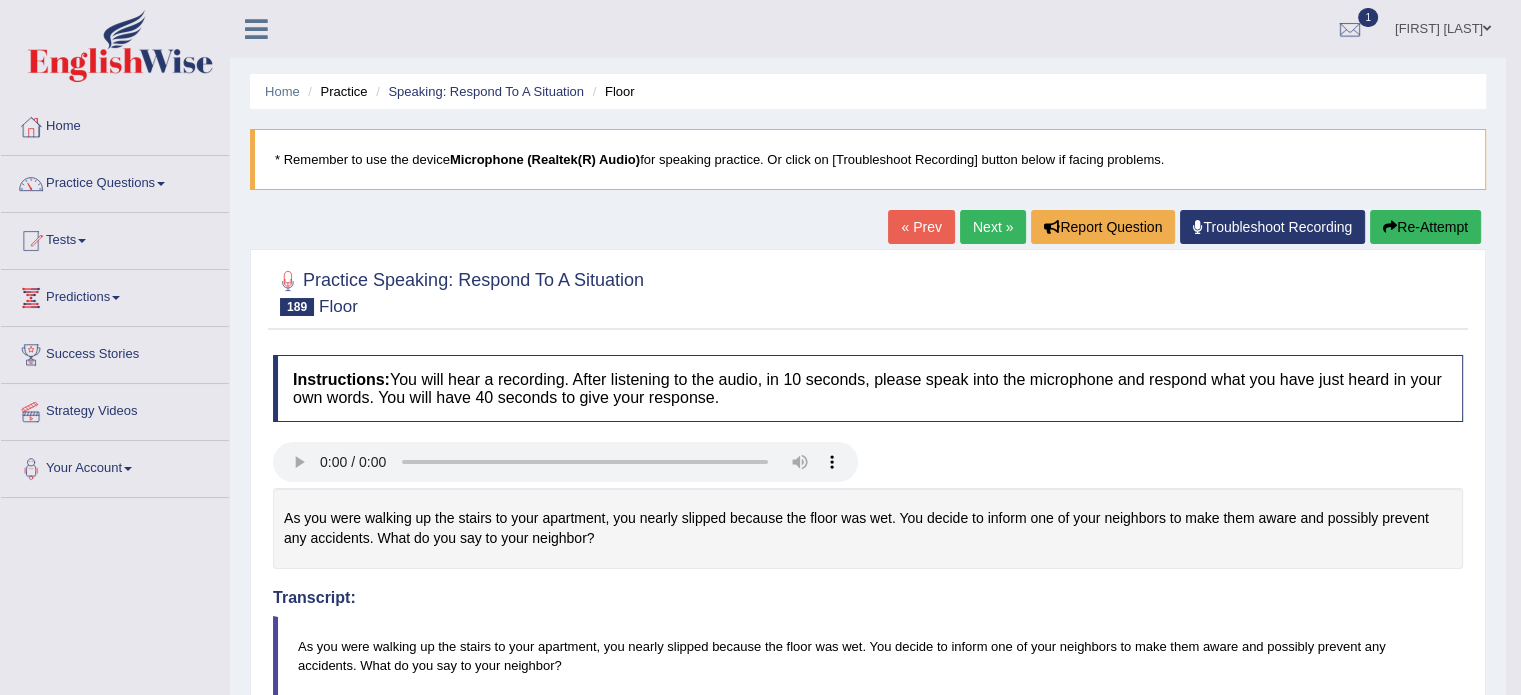 click on "Next »" at bounding box center [993, 227] 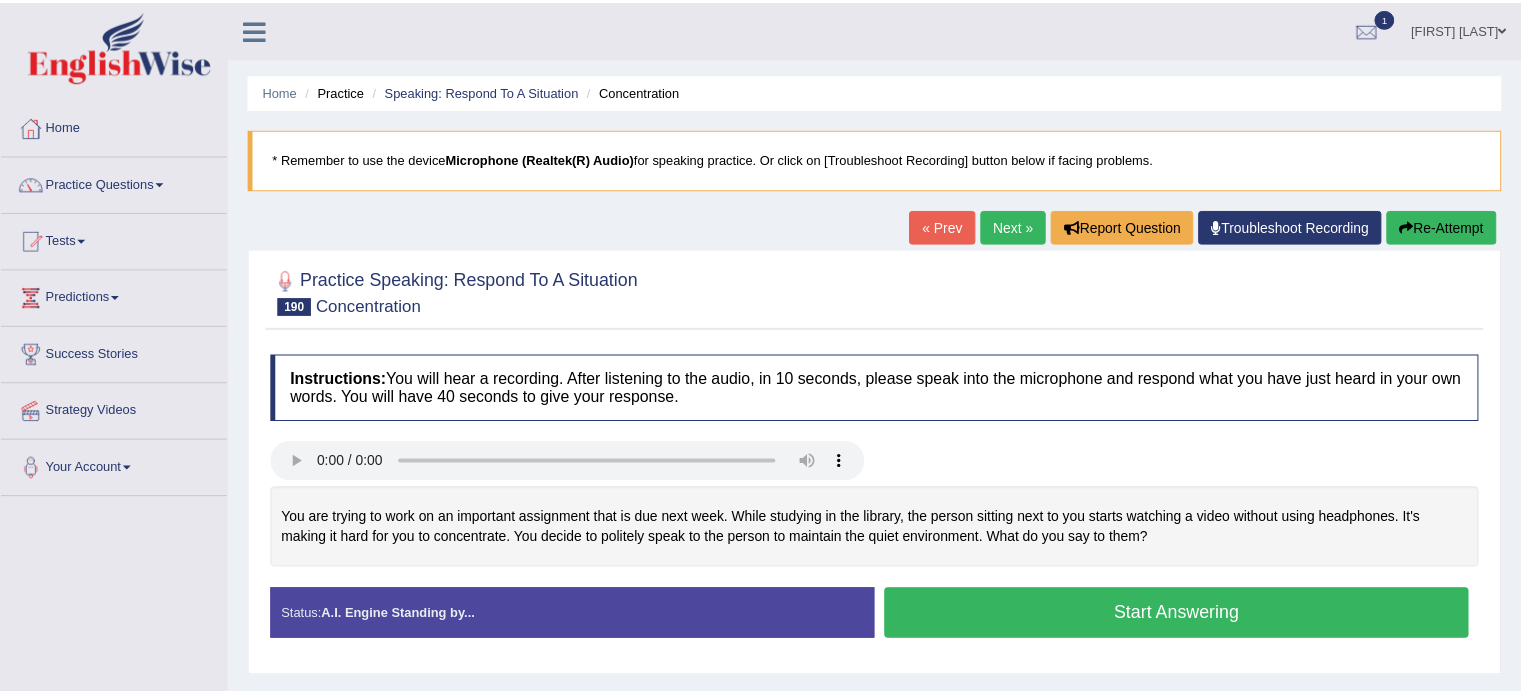 scroll, scrollTop: 0, scrollLeft: 0, axis: both 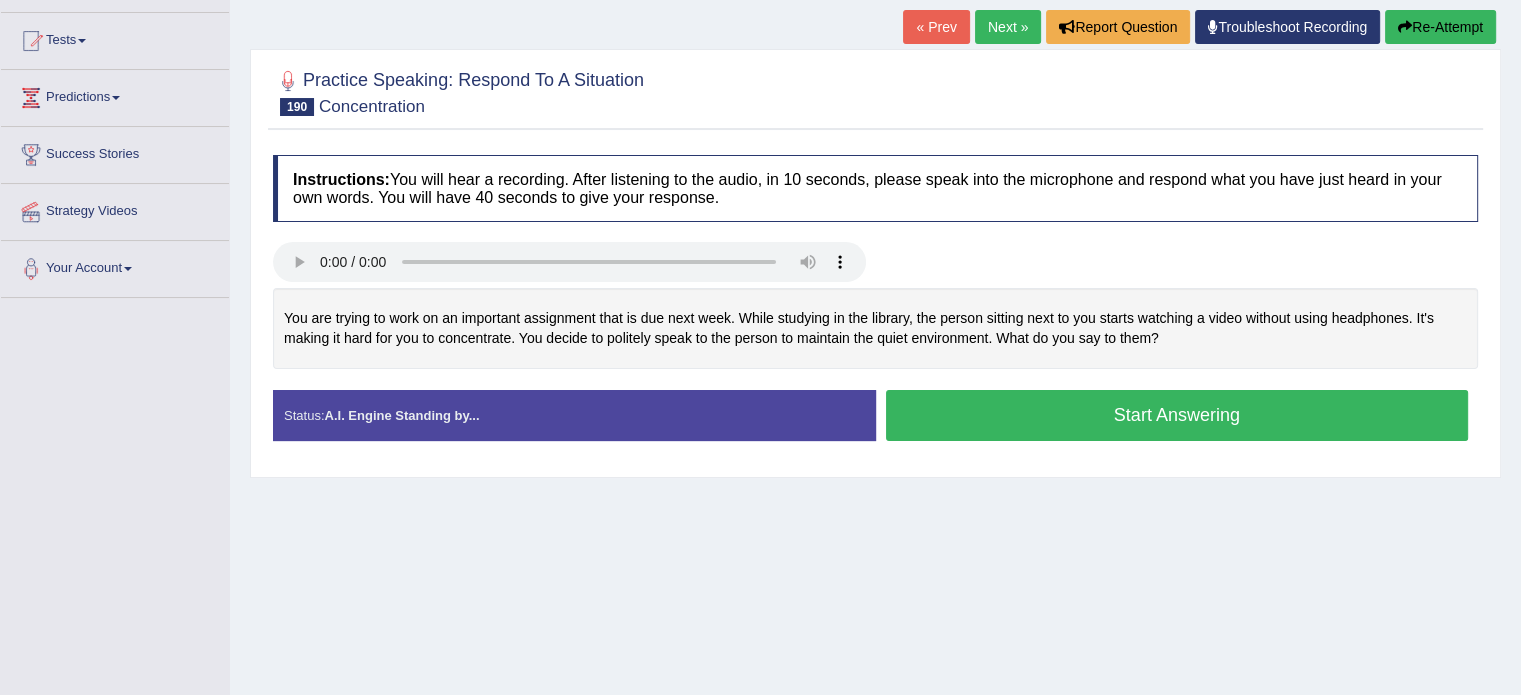 click on "Start Answering" at bounding box center (1177, 415) 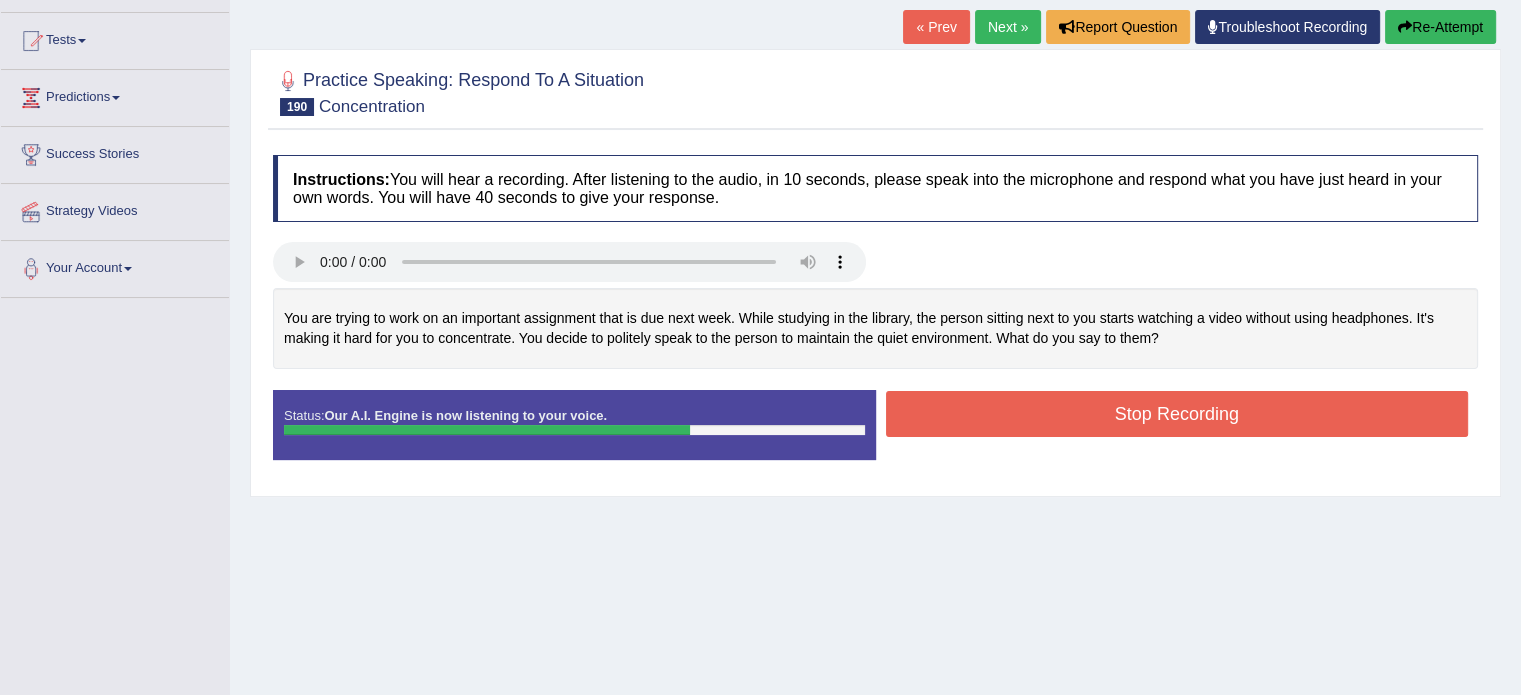 click on "Stop Recording" at bounding box center (1177, 414) 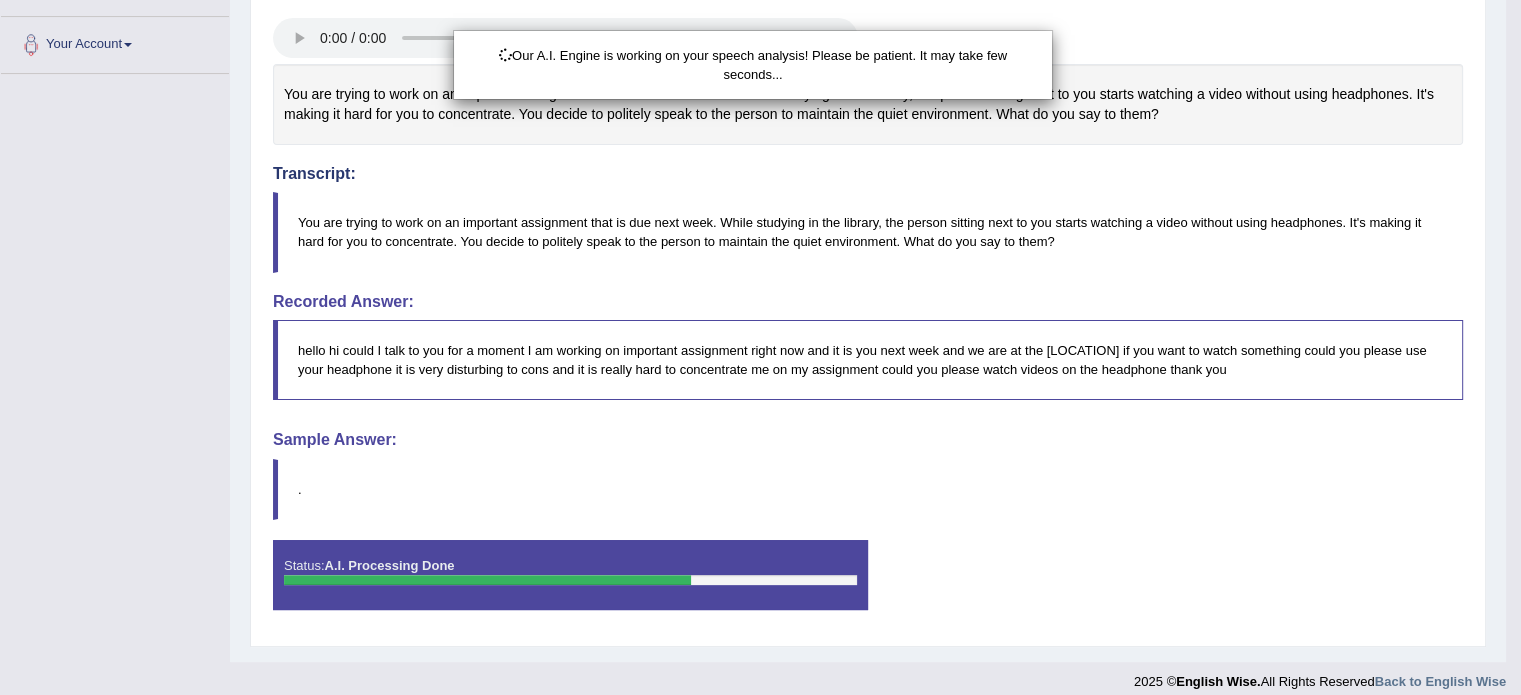 scroll, scrollTop: 437, scrollLeft: 0, axis: vertical 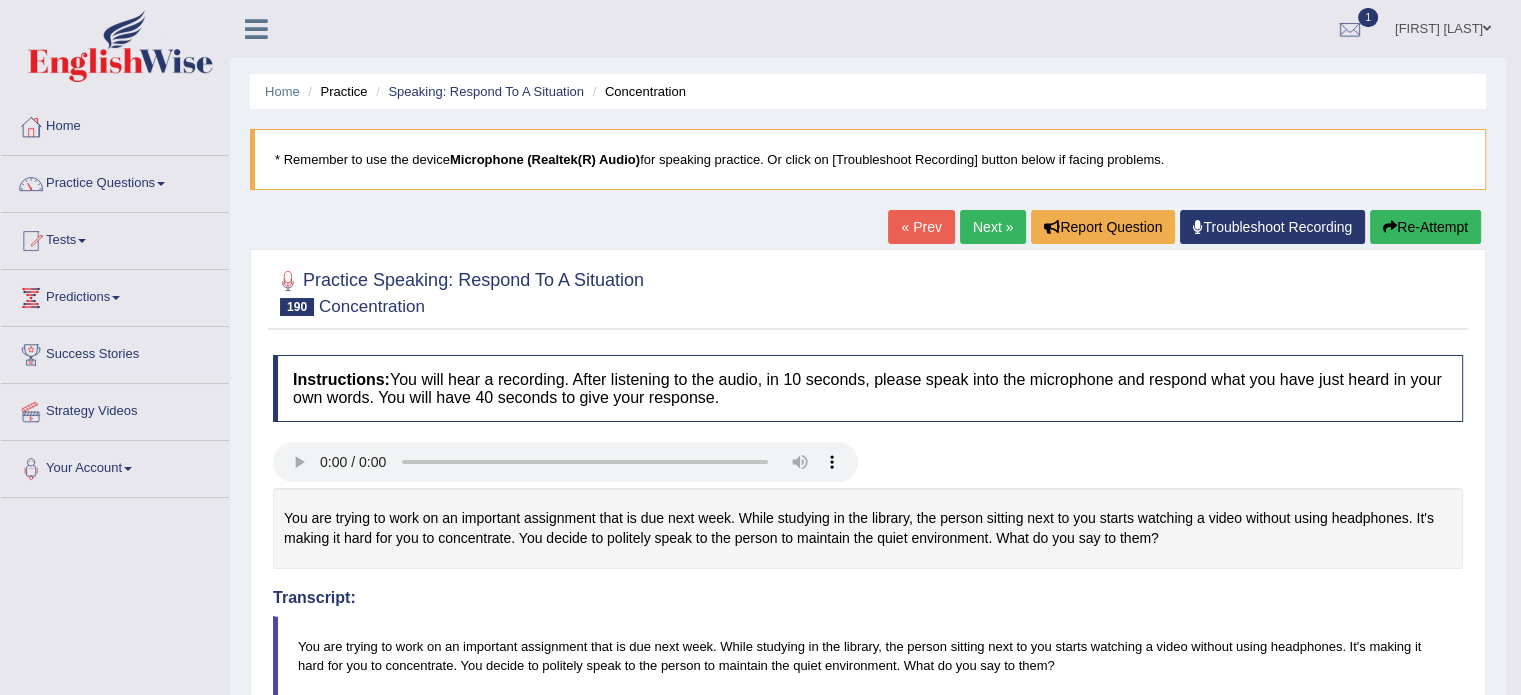 click on "Next »" at bounding box center (993, 227) 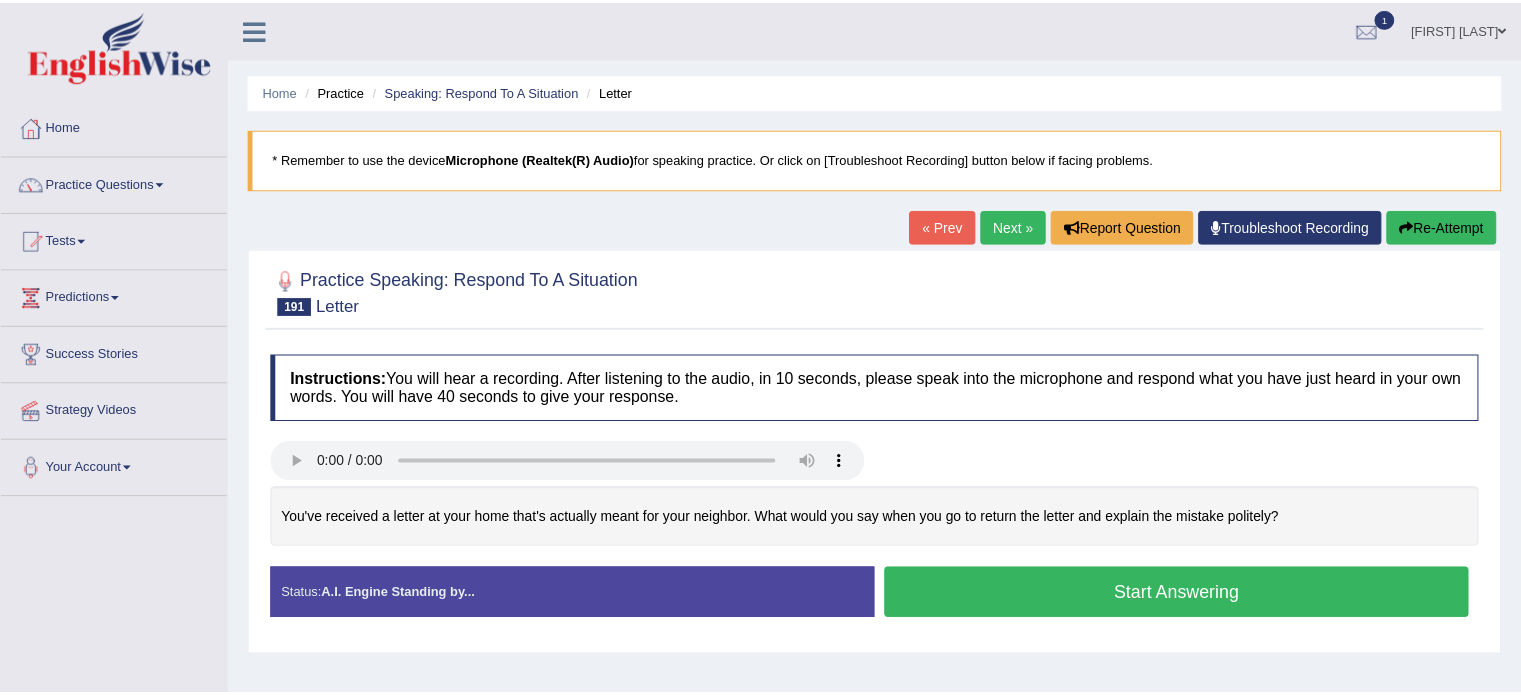 scroll, scrollTop: 0, scrollLeft: 0, axis: both 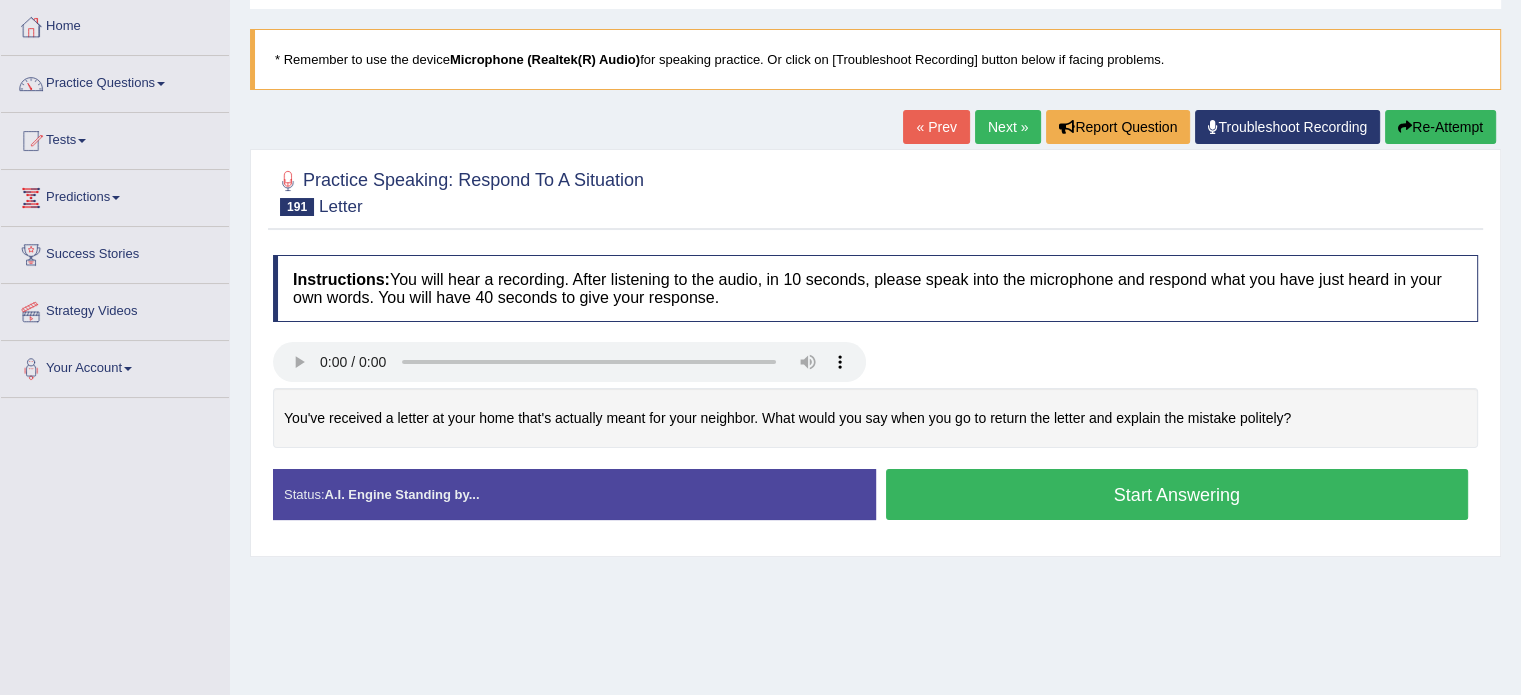 click on "Next »" at bounding box center [1008, 127] 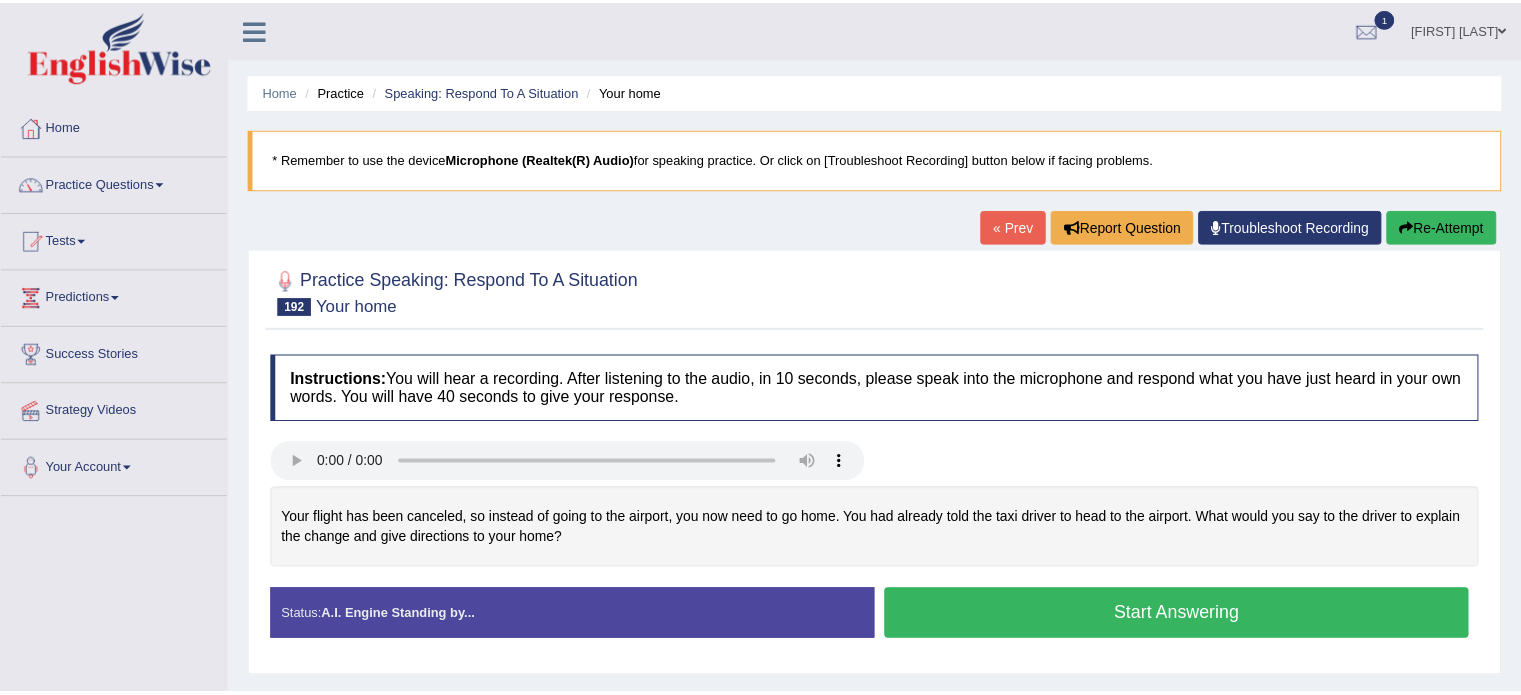 scroll, scrollTop: 0, scrollLeft: 0, axis: both 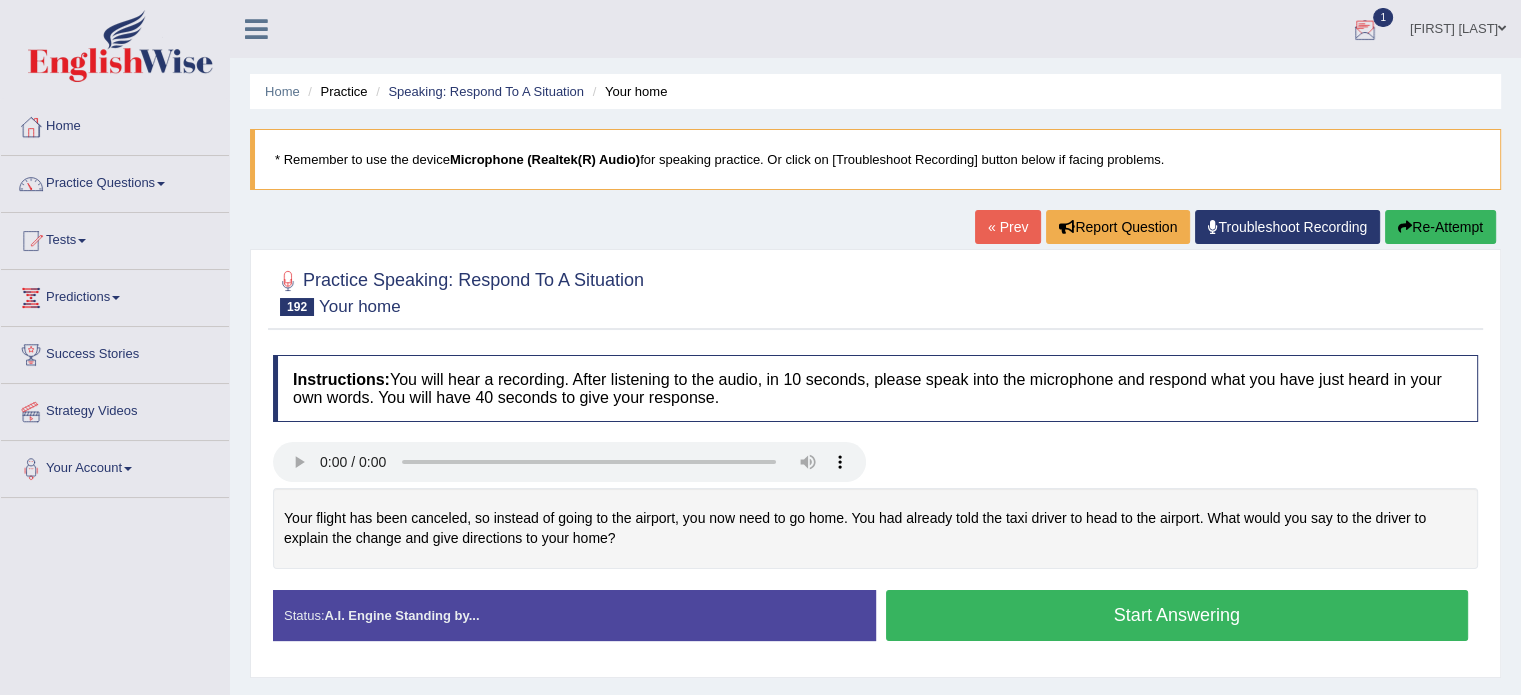 click at bounding box center [1365, 30] 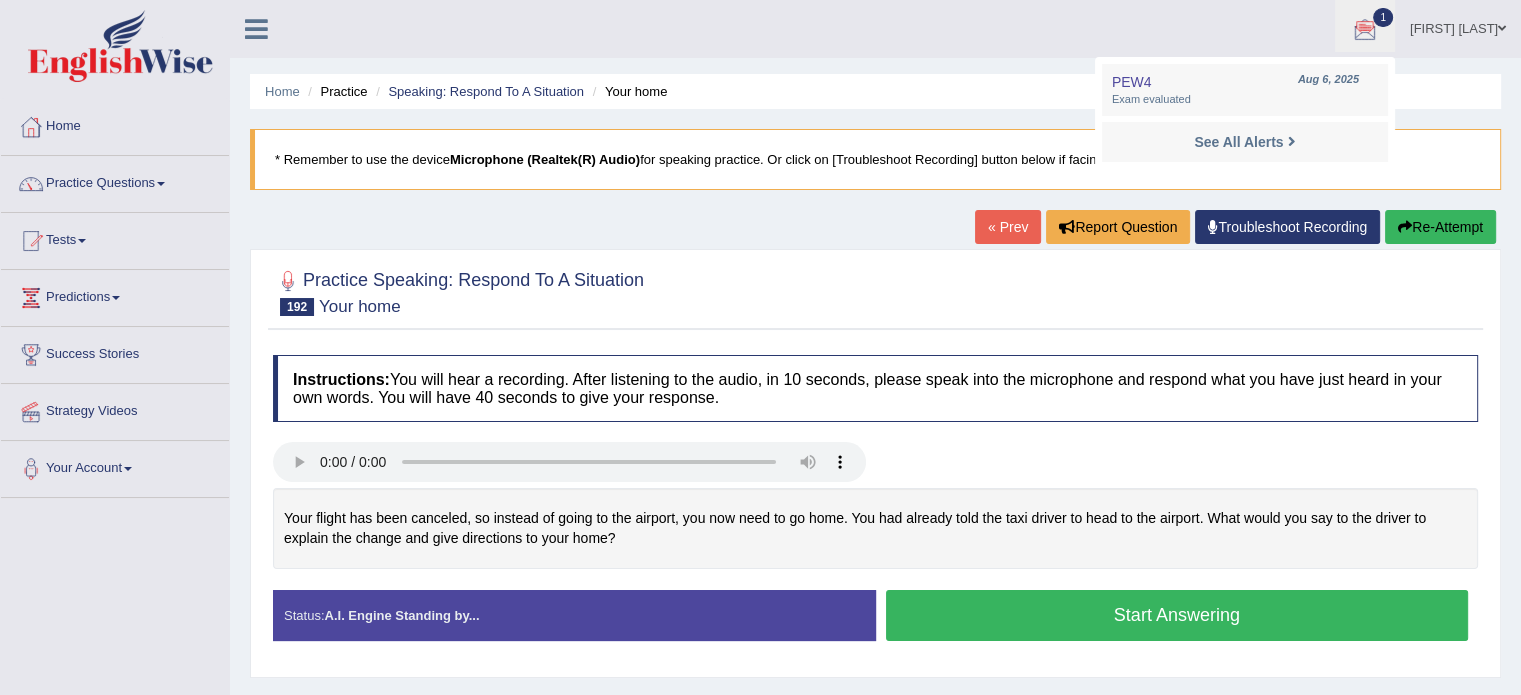 click on "Home
Practice
Speaking: Respond To A Situation
Your home
* Remember to use the device  Microphone (Realtek(R) Audio)  for speaking practice. Or click on [Troubleshoot Recording] button below if facing problems.
« Prev  Report Question  Troubleshoot Recording  Re-Attempt
Practice Speaking: Respond To A Situation
192
Your home
Instructions:  You will hear a recording. After listening to the audio, in 10 seconds, please speak into the microphone and respond what you have just heard in your own words. You will have 40 seconds to give your response.
Your flight has been canceled, so instead of going to the airport, you now need to go home. You had already told the taxi driver to head to the airport. What would you say to the driver to explain the change and give directions to your home? Transcript: Recorded Answer: 0 5" at bounding box center [875, 500] 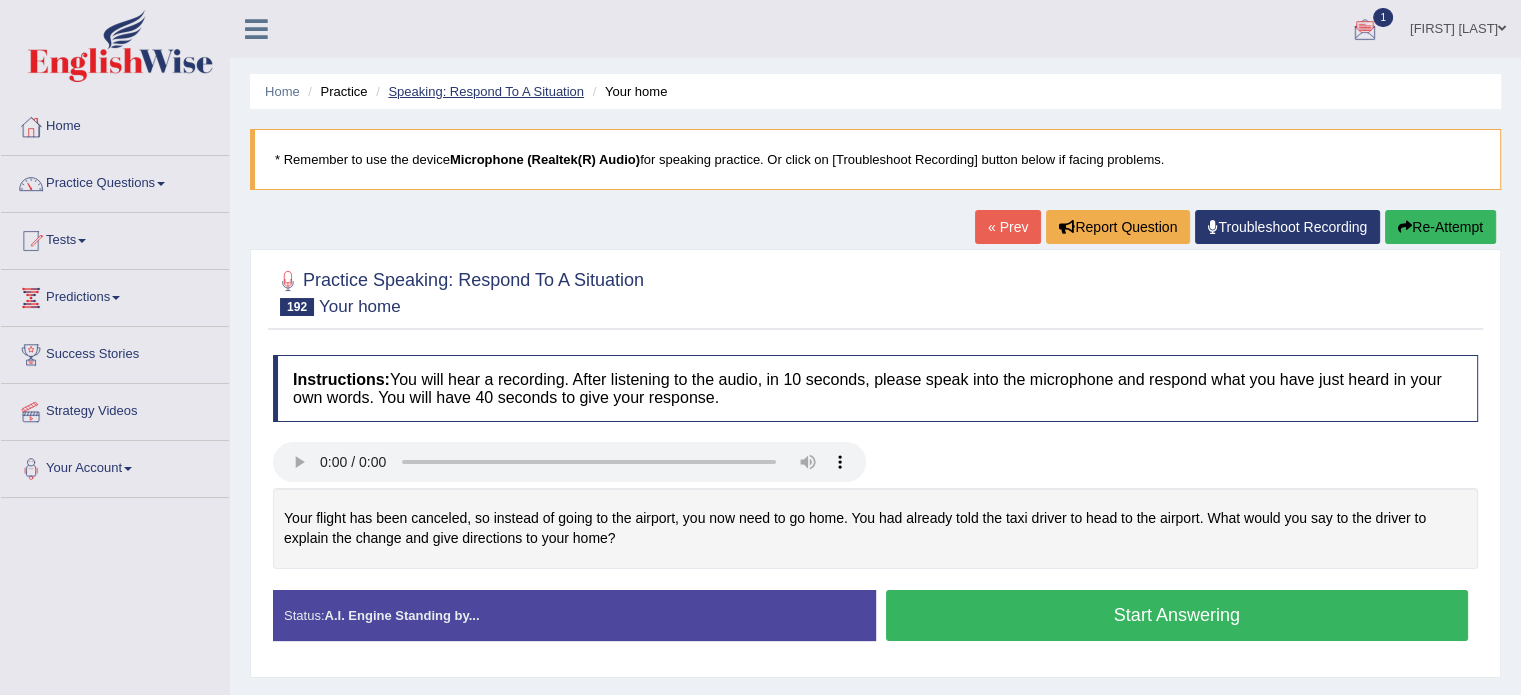 click on "Speaking: Respond To A Situation" at bounding box center (486, 91) 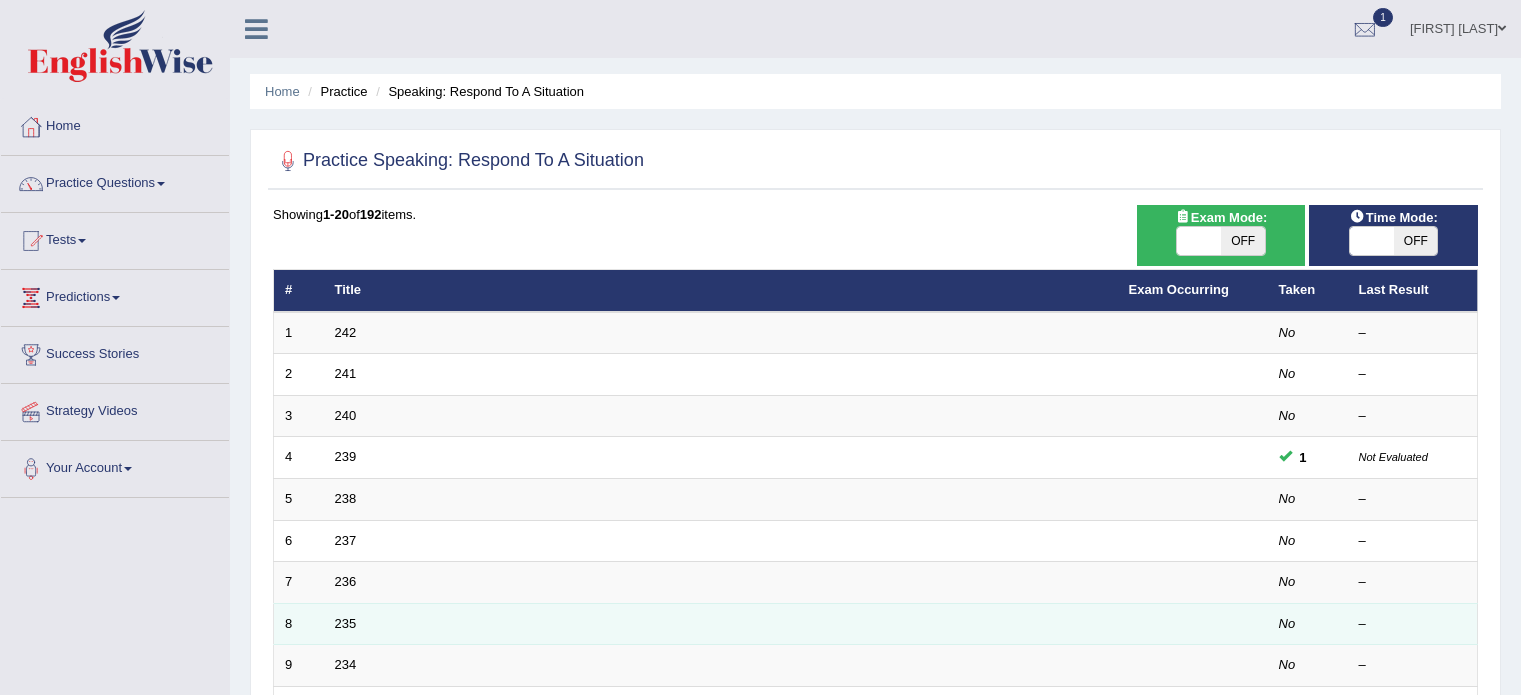 scroll, scrollTop: 311, scrollLeft: 0, axis: vertical 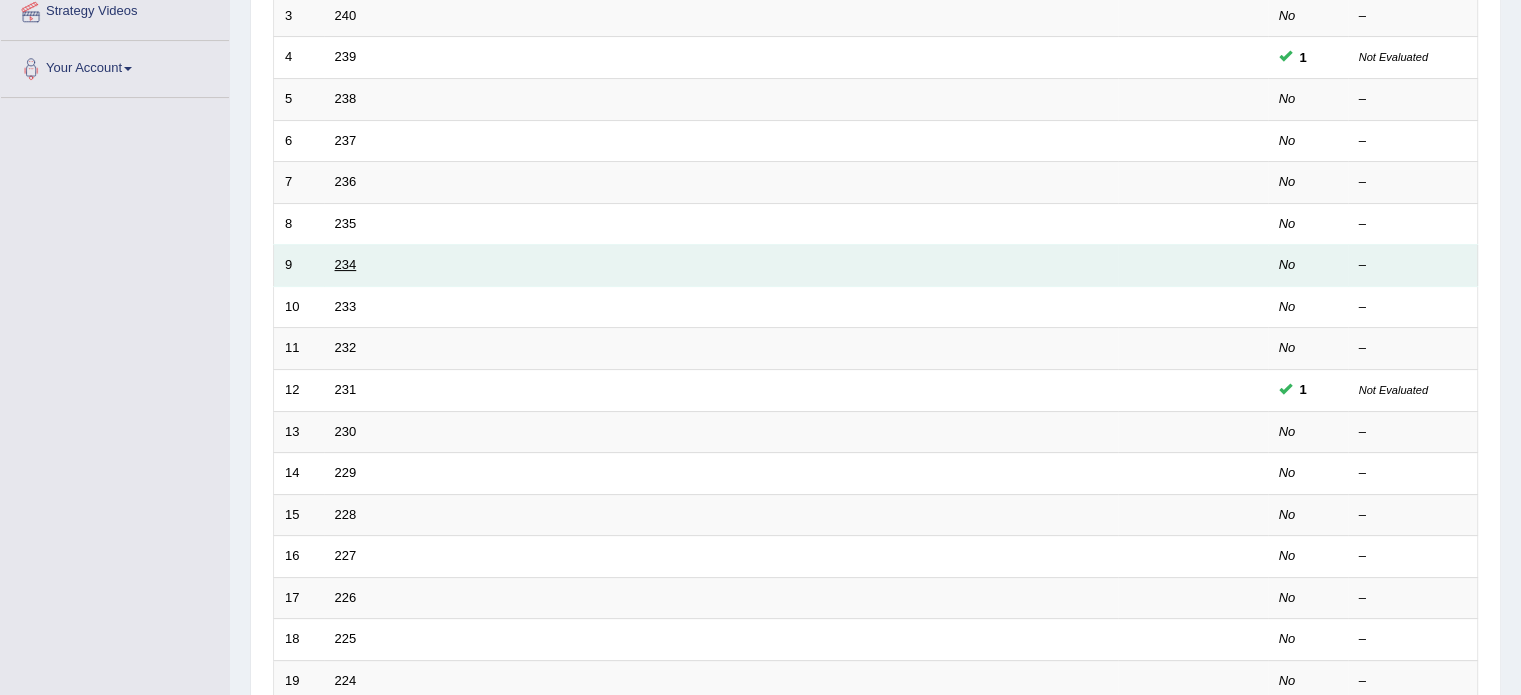 click on "234" at bounding box center (346, 264) 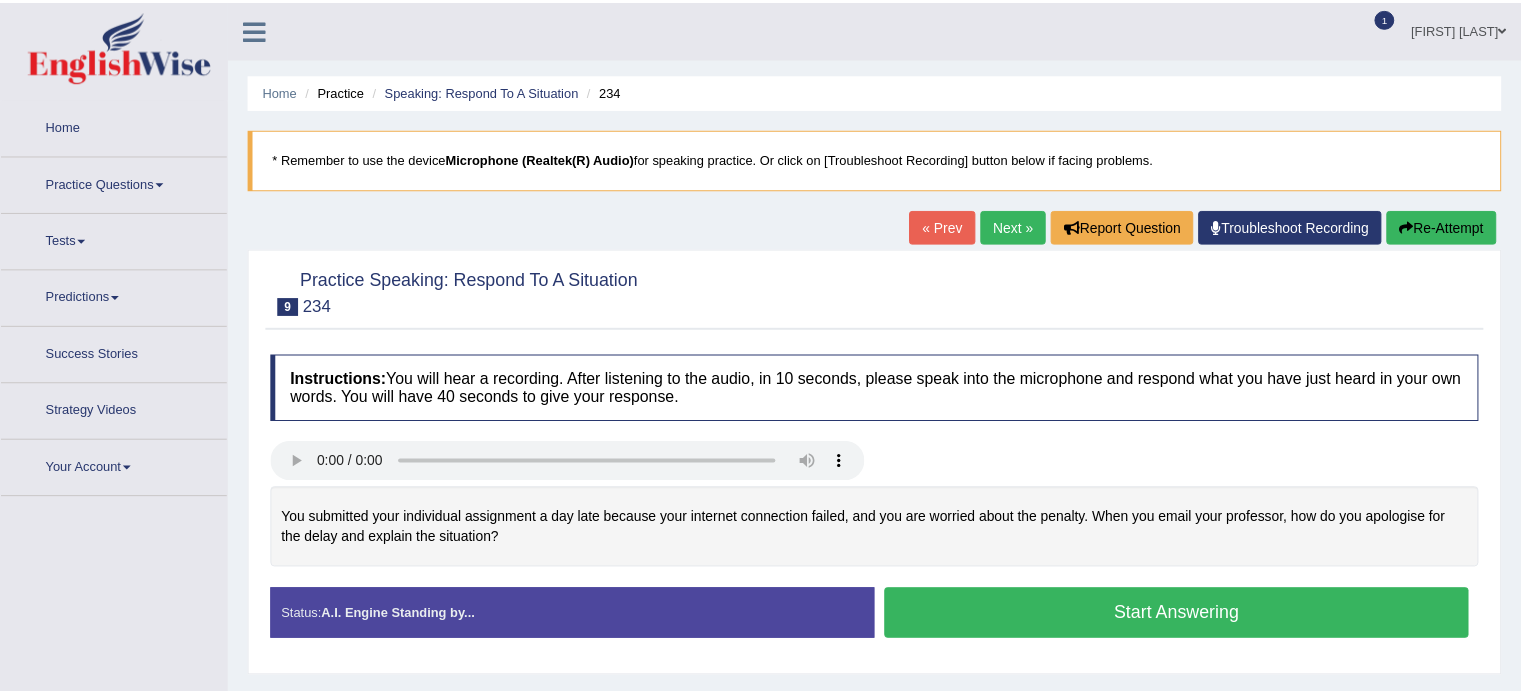 scroll, scrollTop: 0, scrollLeft: 0, axis: both 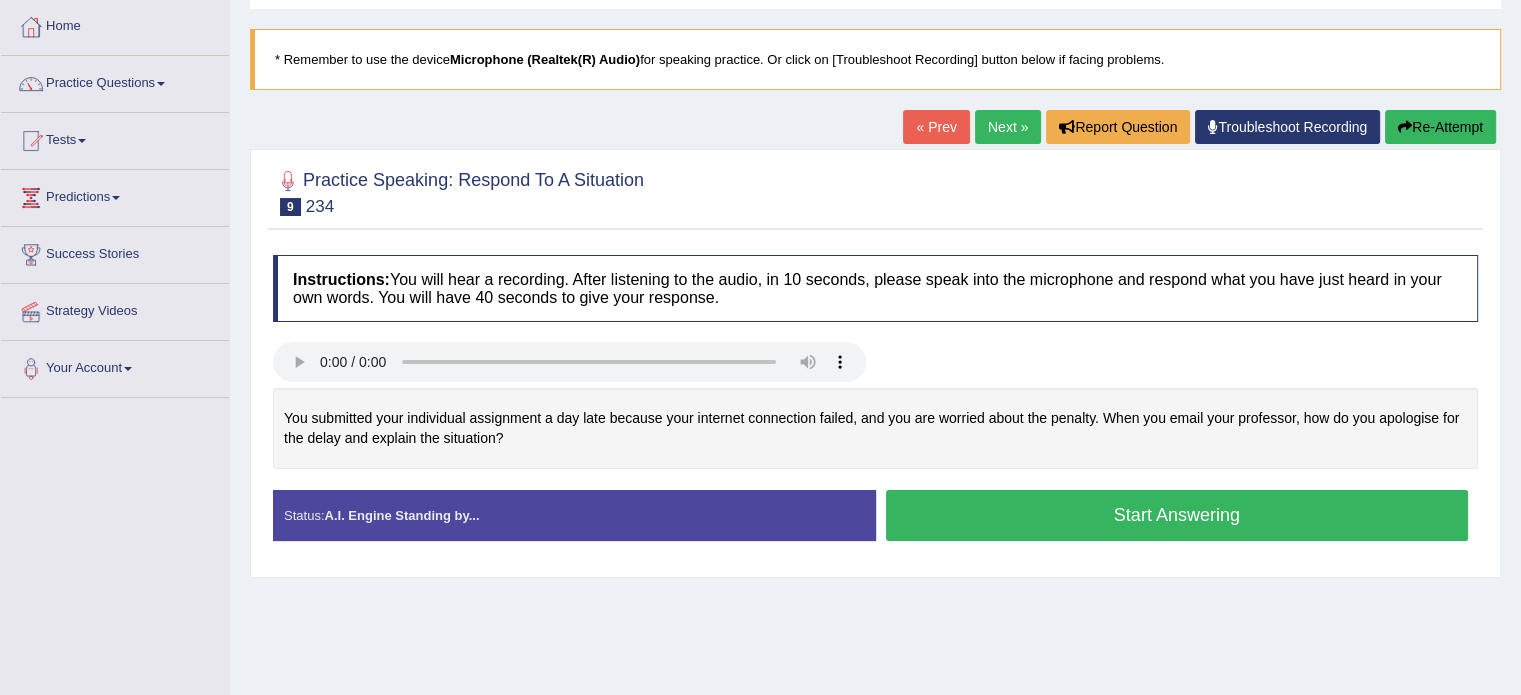 click on "Start Answering" at bounding box center (1177, 515) 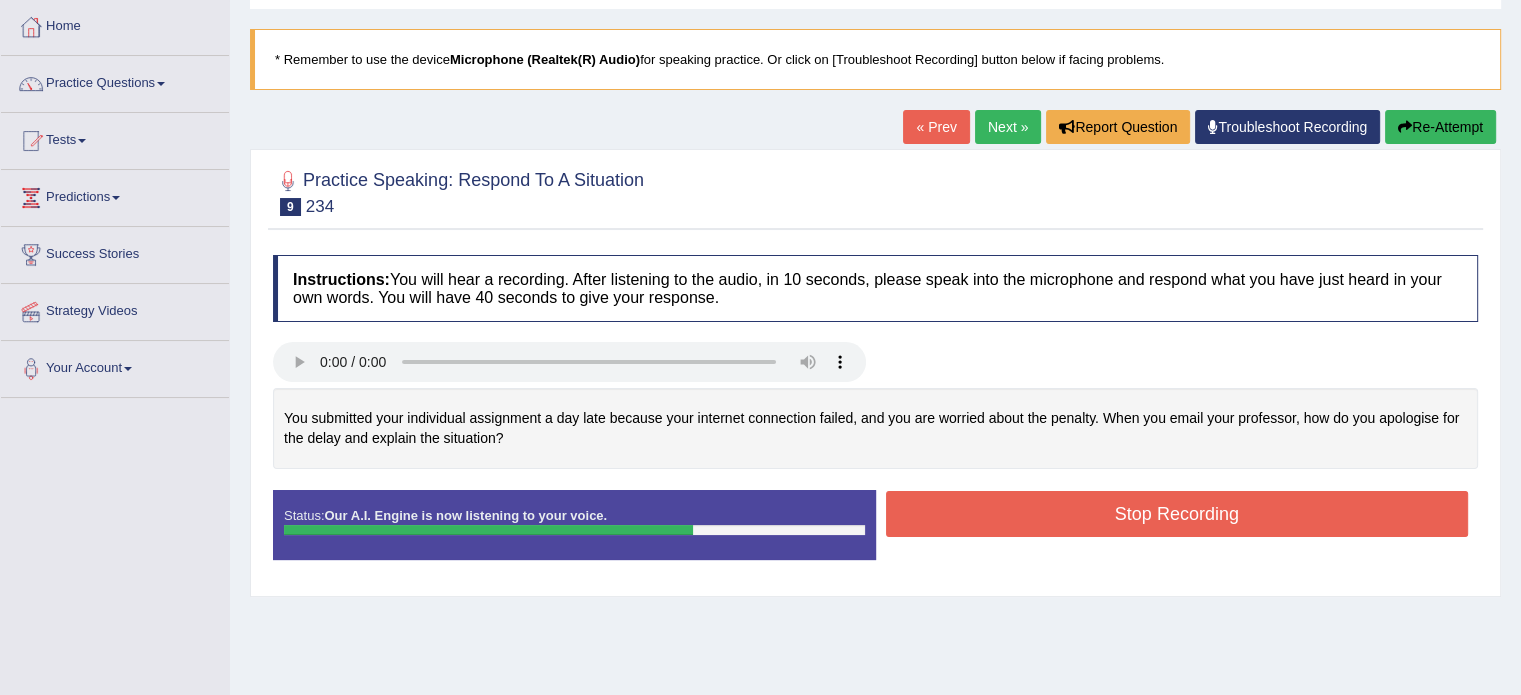 click on "Stop Recording" at bounding box center (1177, 514) 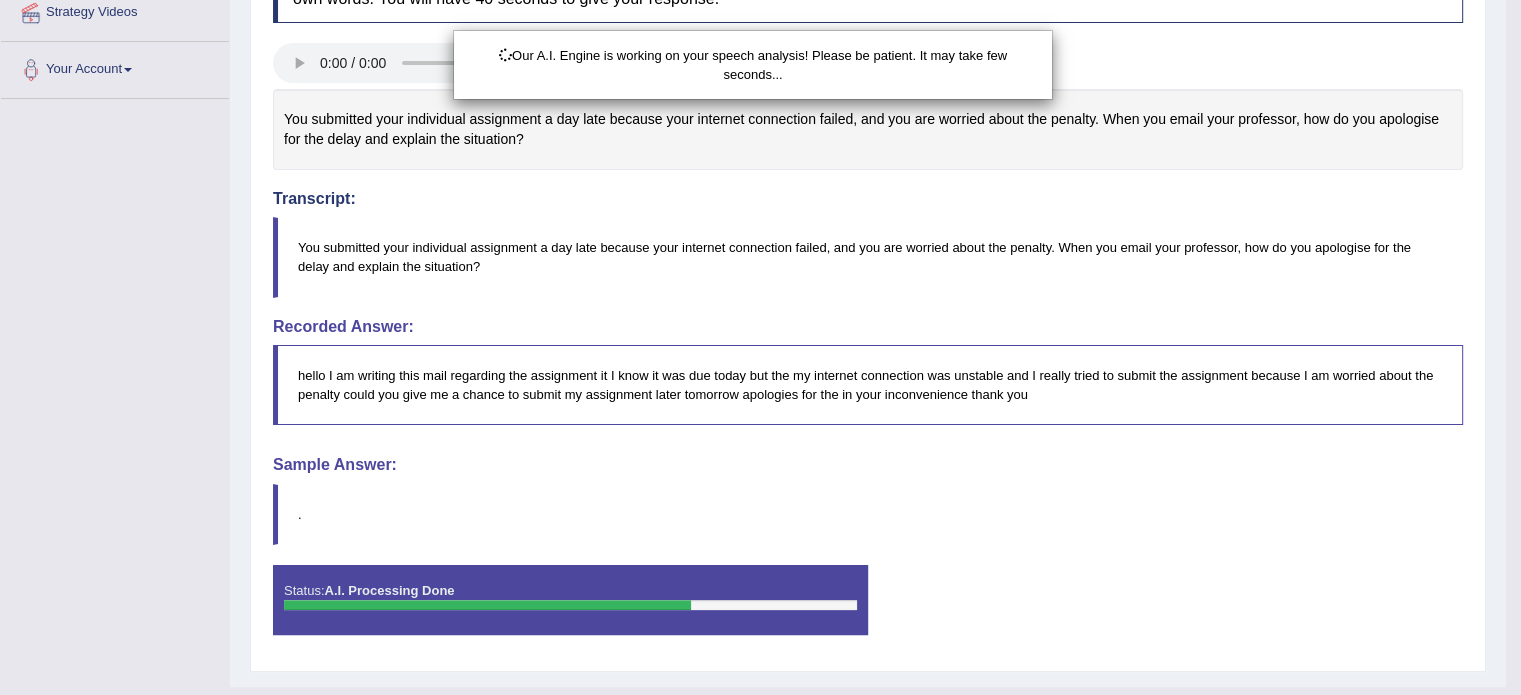 scroll, scrollTop: 437, scrollLeft: 0, axis: vertical 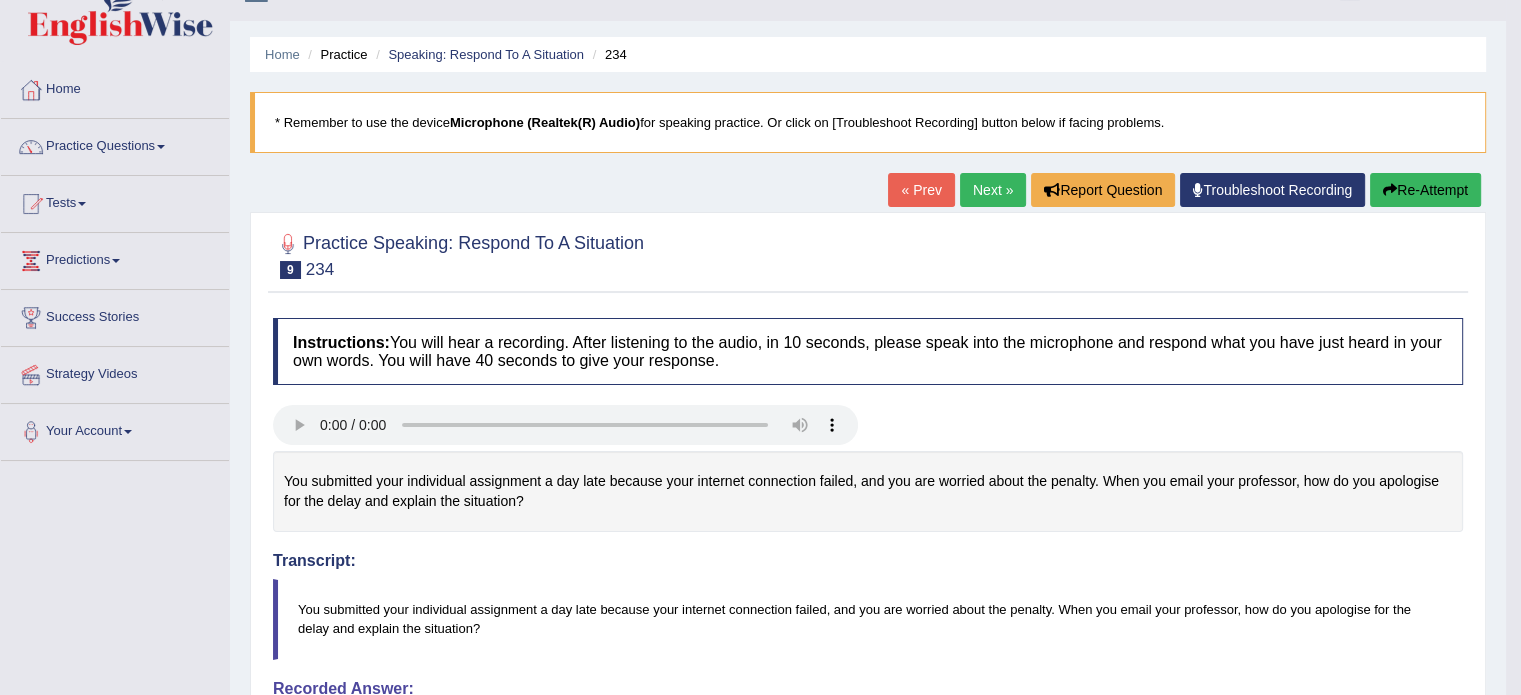 click on "Next »" at bounding box center [993, 190] 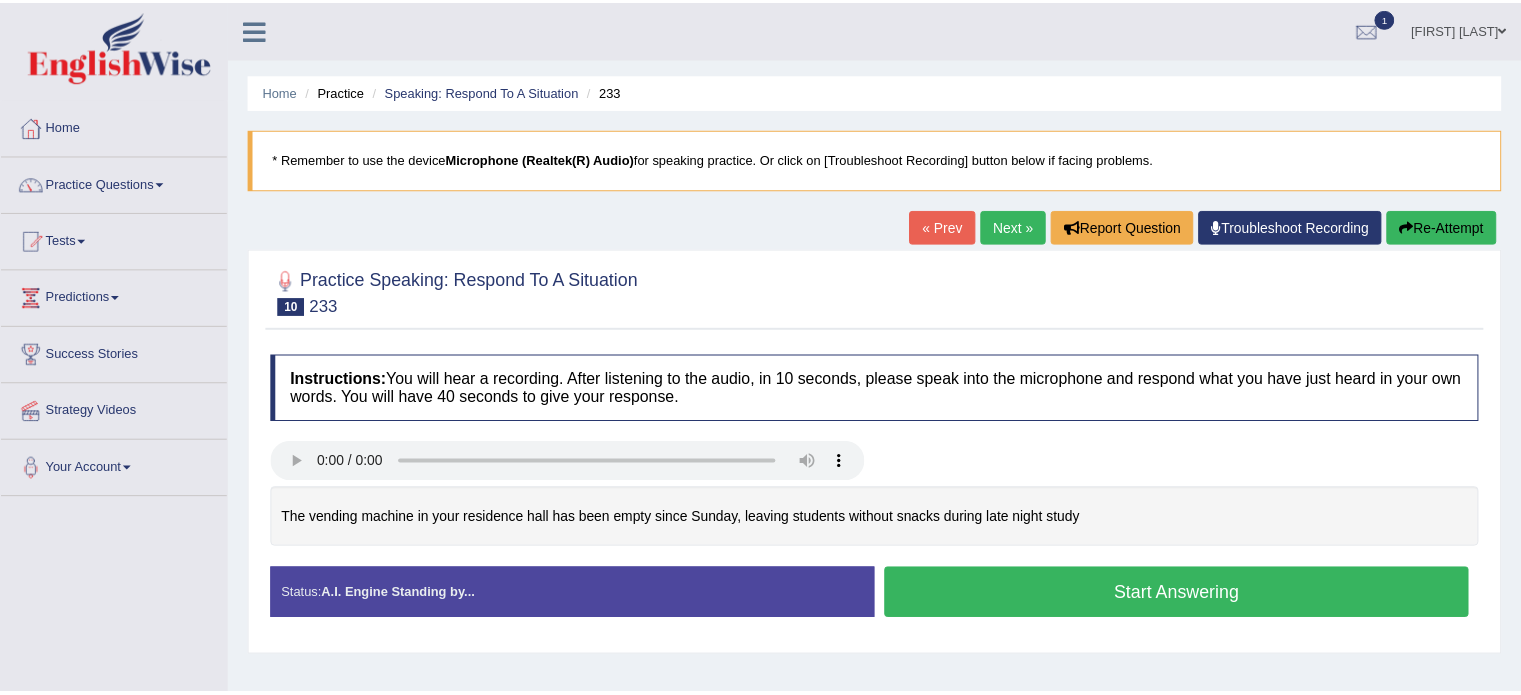 scroll, scrollTop: 0, scrollLeft: 0, axis: both 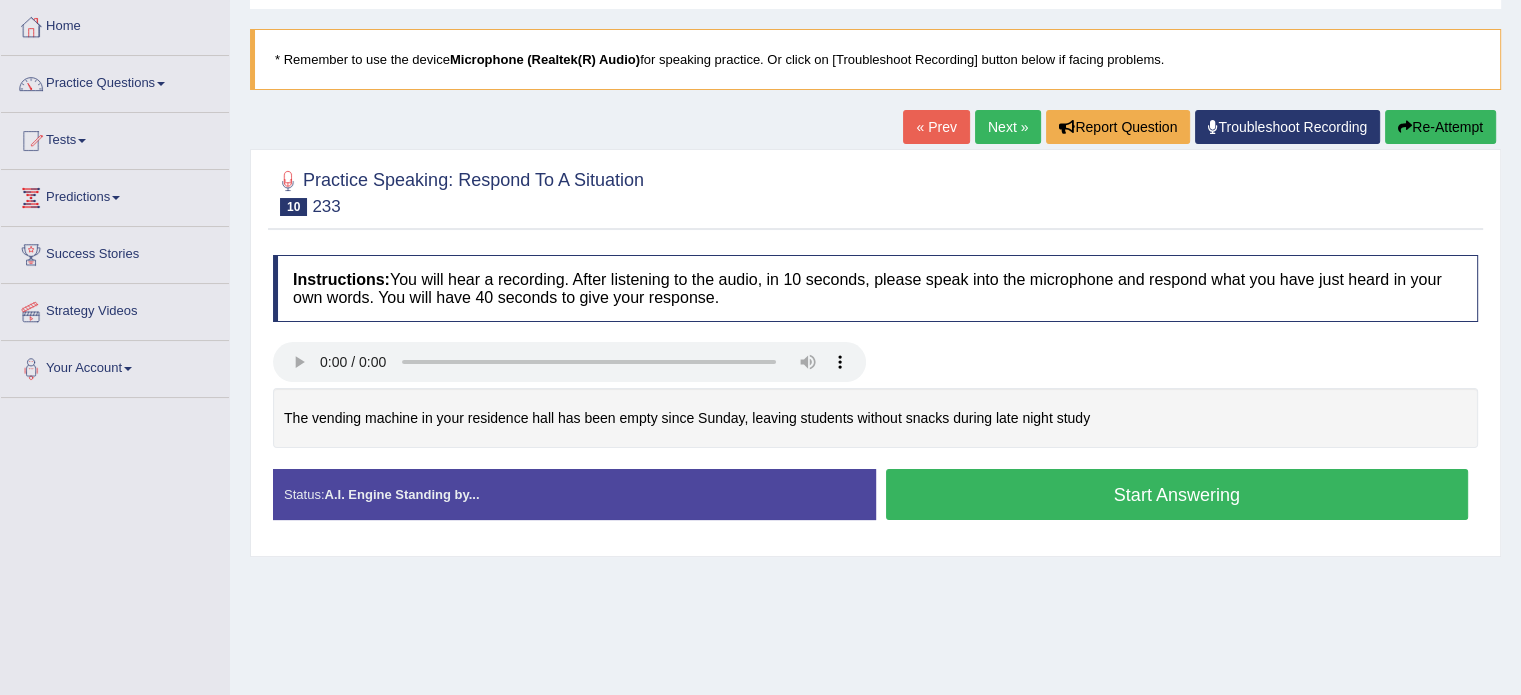 click on "Start Answering" at bounding box center (1177, 494) 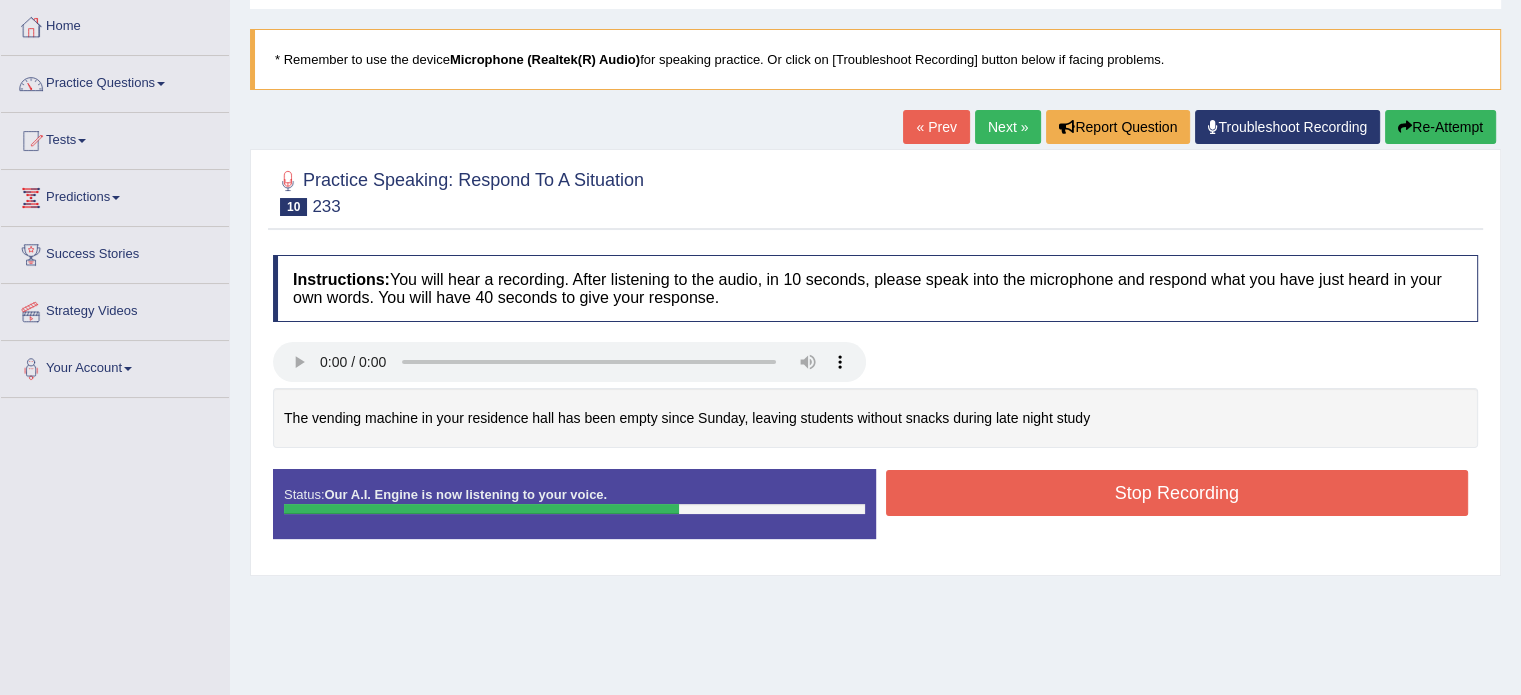 click on "Stop Recording" at bounding box center [1177, 493] 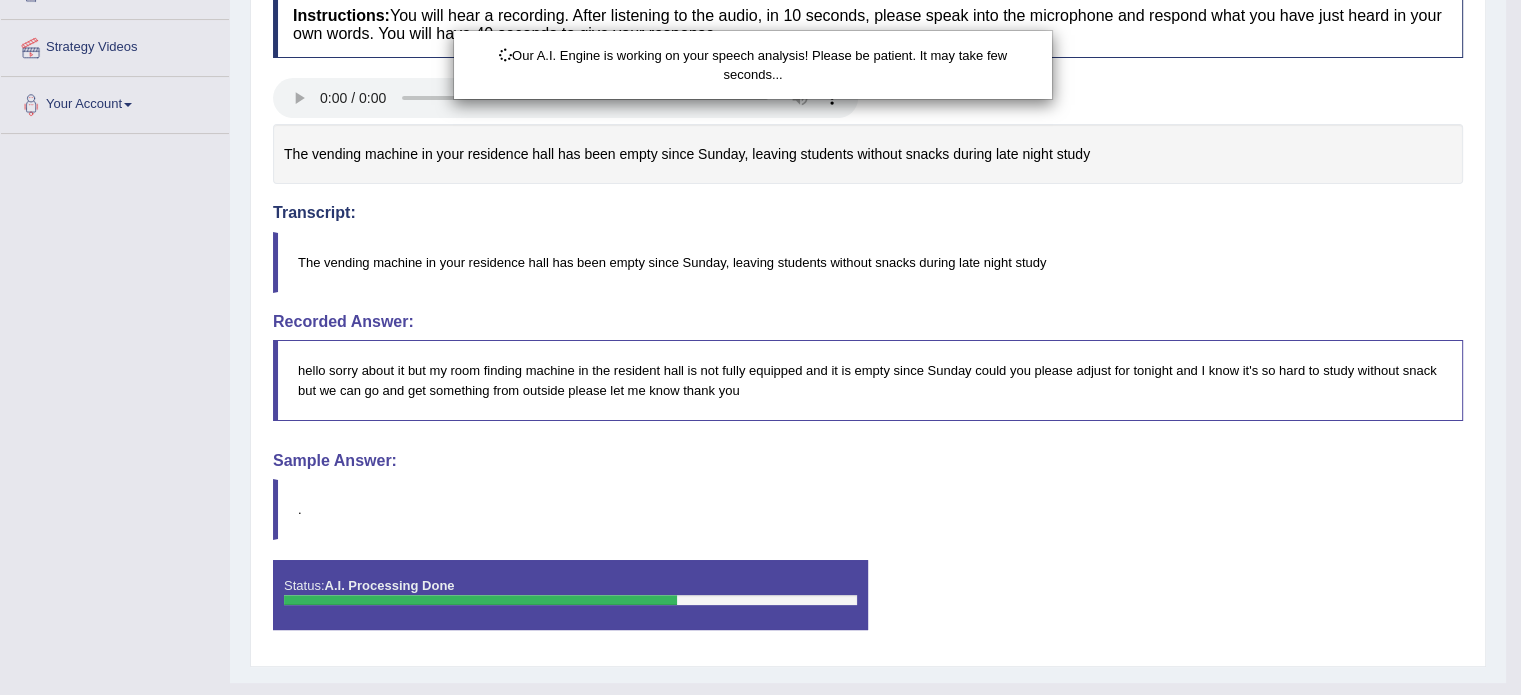 scroll, scrollTop: 398, scrollLeft: 0, axis: vertical 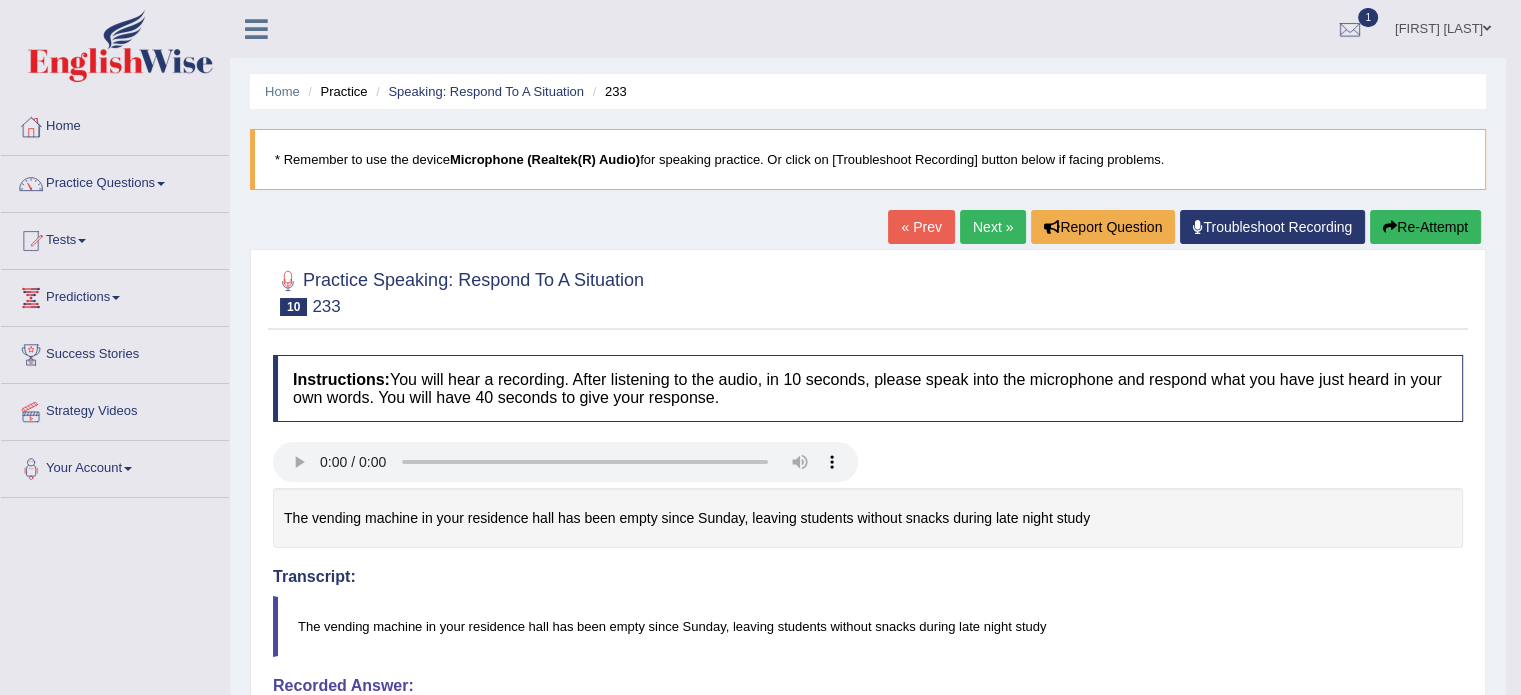 click on "Next »" at bounding box center [993, 227] 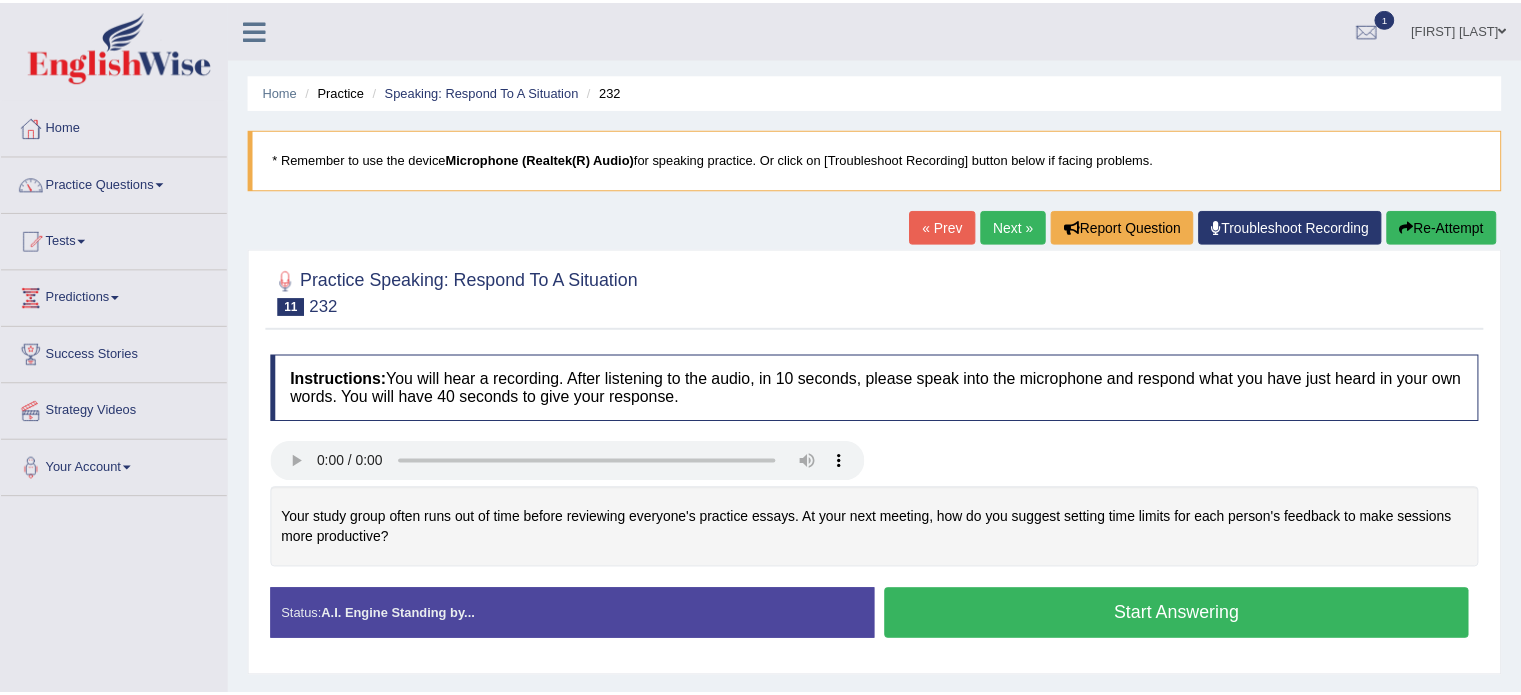 scroll, scrollTop: 0, scrollLeft: 0, axis: both 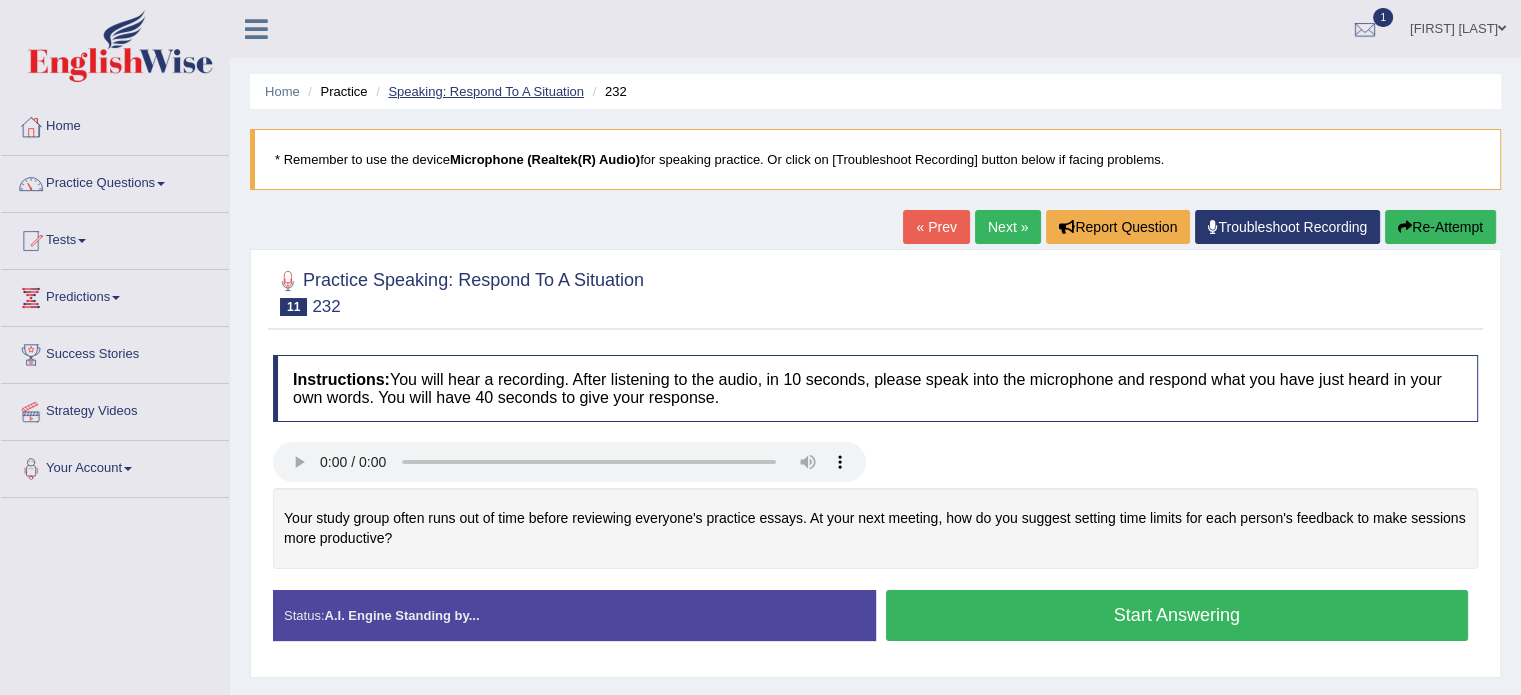 click on "Speaking: Respond To A Situation" at bounding box center [486, 91] 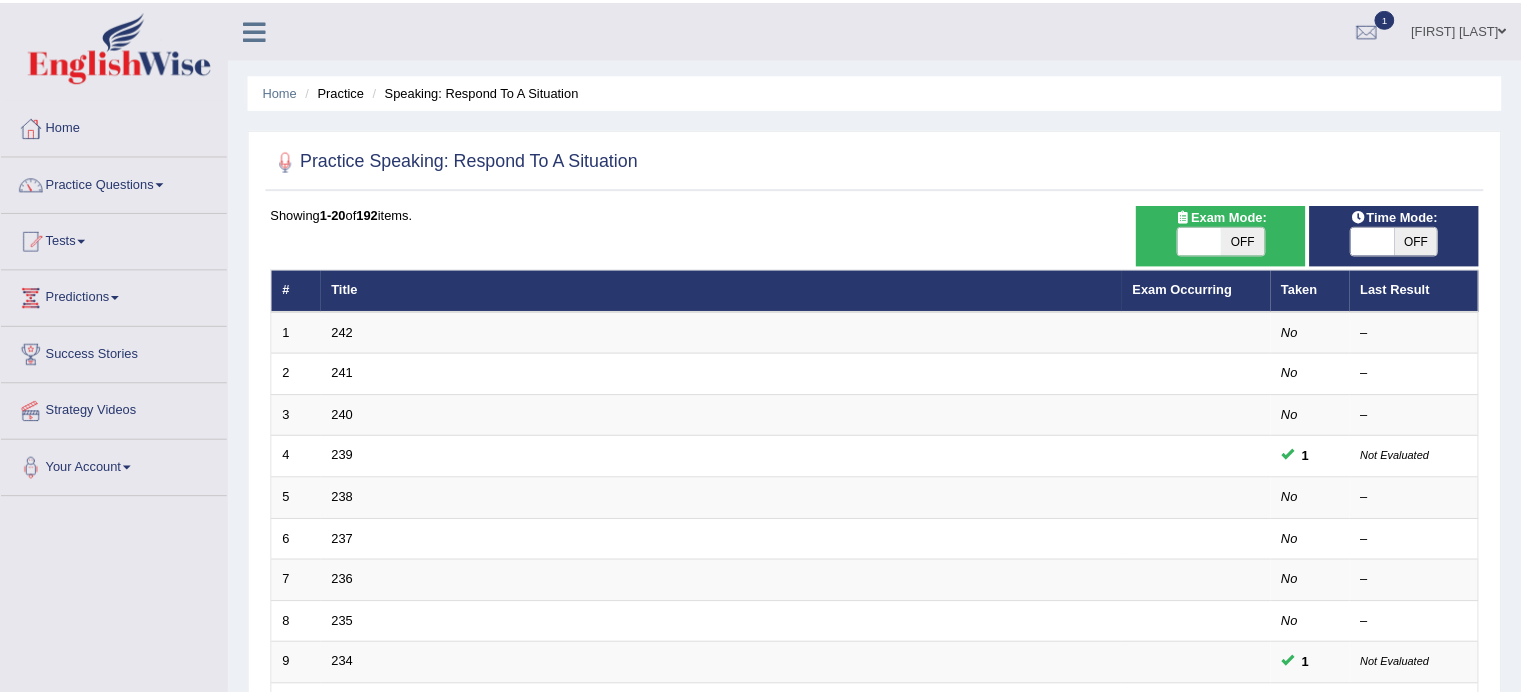 scroll, scrollTop: 0, scrollLeft: 0, axis: both 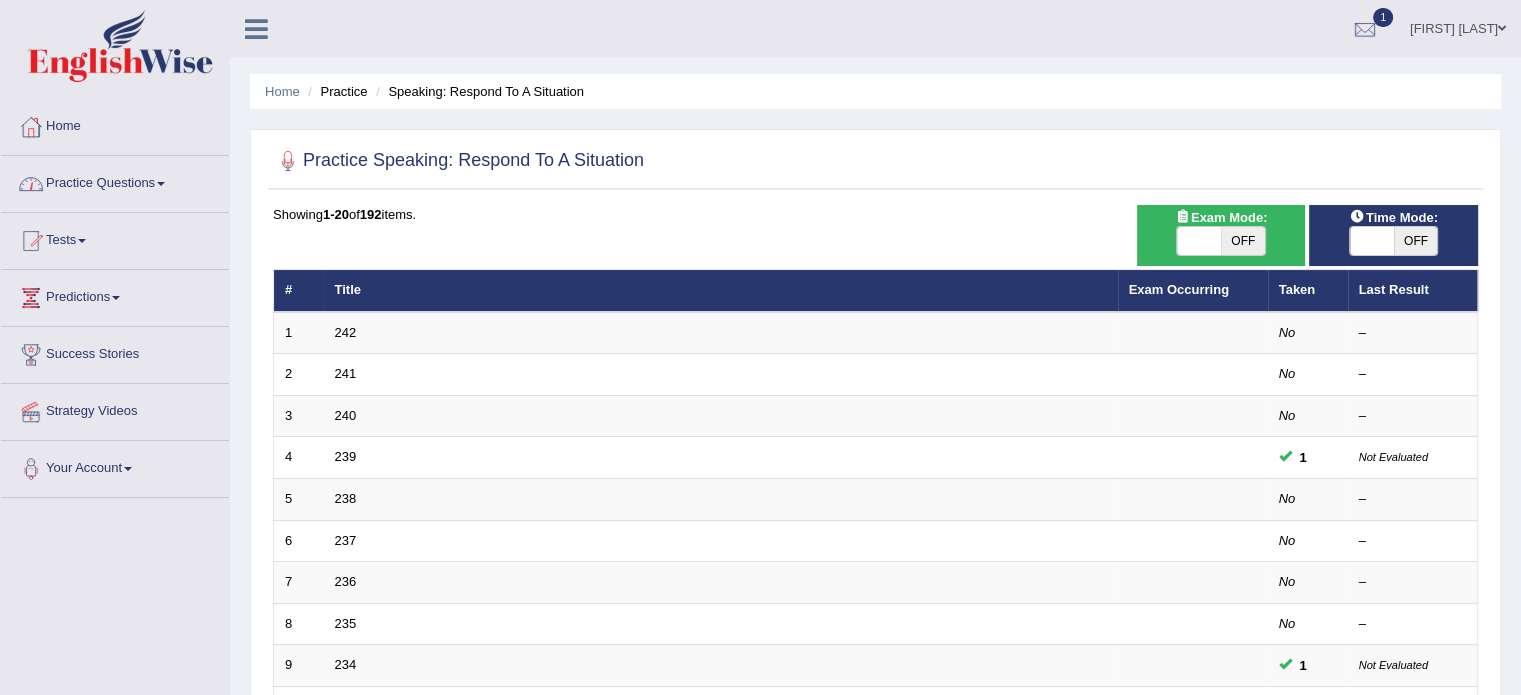 click on "Practice Questions" at bounding box center (115, 181) 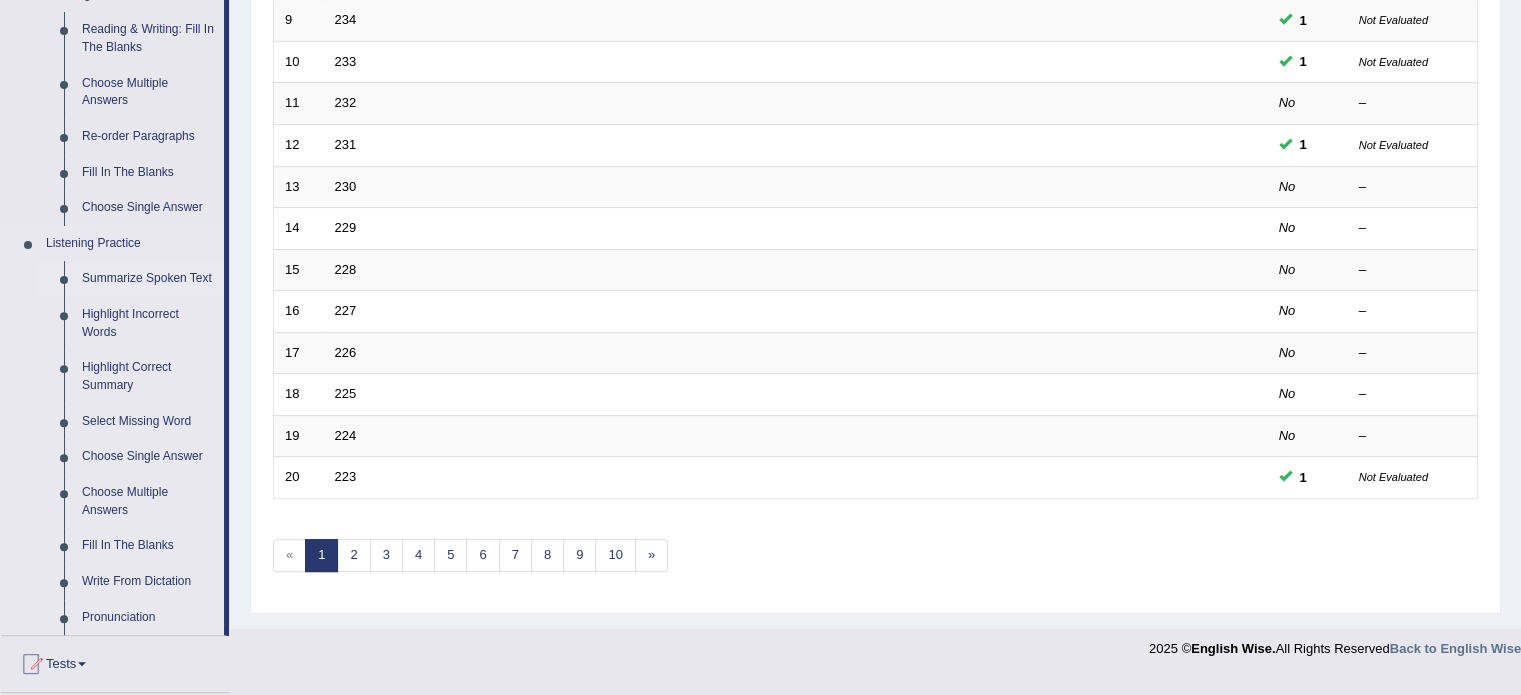 scroll, scrollTop: 700, scrollLeft: 0, axis: vertical 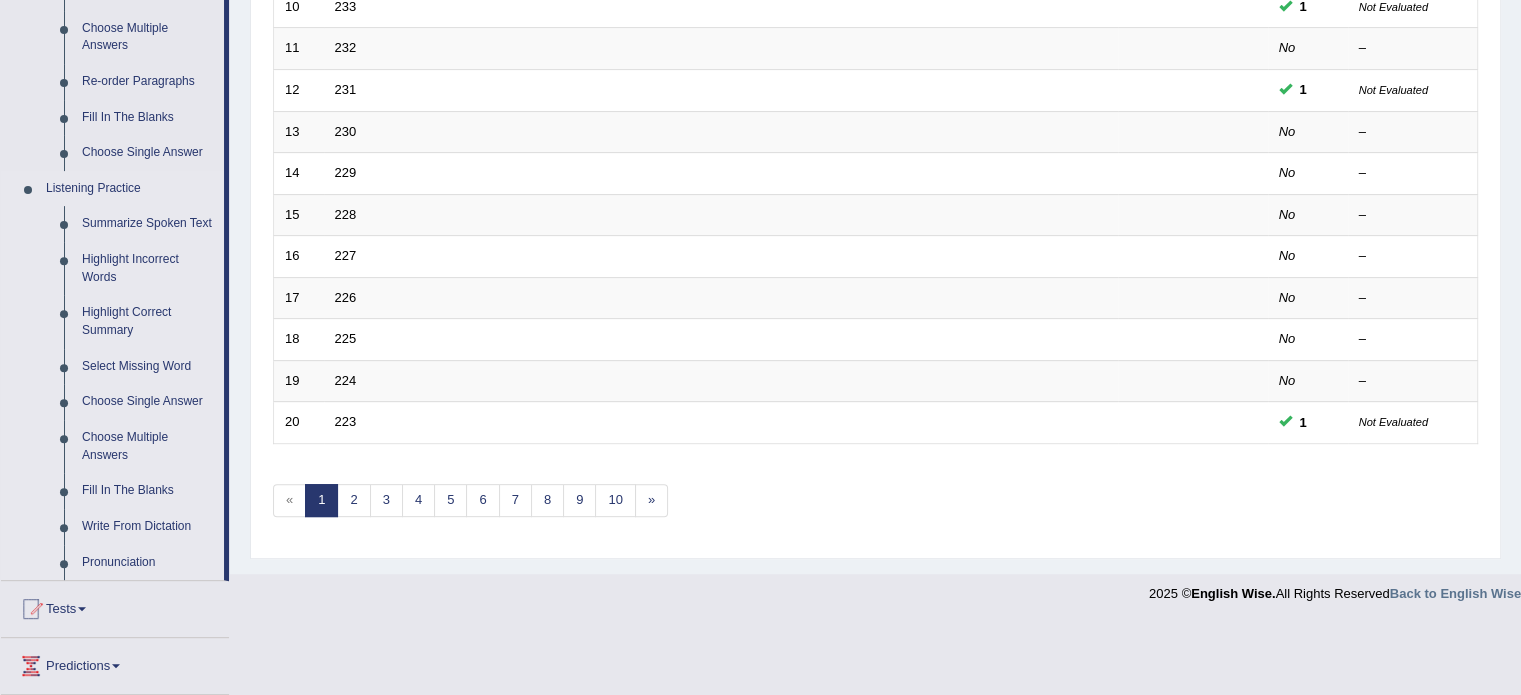 click on "Listening Practice" at bounding box center (130, 189) 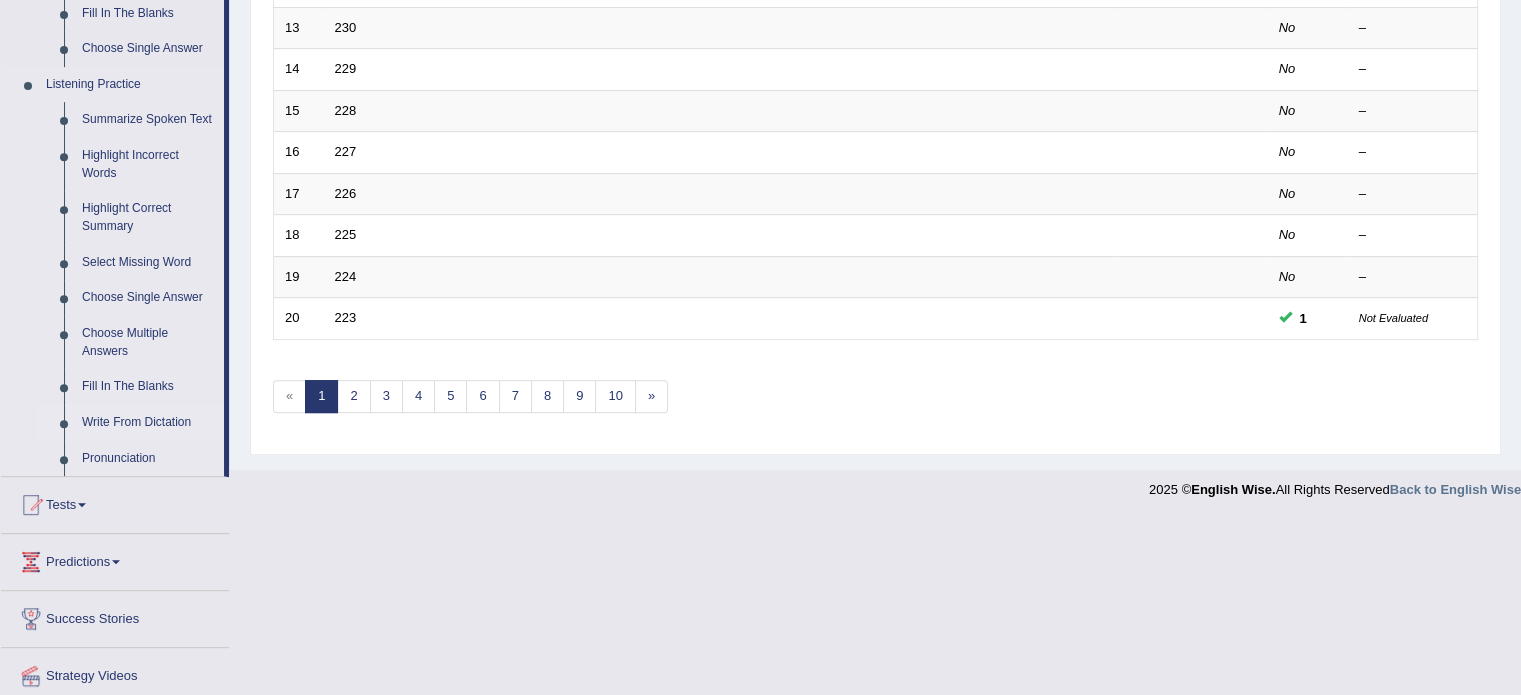 scroll, scrollTop: 770, scrollLeft: 0, axis: vertical 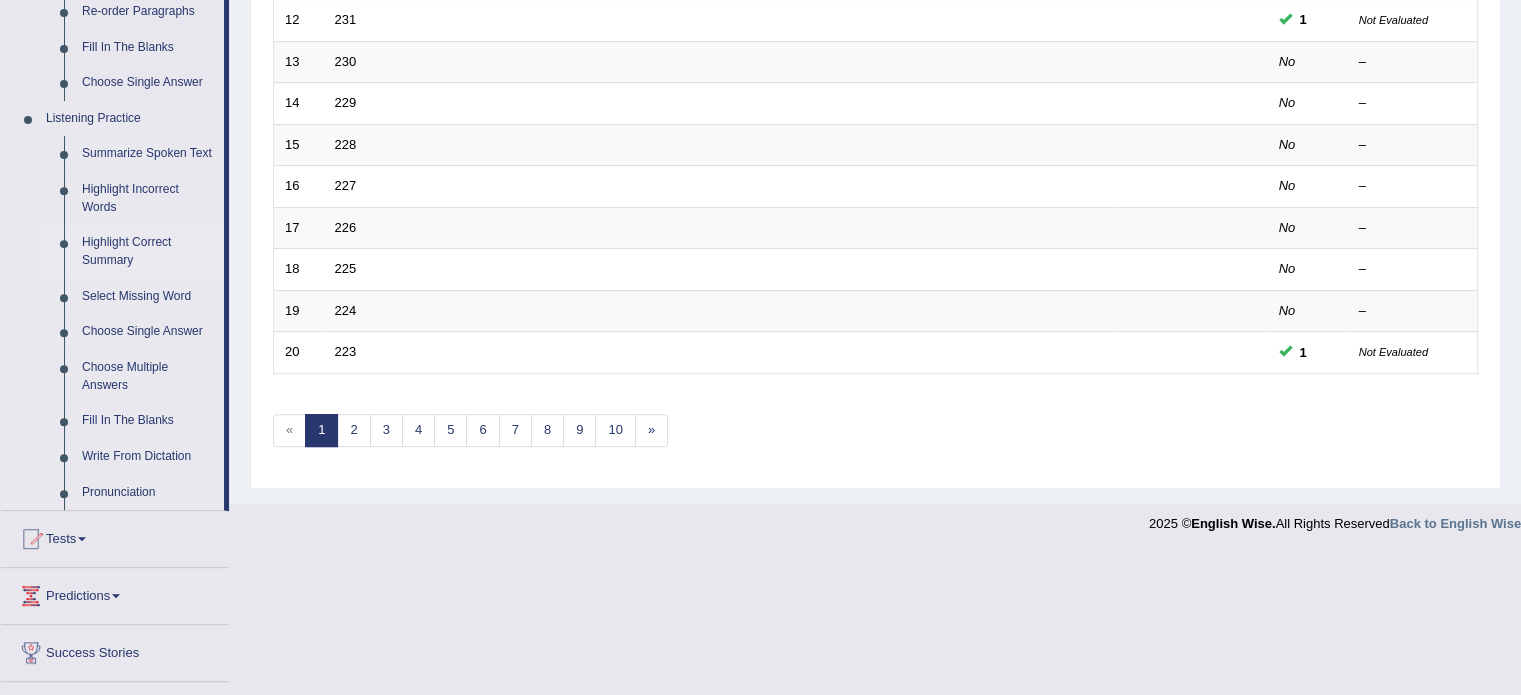 click on "Highlight Correct Summary" at bounding box center (148, 251) 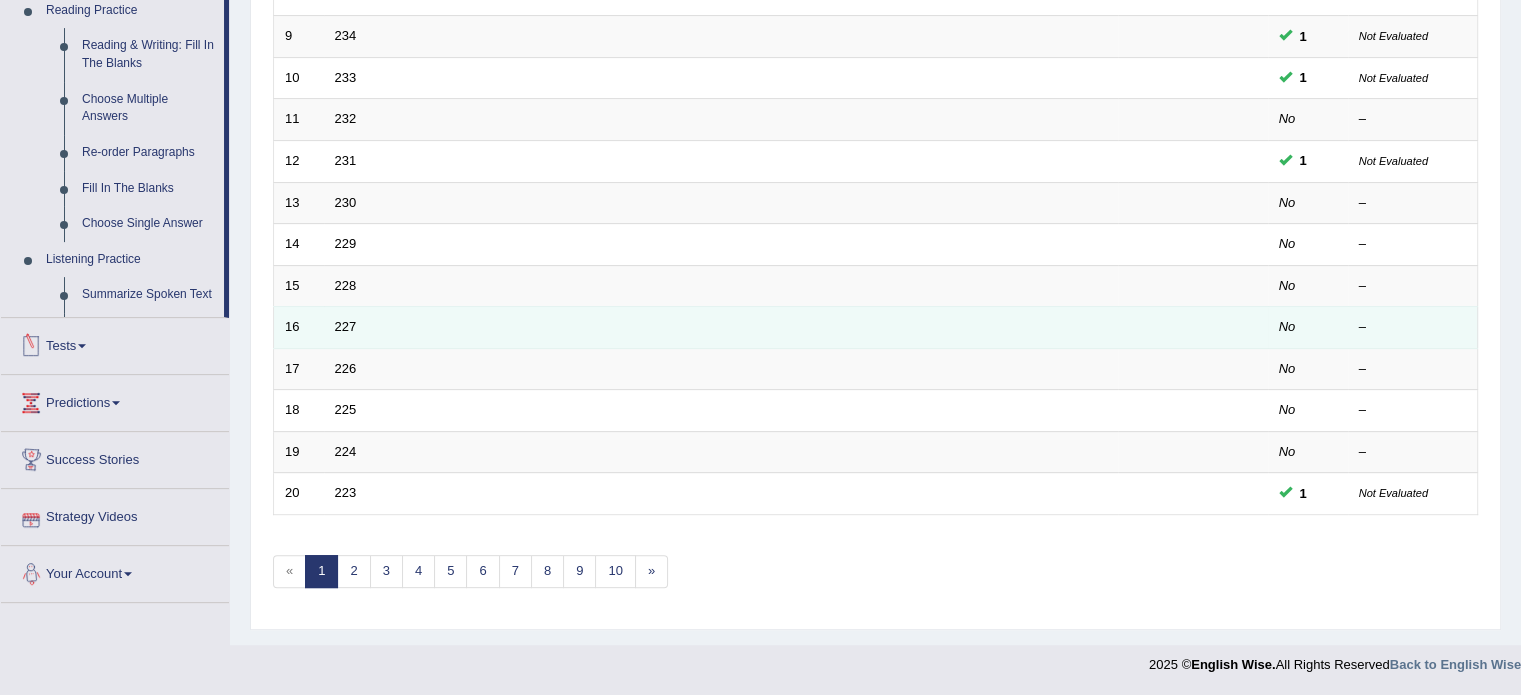 scroll, scrollTop: 623, scrollLeft: 0, axis: vertical 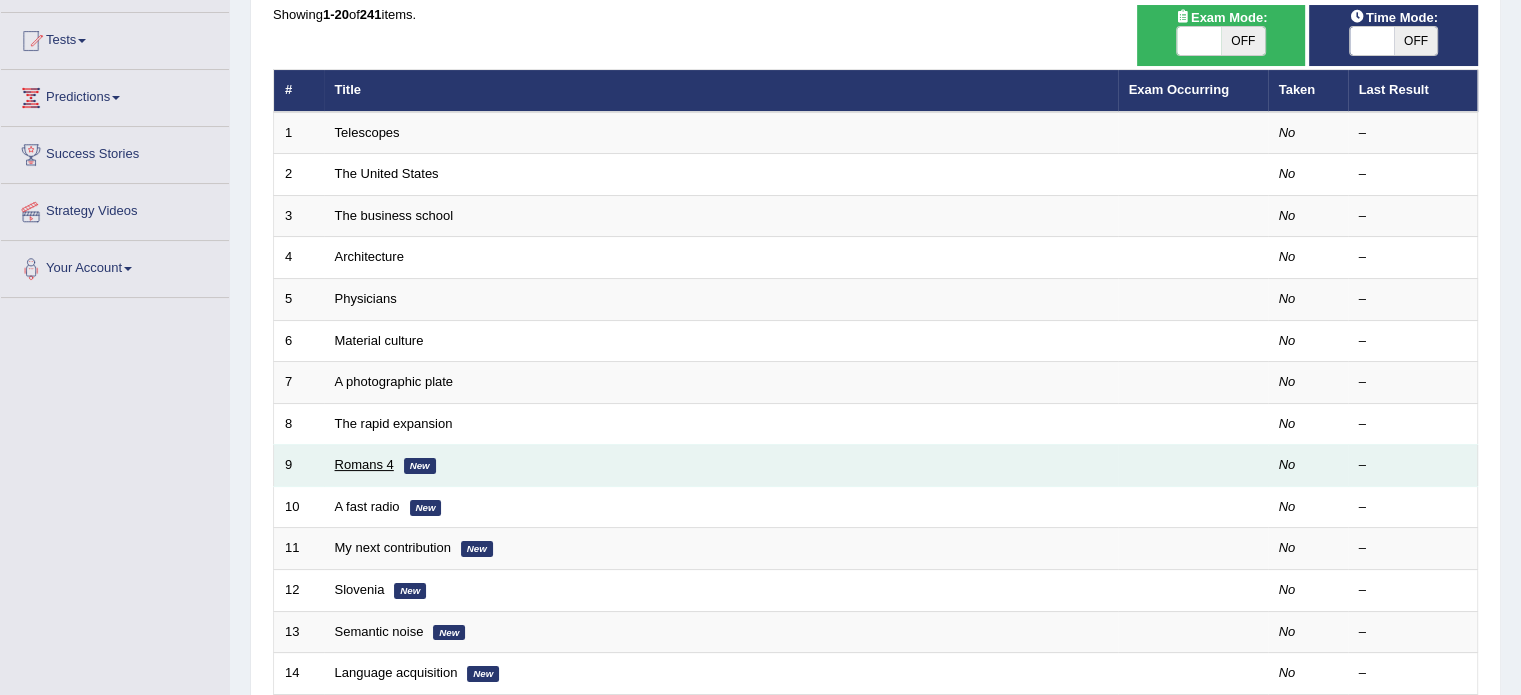 click on "Romans 4" at bounding box center [364, 464] 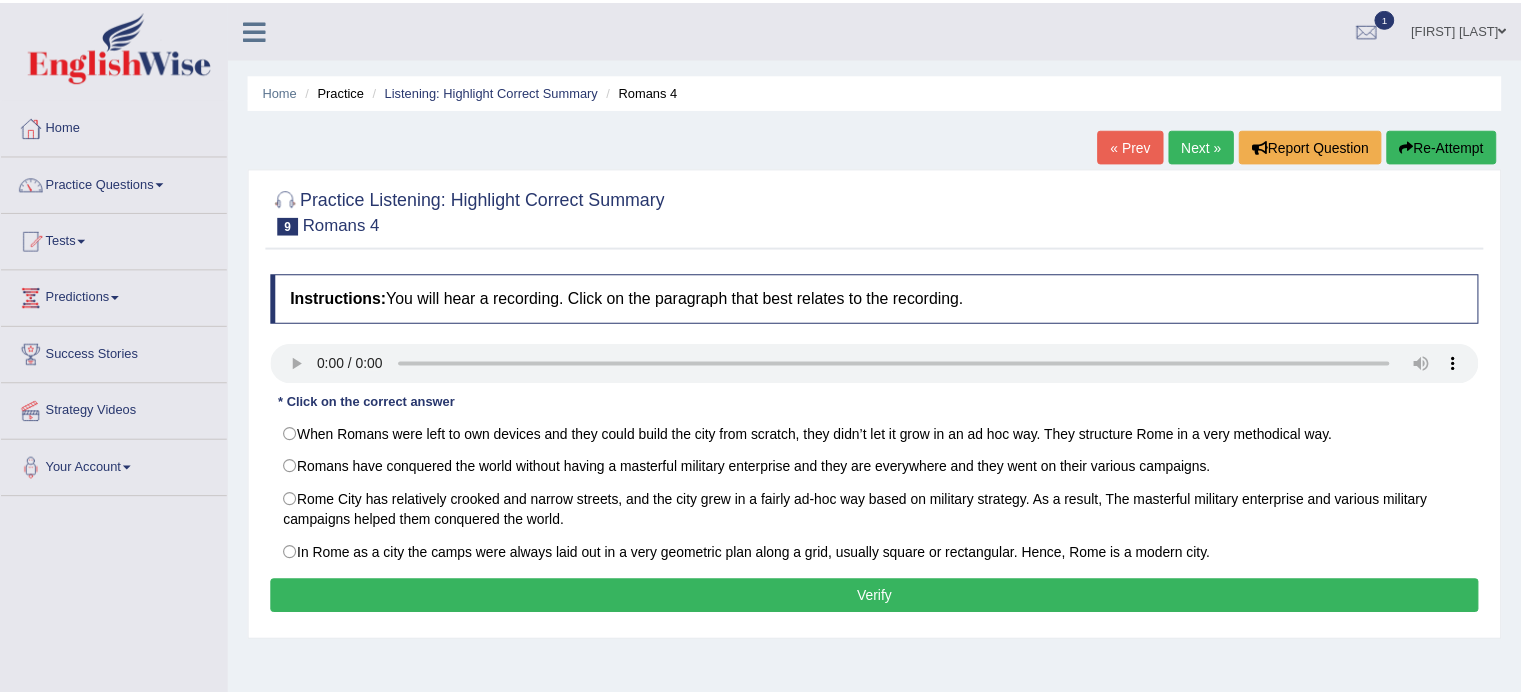 scroll, scrollTop: 0, scrollLeft: 0, axis: both 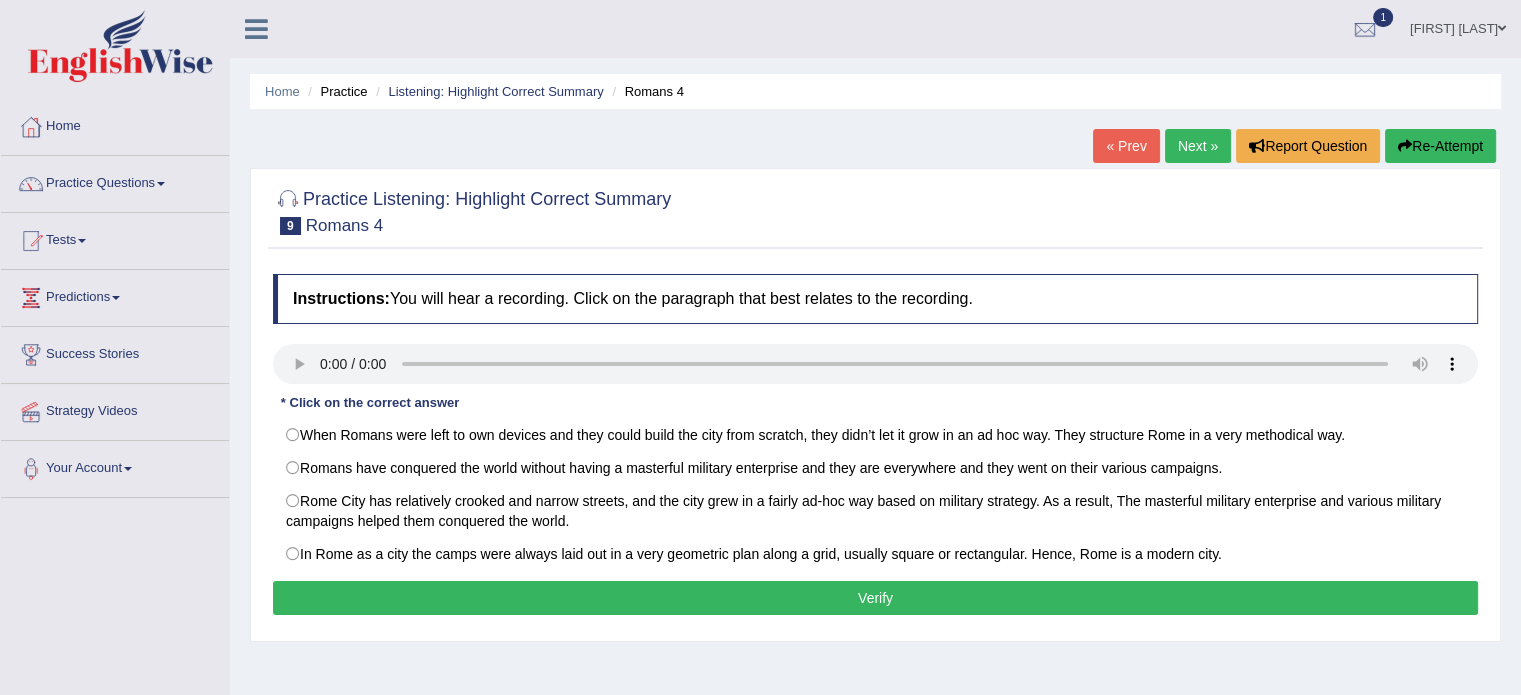click on "Next »" at bounding box center (1198, 146) 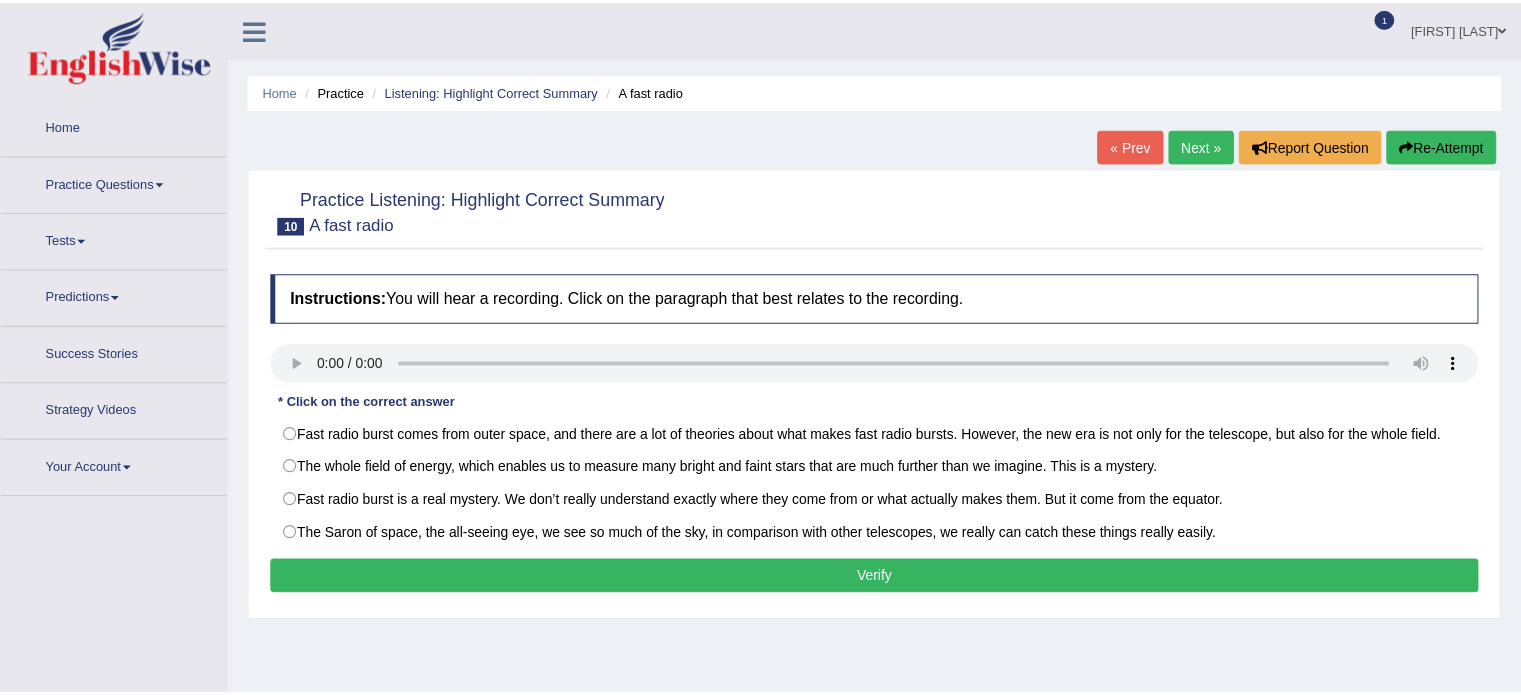 scroll, scrollTop: 0, scrollLeft: 0, axis: both 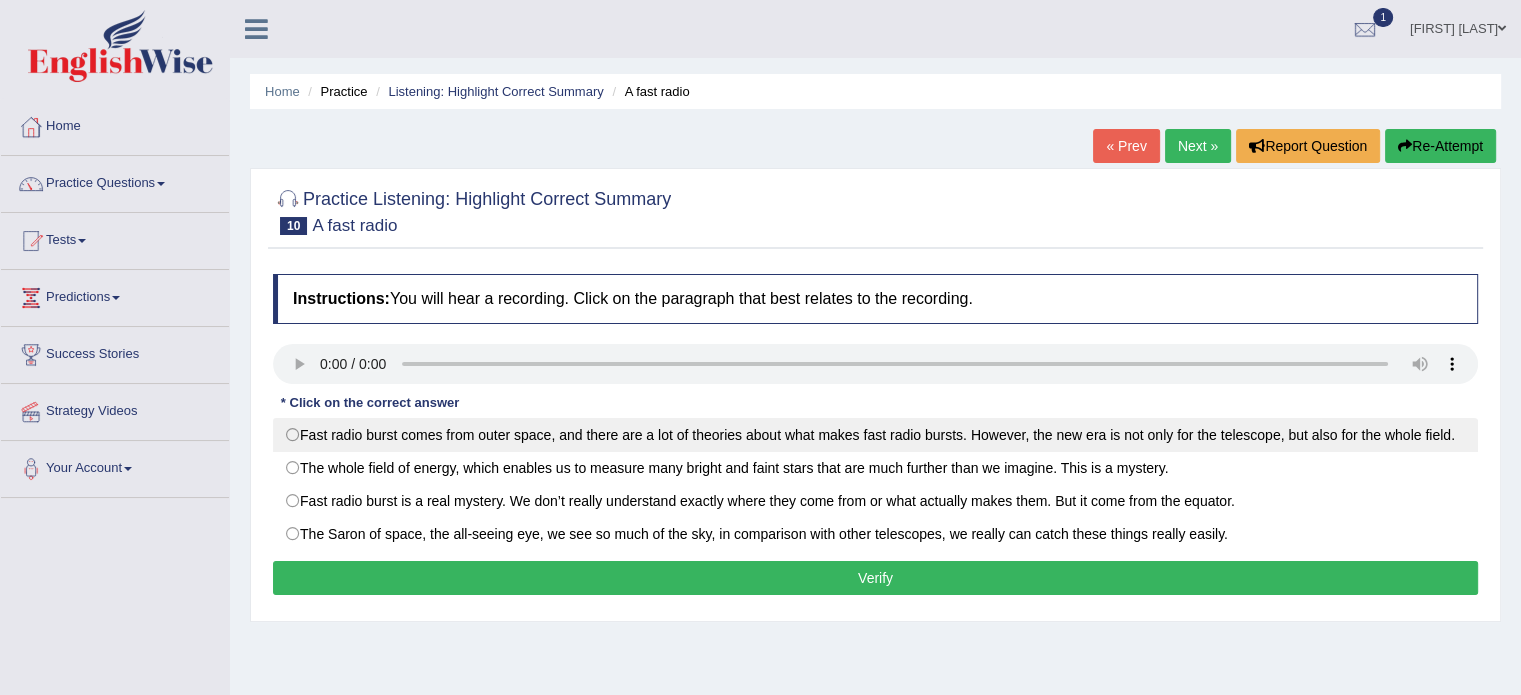 click on "Fast radio burst comes from outer space, and there are a lot of theories about what makes fast radio bursts. However, the new era is not only for the telescope, but also for the whole field." at bounding box center (875, 435) 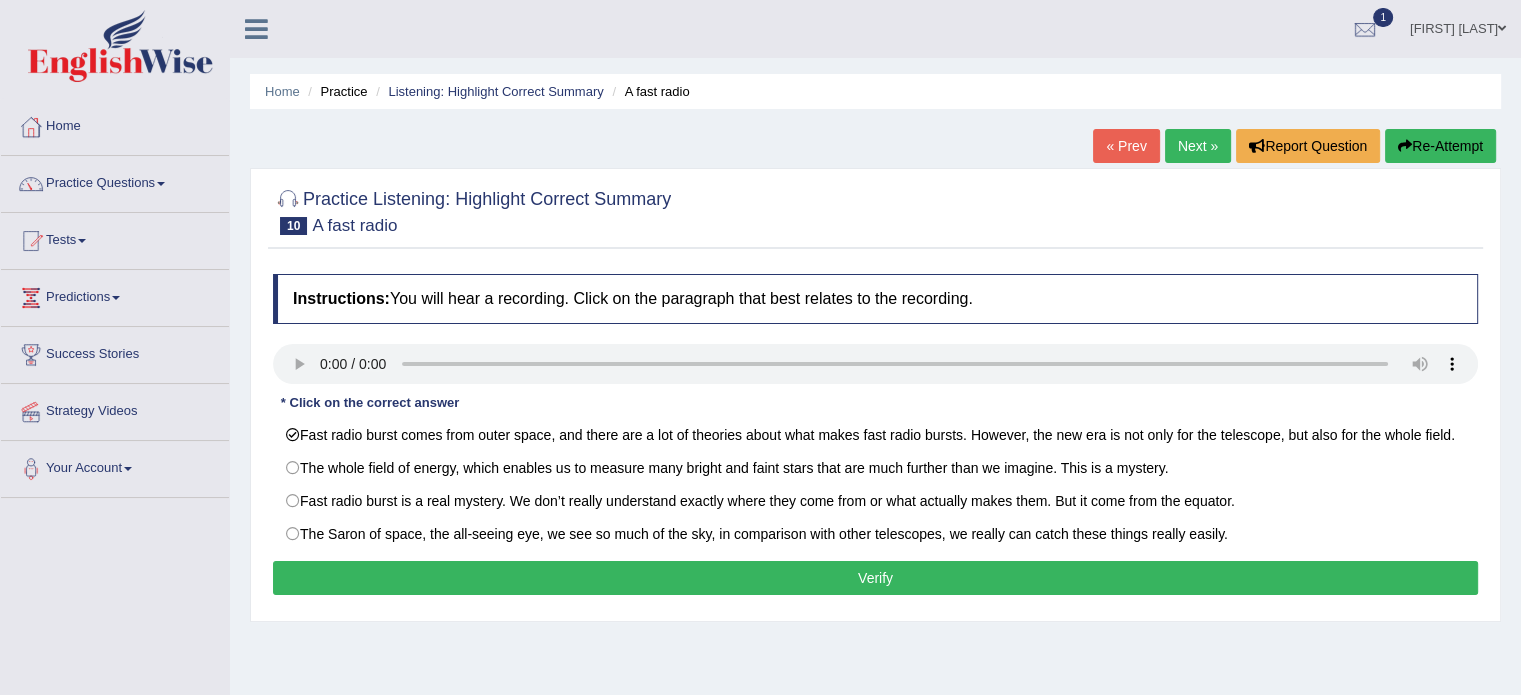 click on "Verify" at bounding box center (875, 578) 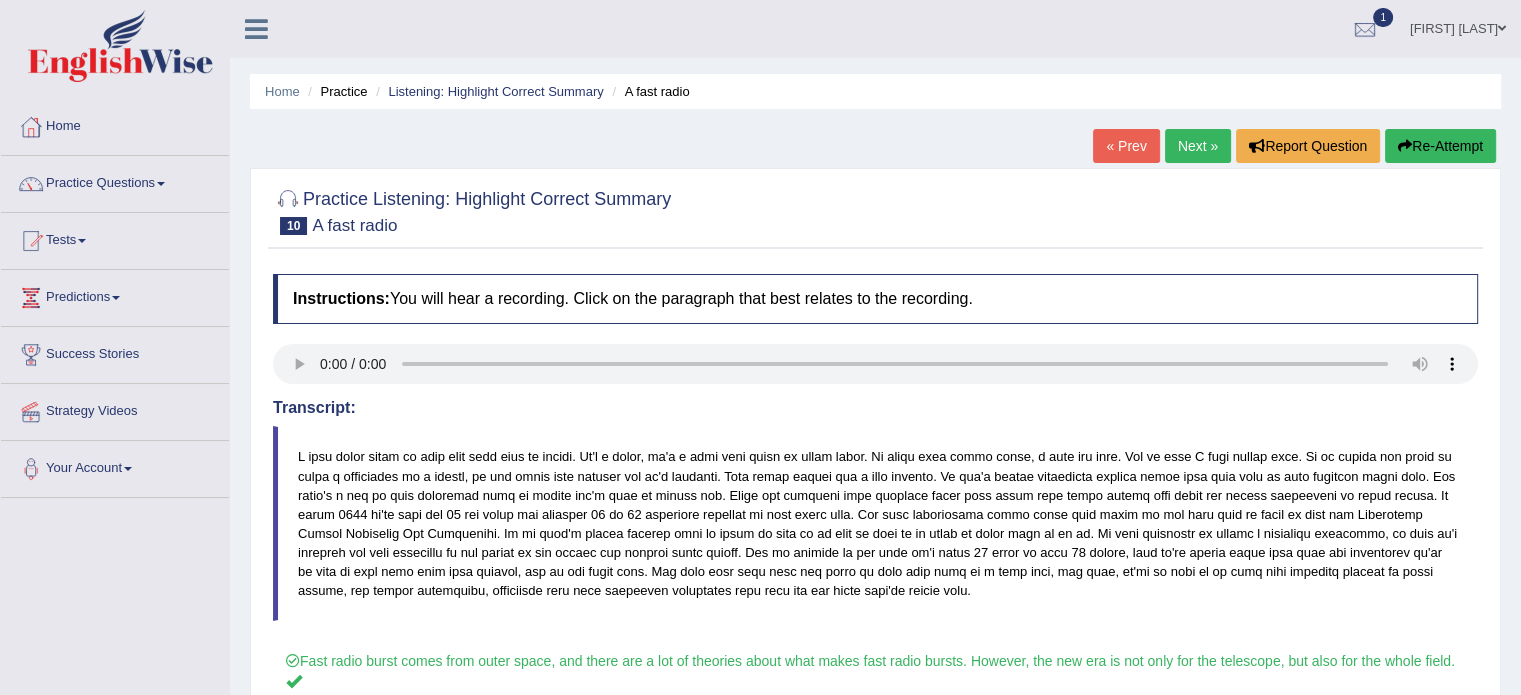 click on "Next »" at bounding box center [1198, 146] 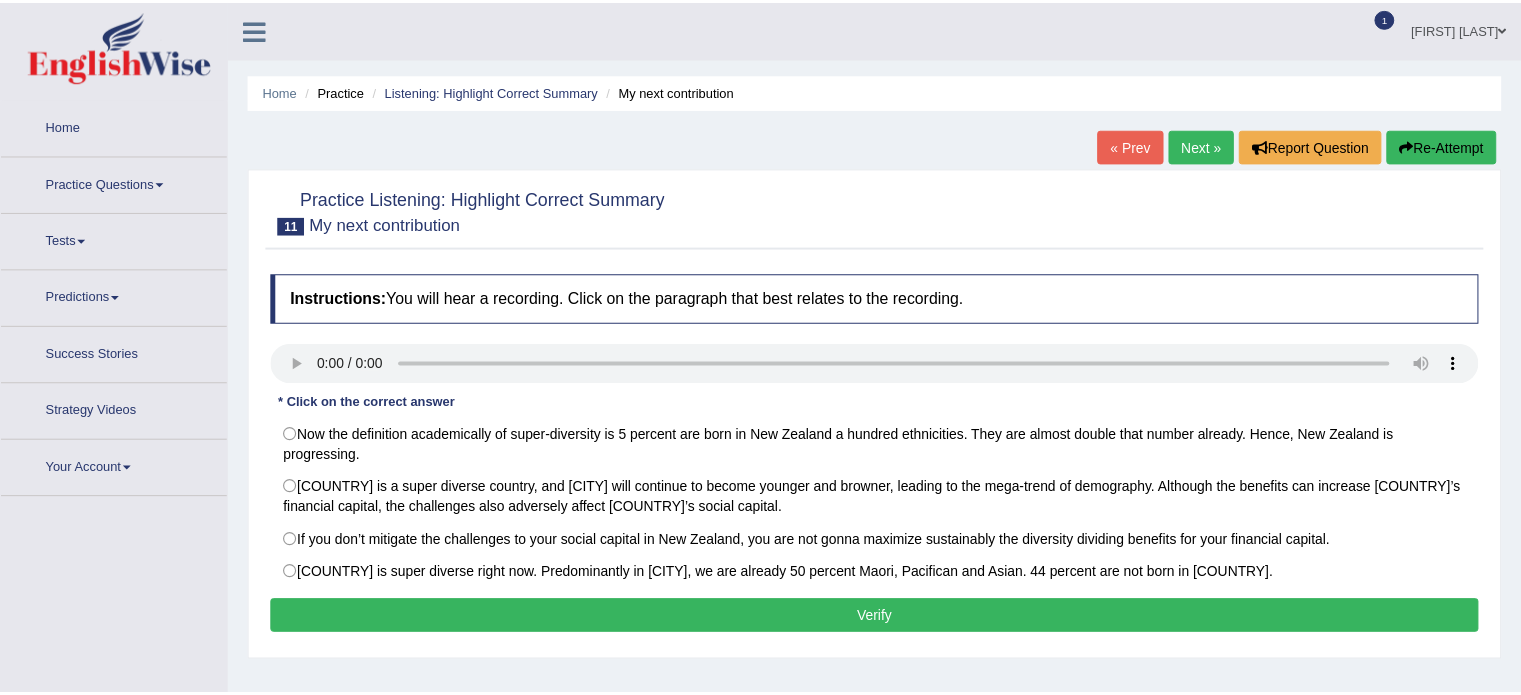 scroll, scrollTop: 0, scrollLeft: 0, axis: both 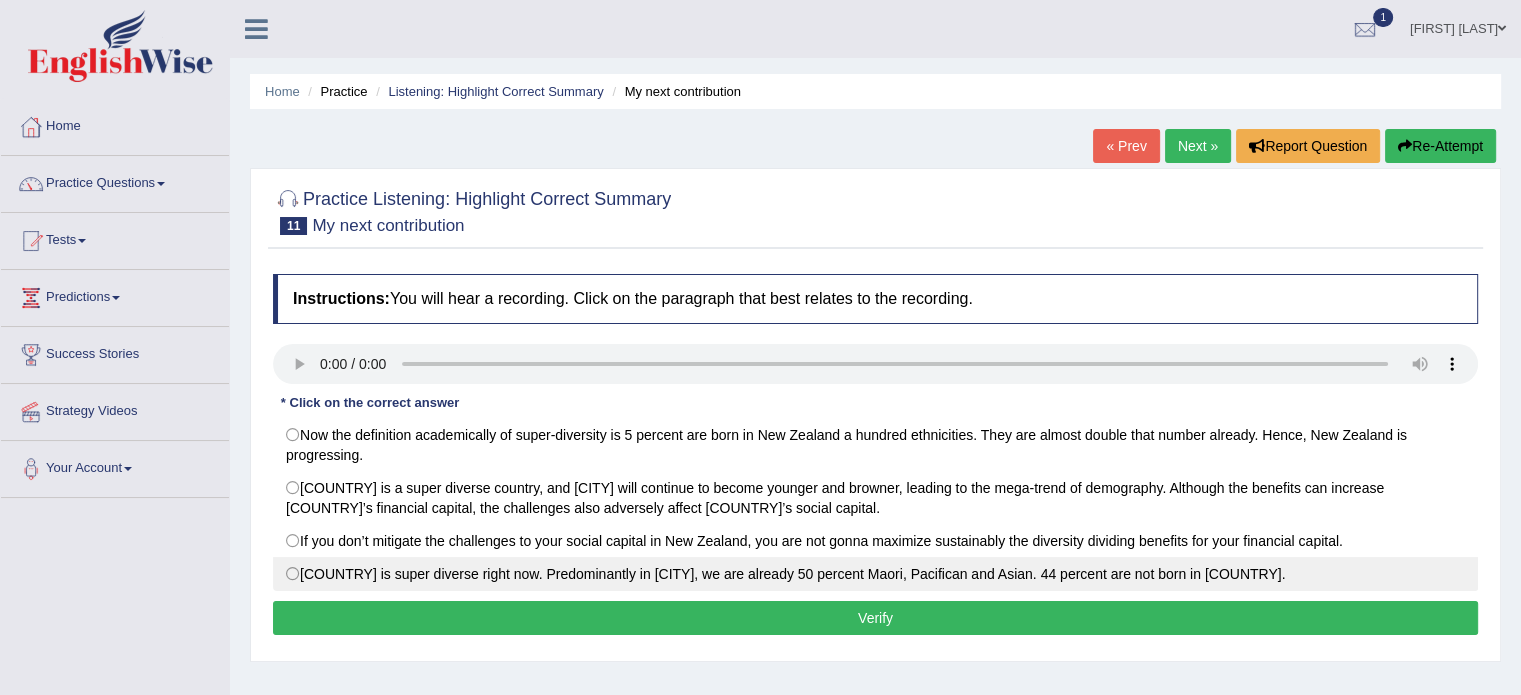click on "New Zealand is super diverse right now. Predominantly in Auckland, we are already 50 percent Maori, Pacifican and Asian. 44 percent are not born in New Zealand." at bounding box center [875, 574] 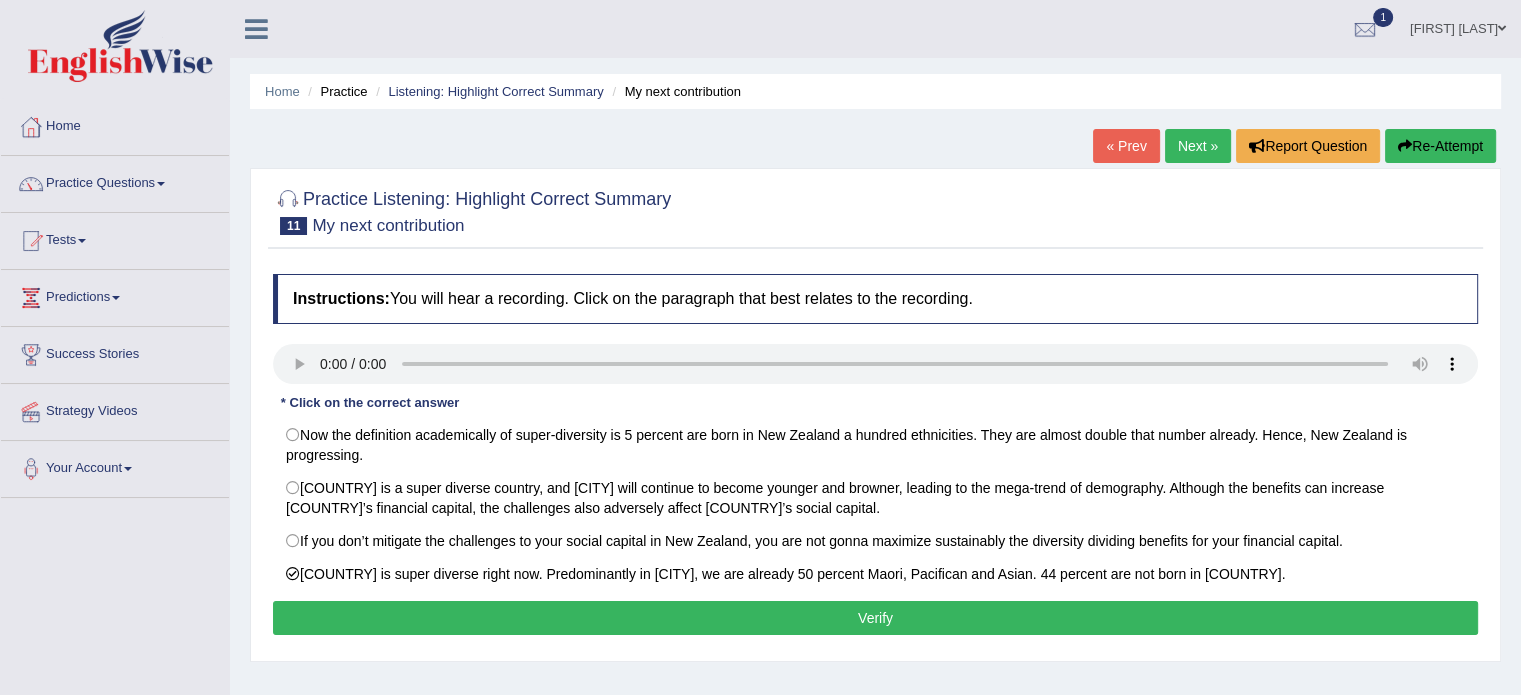 click on "Verify" at bounding box center (875, 618) 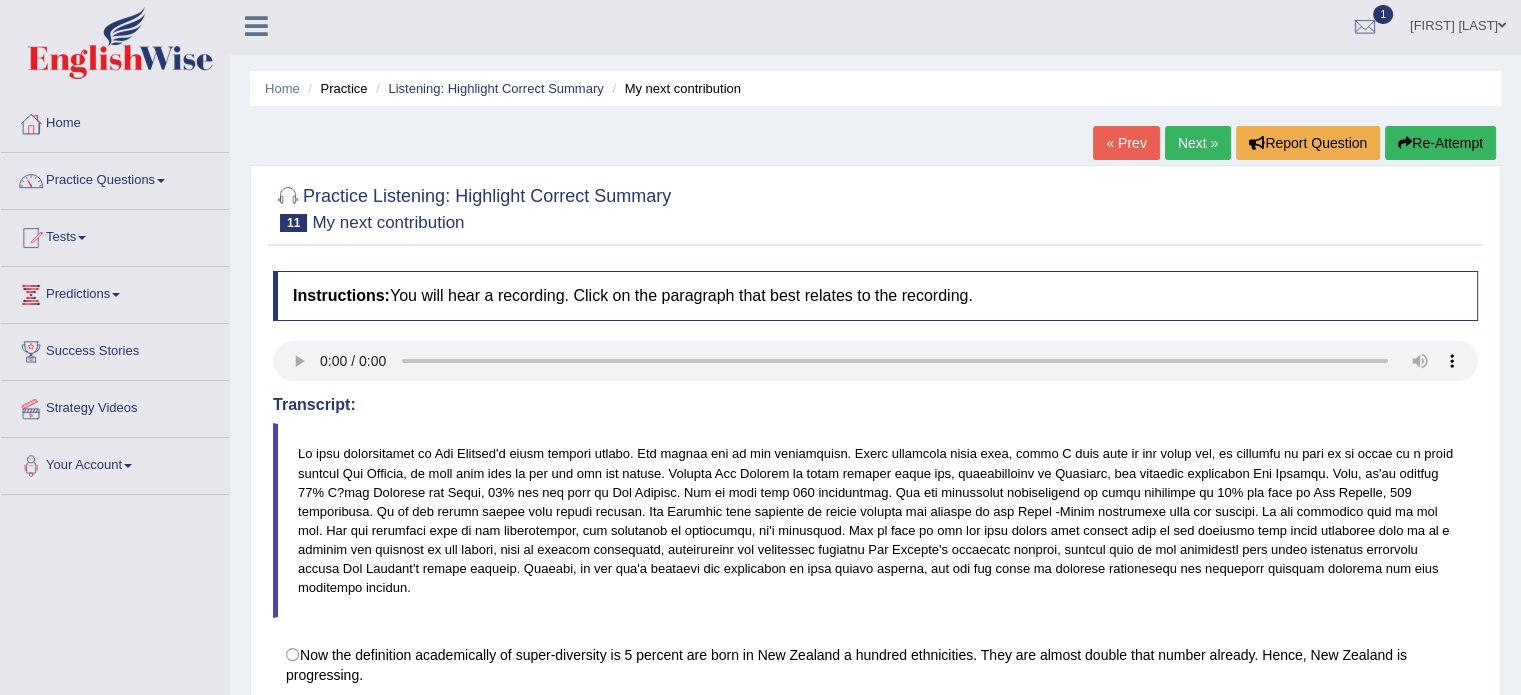 scroll, scrollTop: 0, scrollLeft: 0, axis: both 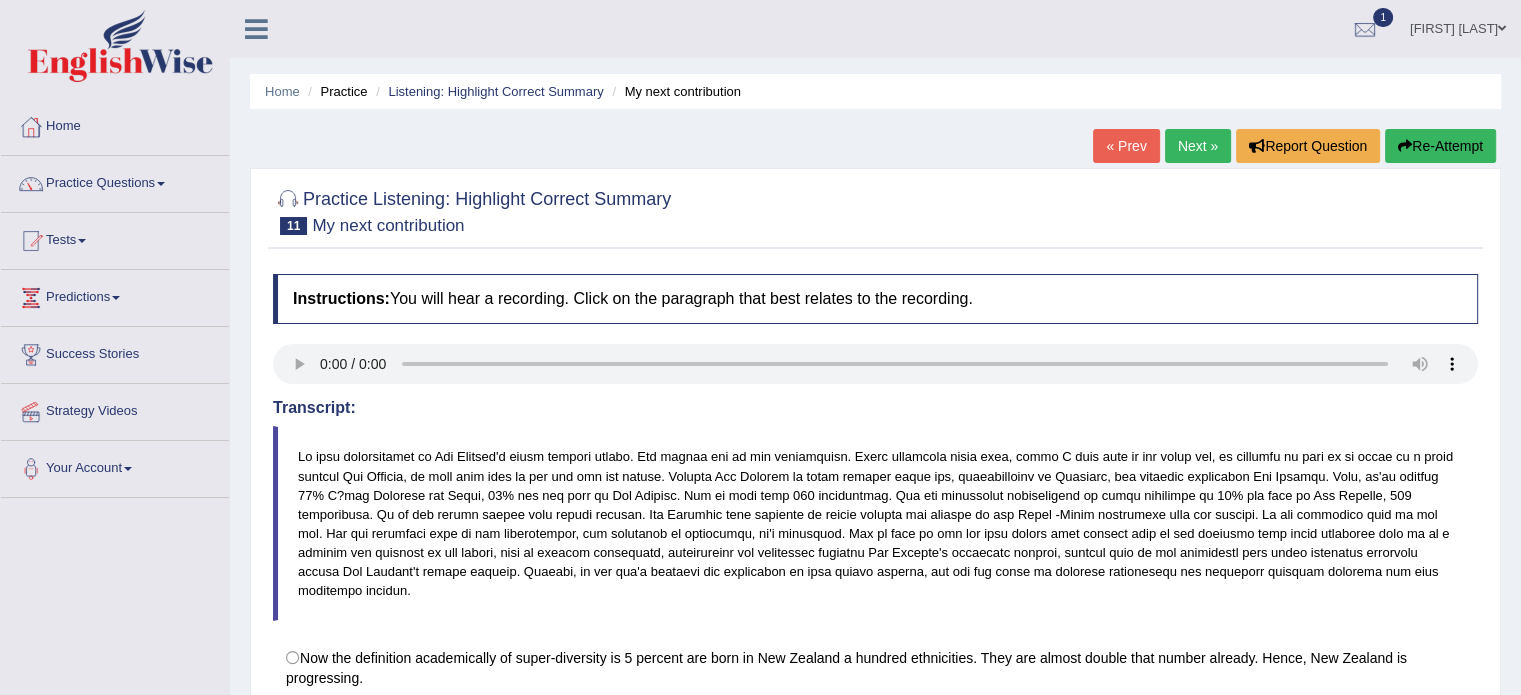 click on "Next »" at bounding box center (1198, 146) 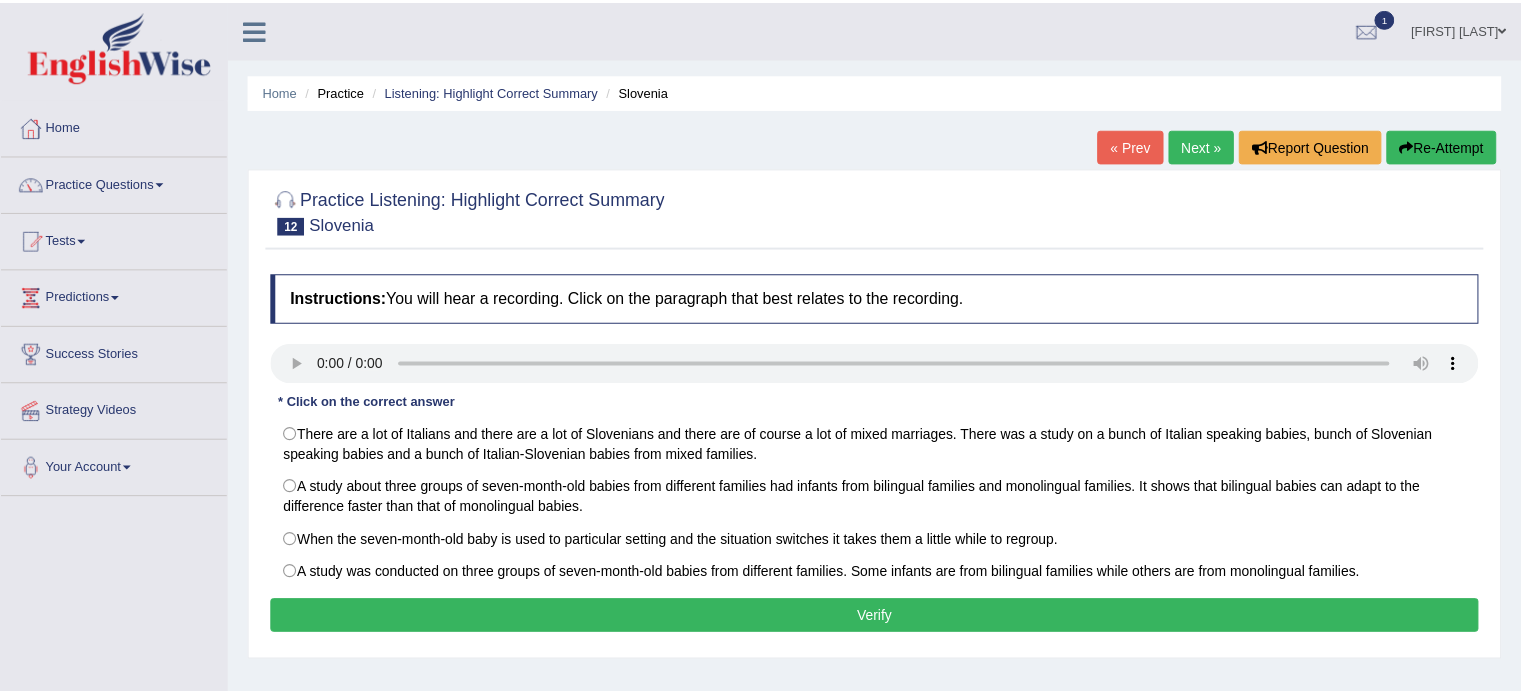 scroll, scrollTop: 0, scrollLeft: 0, axis: both 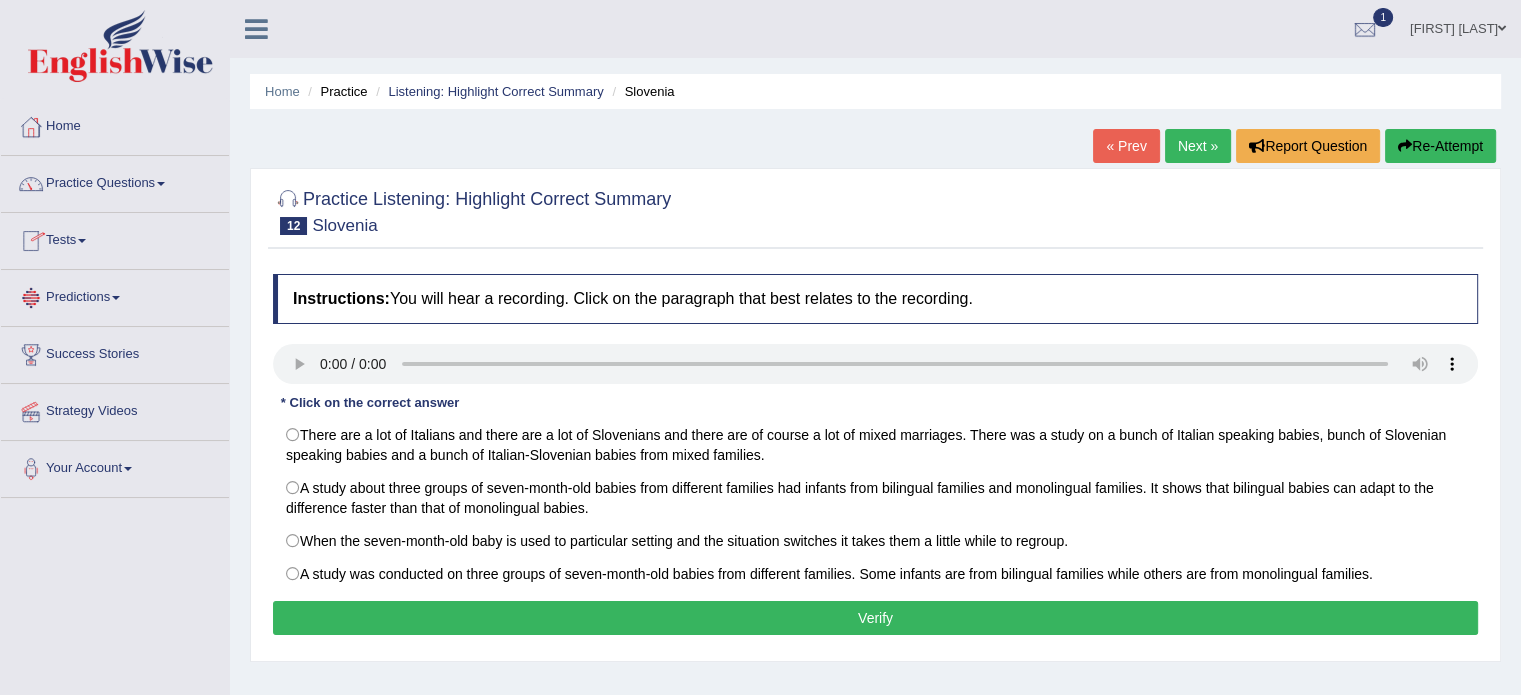click on "Practice Questions" at bounding box center (115, 181) 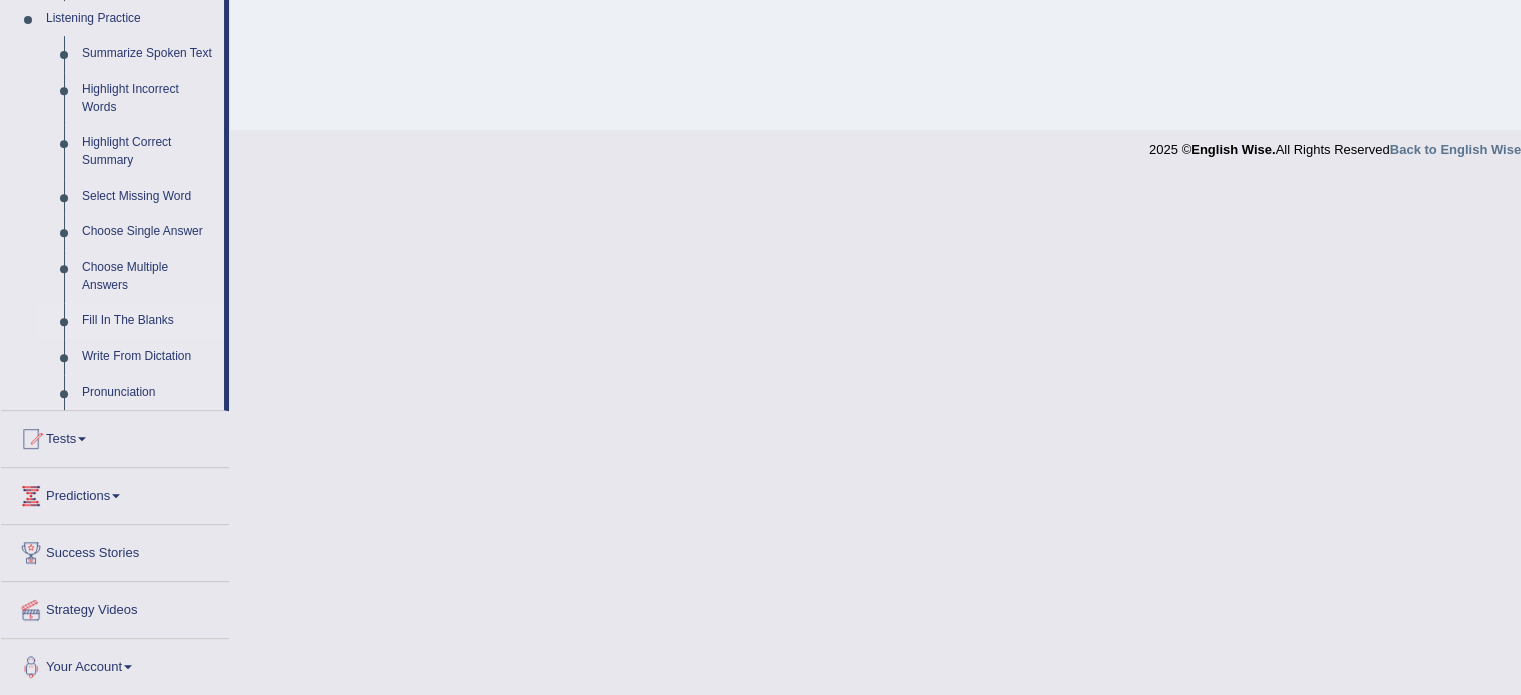 scroll, scrollTop: 770, scrollLeft: 0, axis: vertical 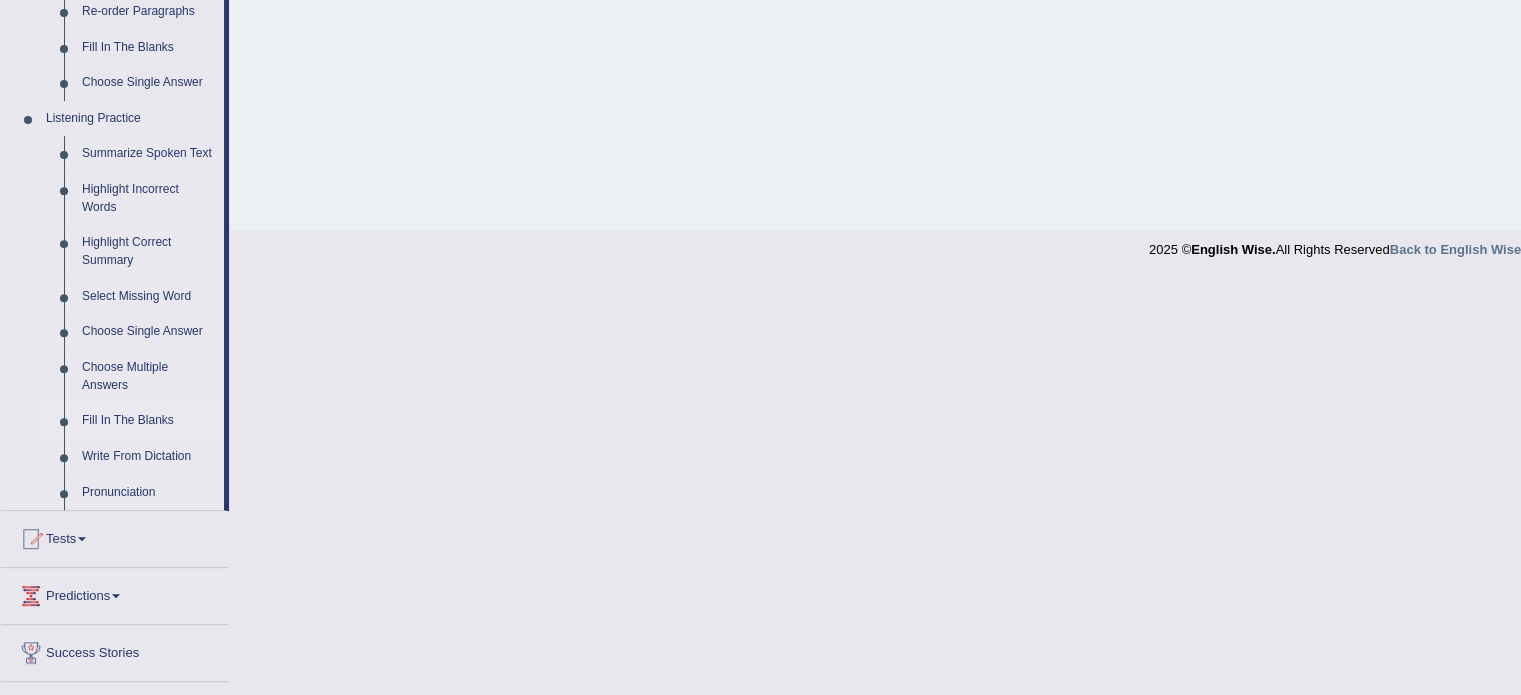 click on "Fill In The Blanks" at bounding box center (148, 421) 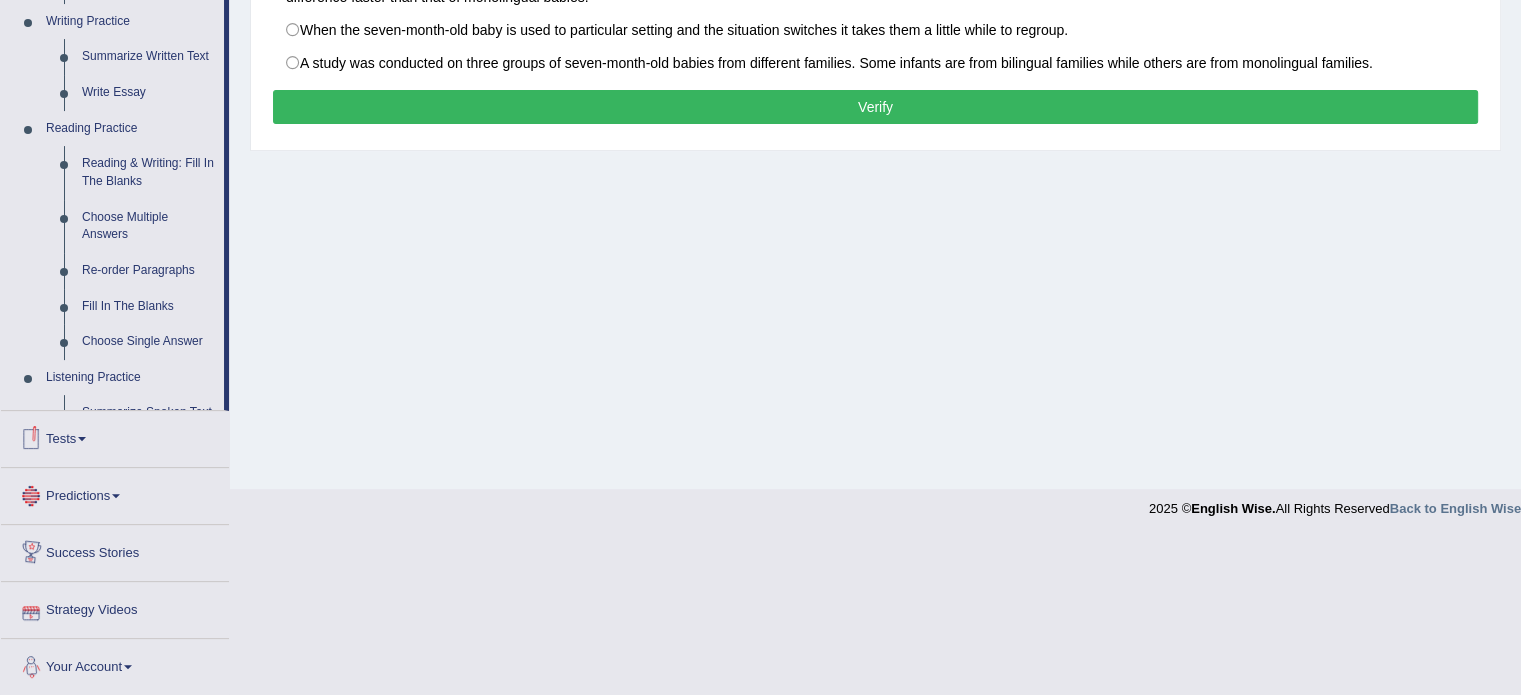 scroll, scrollTop: 496, scrollLeft: 0, axis: vertical 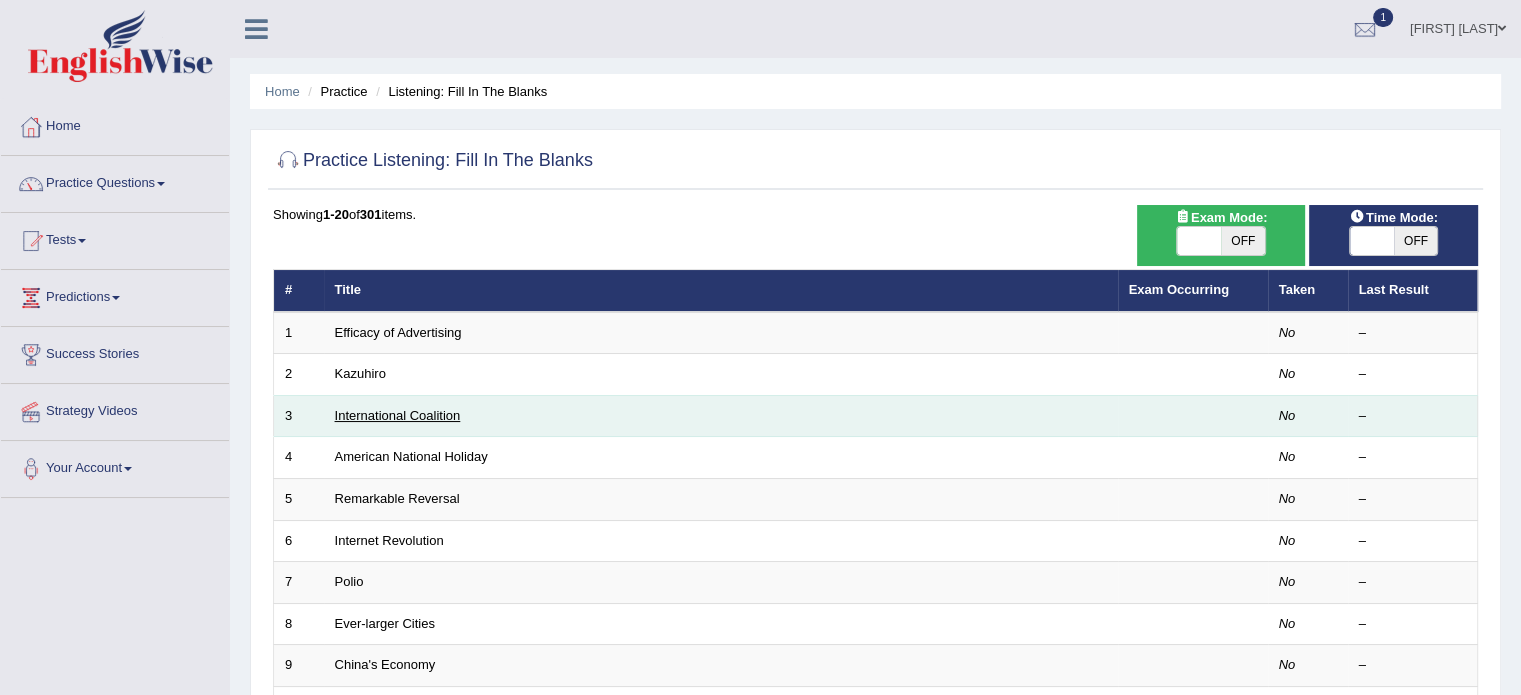 click on "International Coalition" at bounding box center [398, 415] 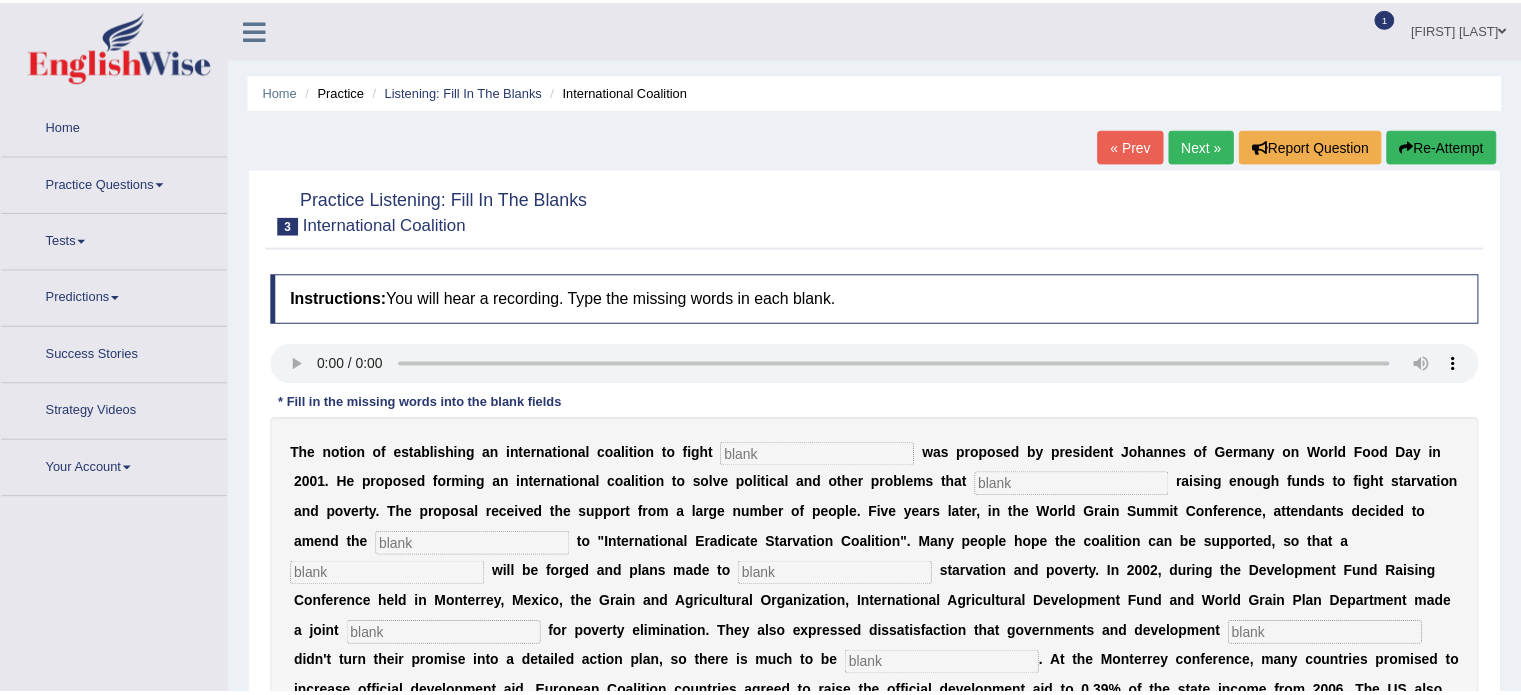 scroll, scrollTop: 0, scrollLeft: 0, axis: both 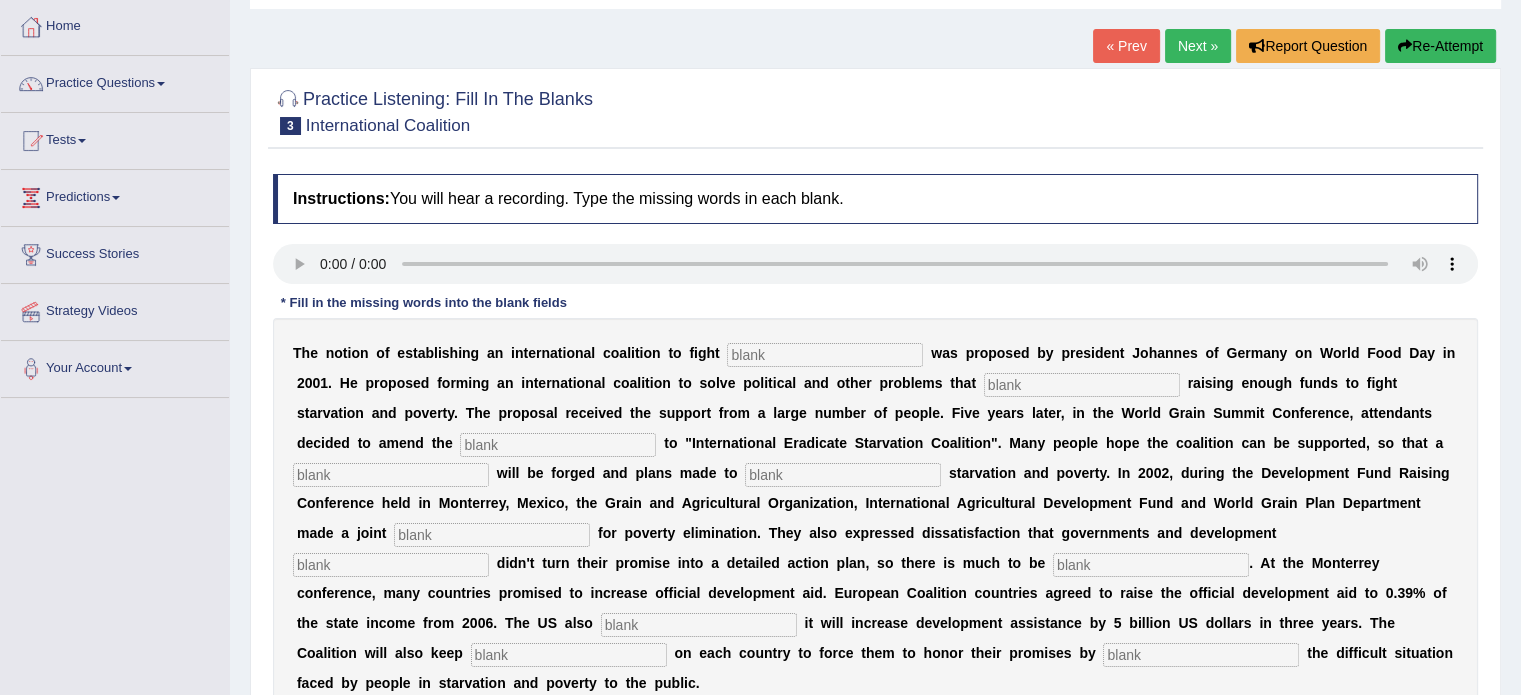 click at bounding box center (825, 355) 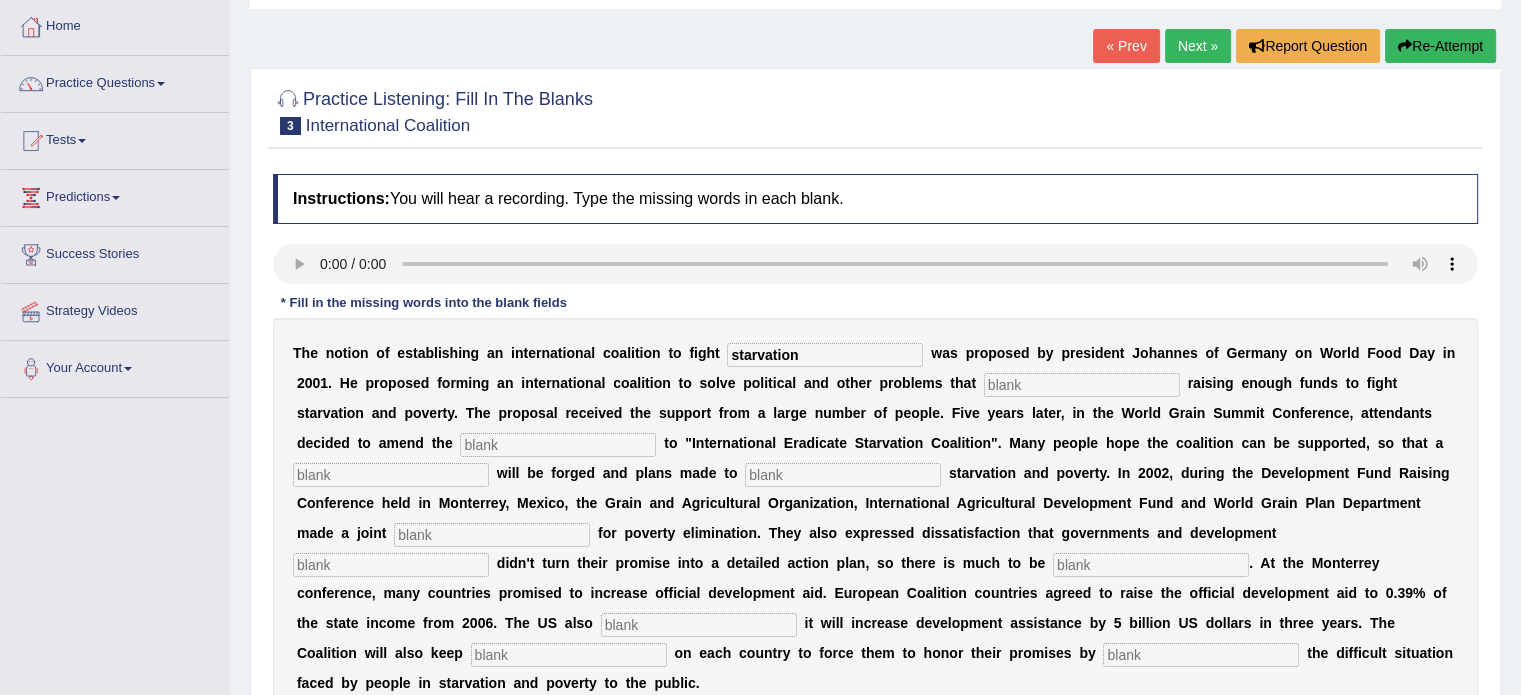type on "starvation" 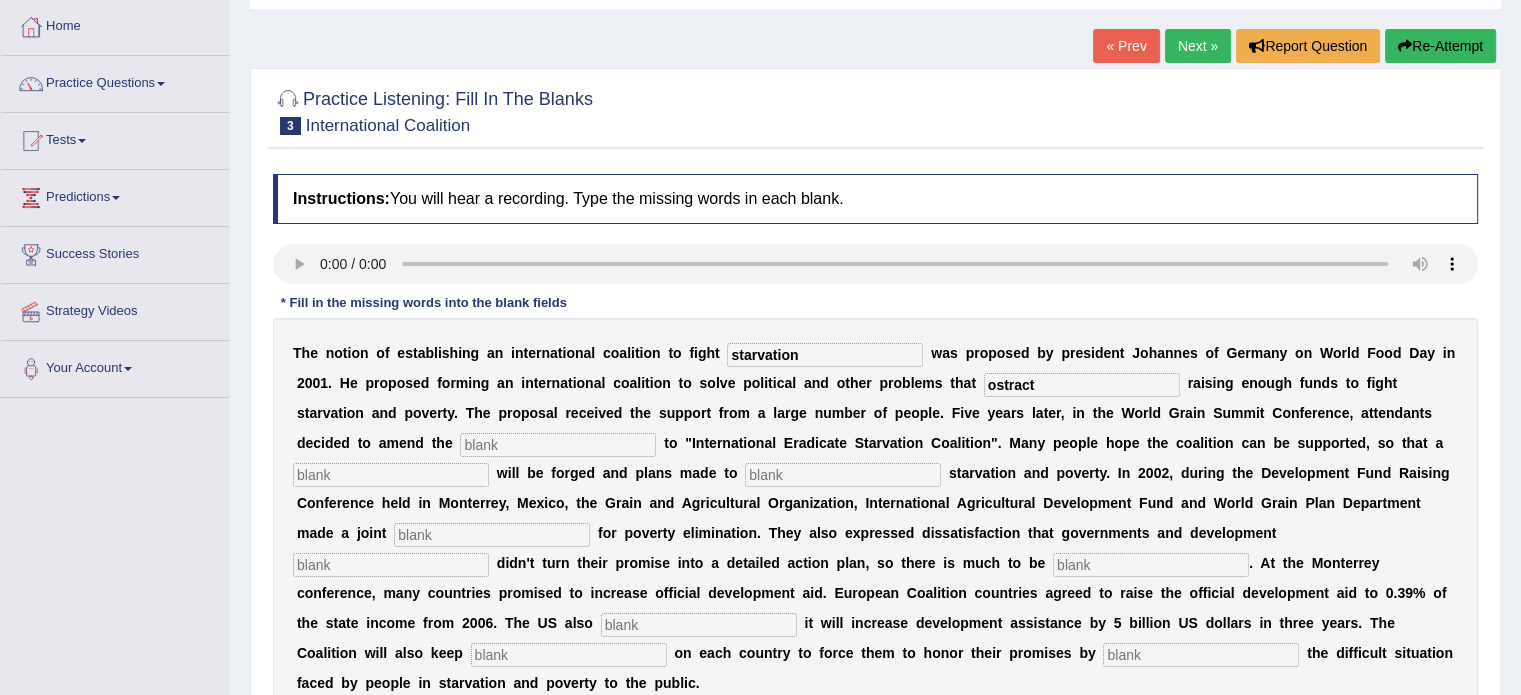 click on "ostract" at bounding box center (1082, 385) 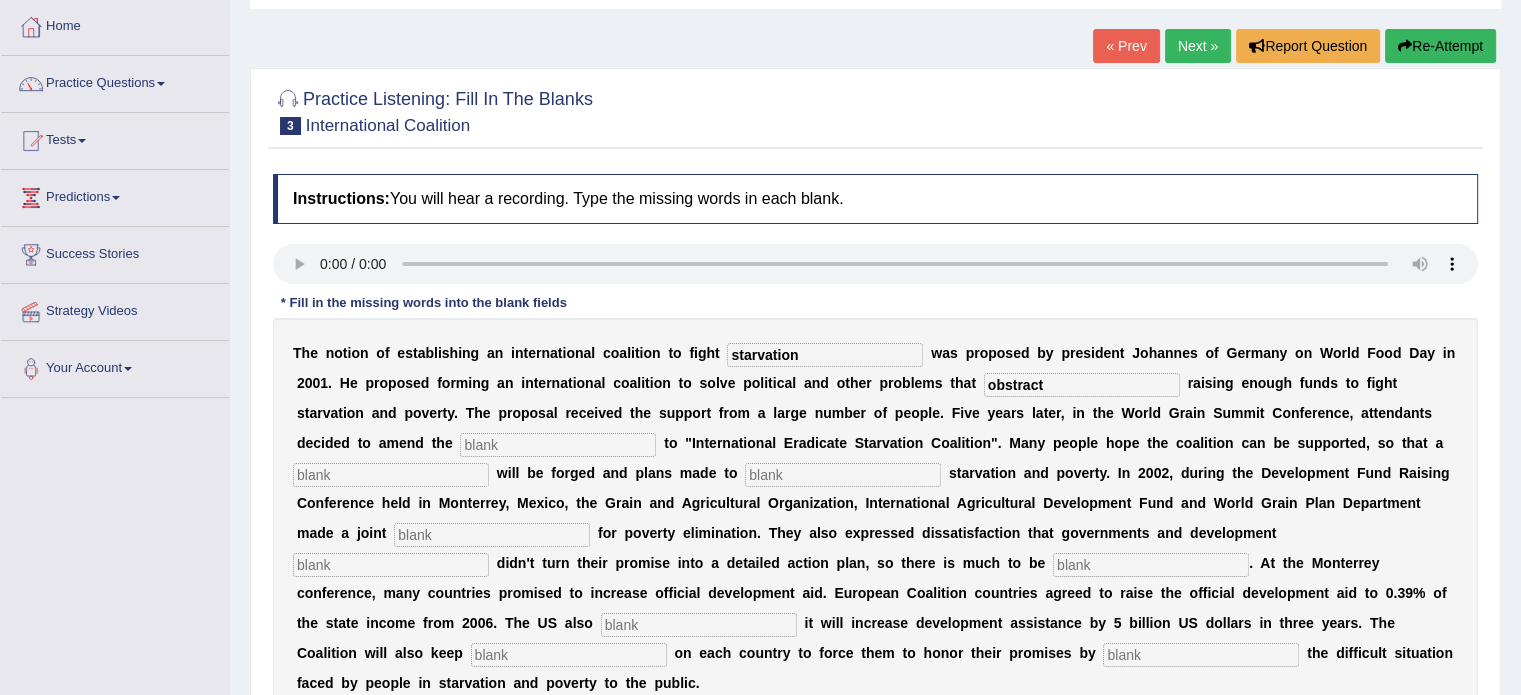 type on "obstract" 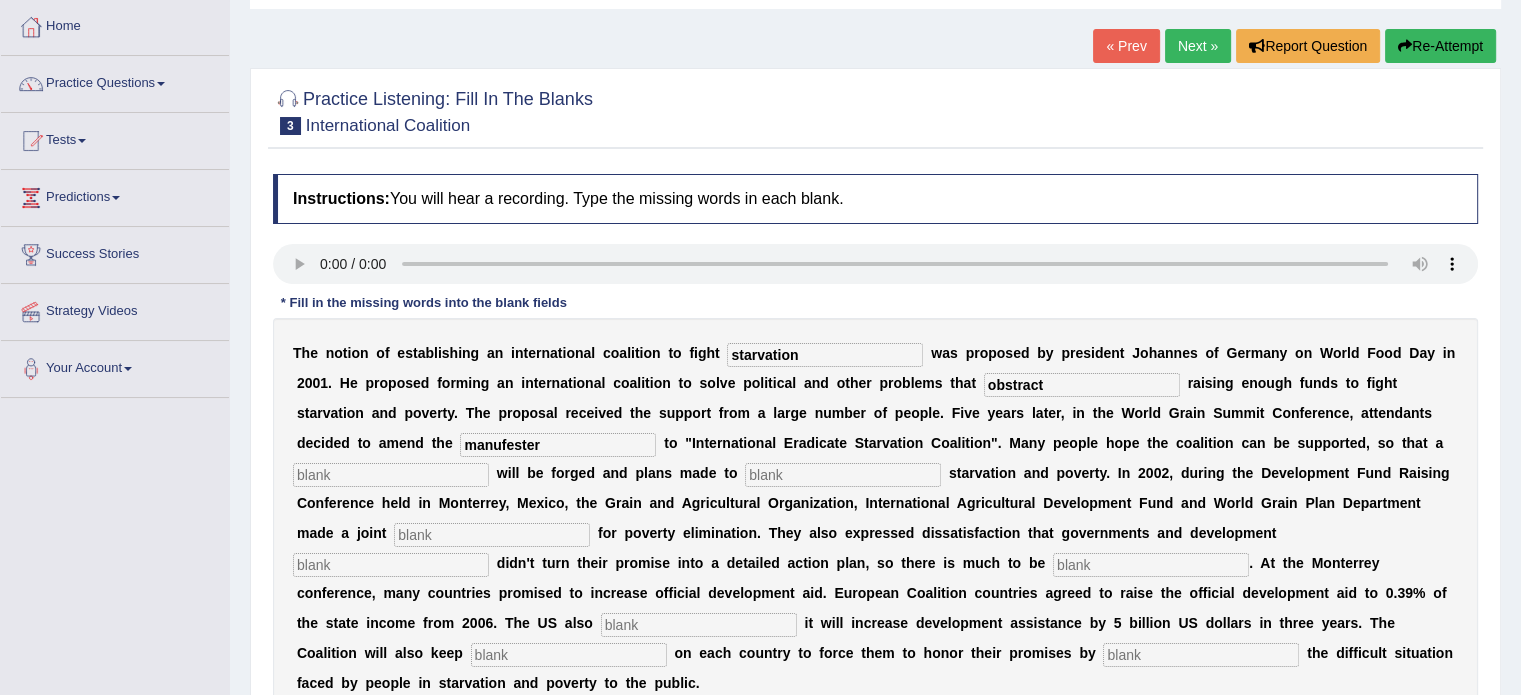 type on "manufester" 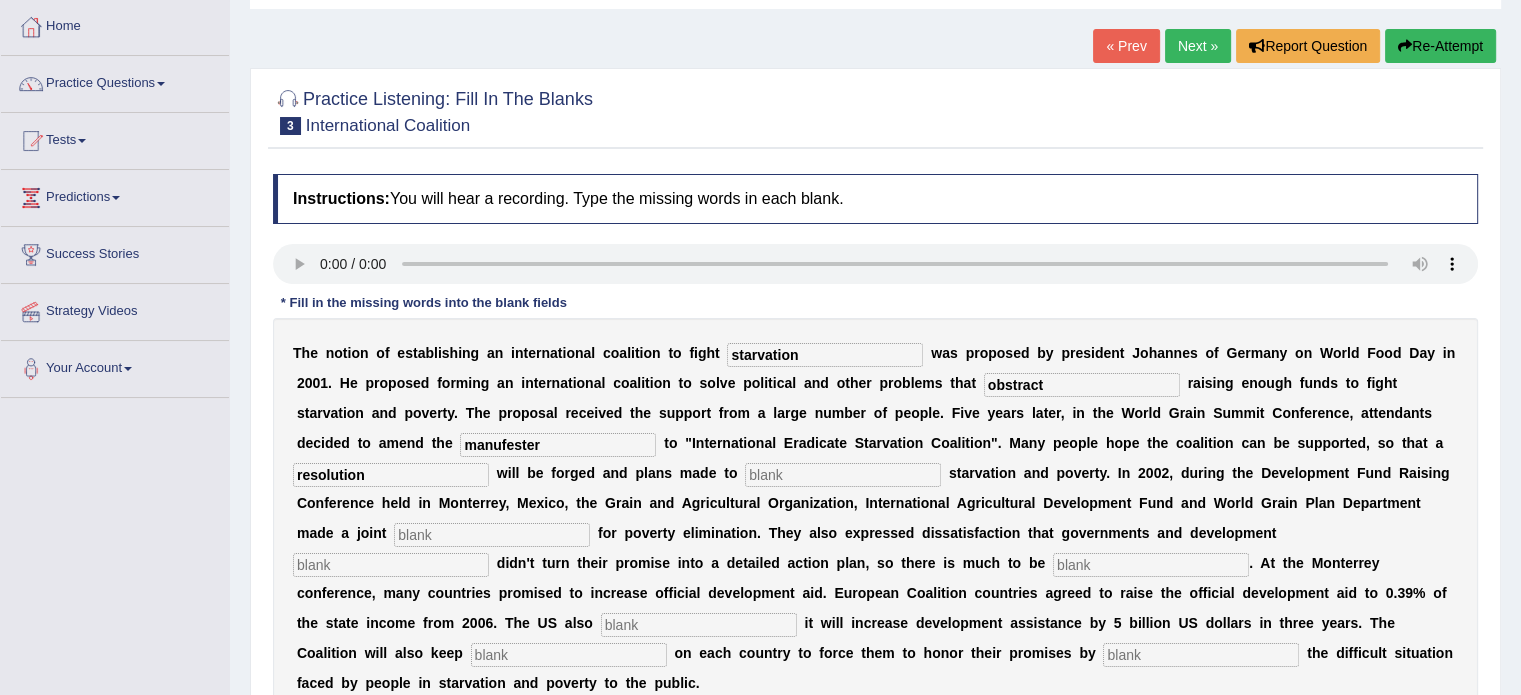 type on "resolution" 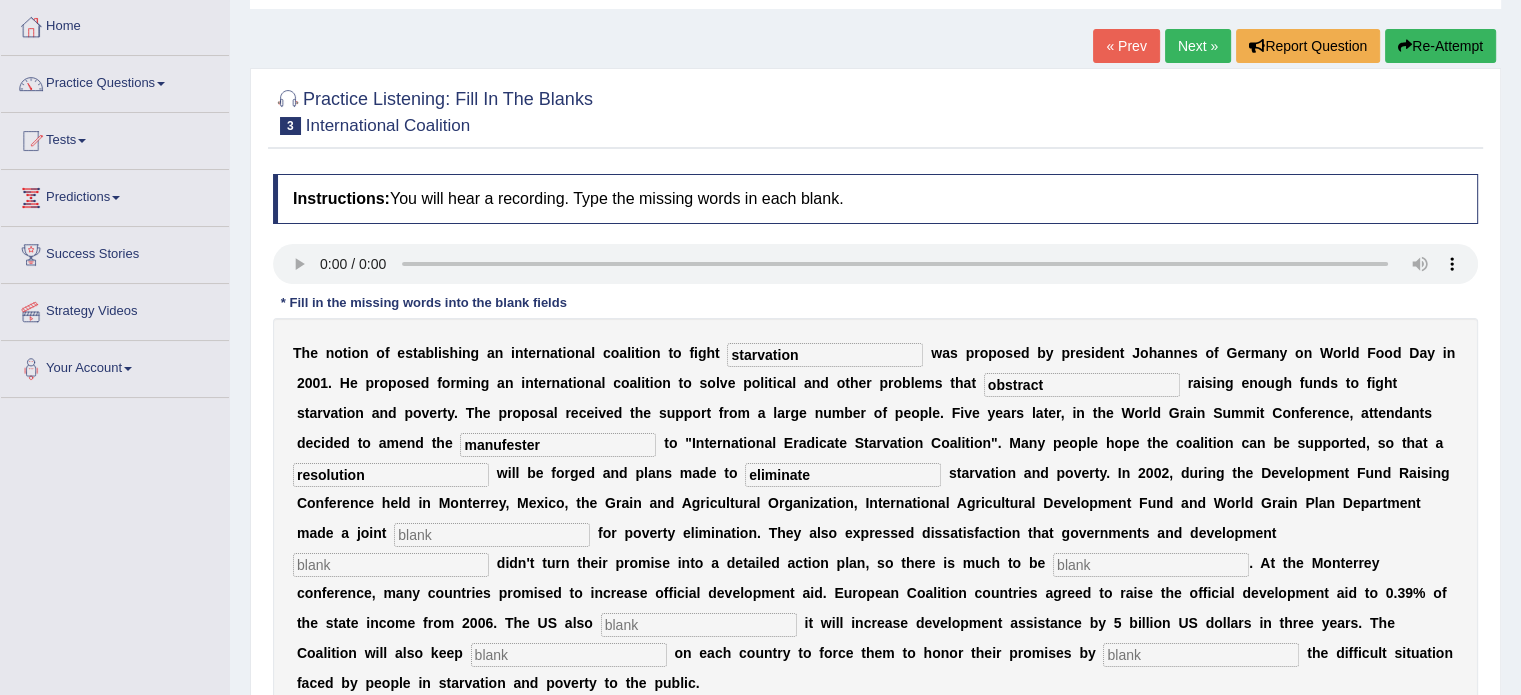 type on "eliminate" 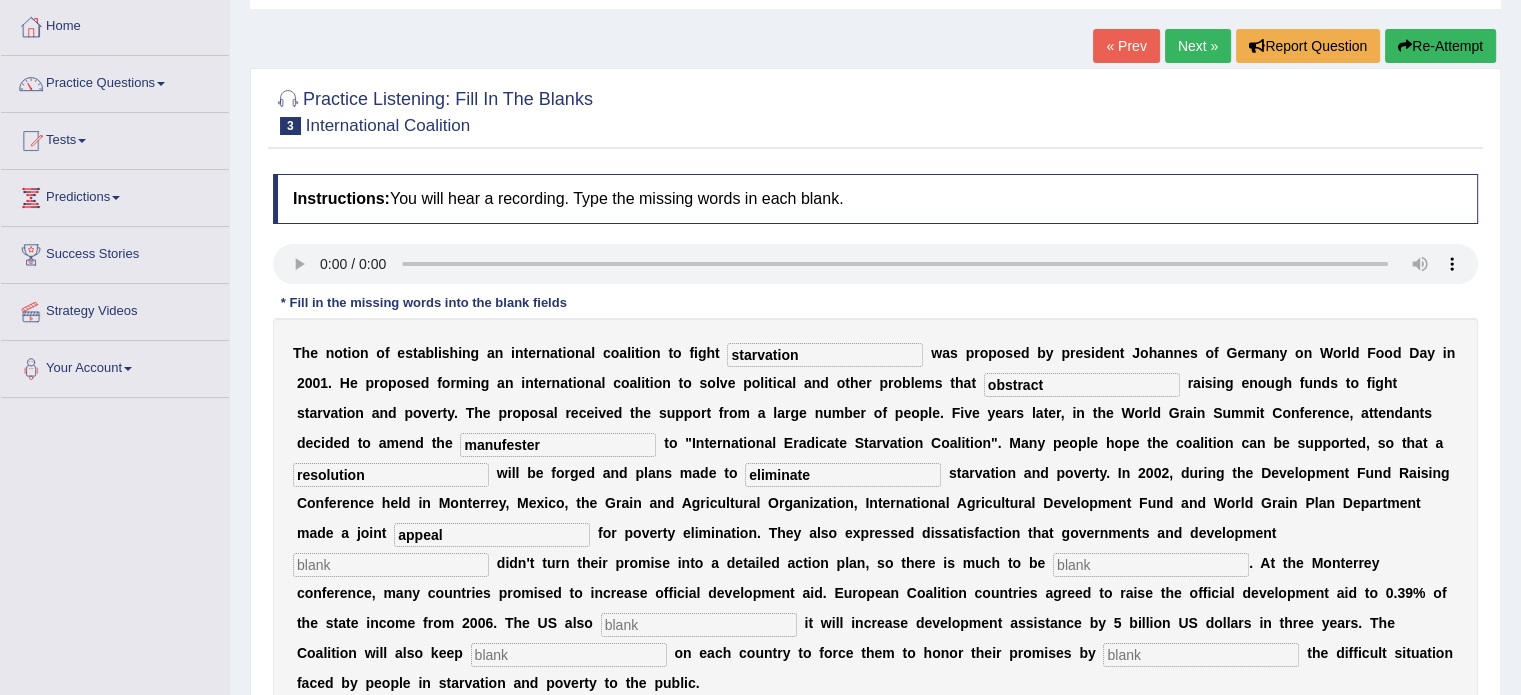type on "appeal" 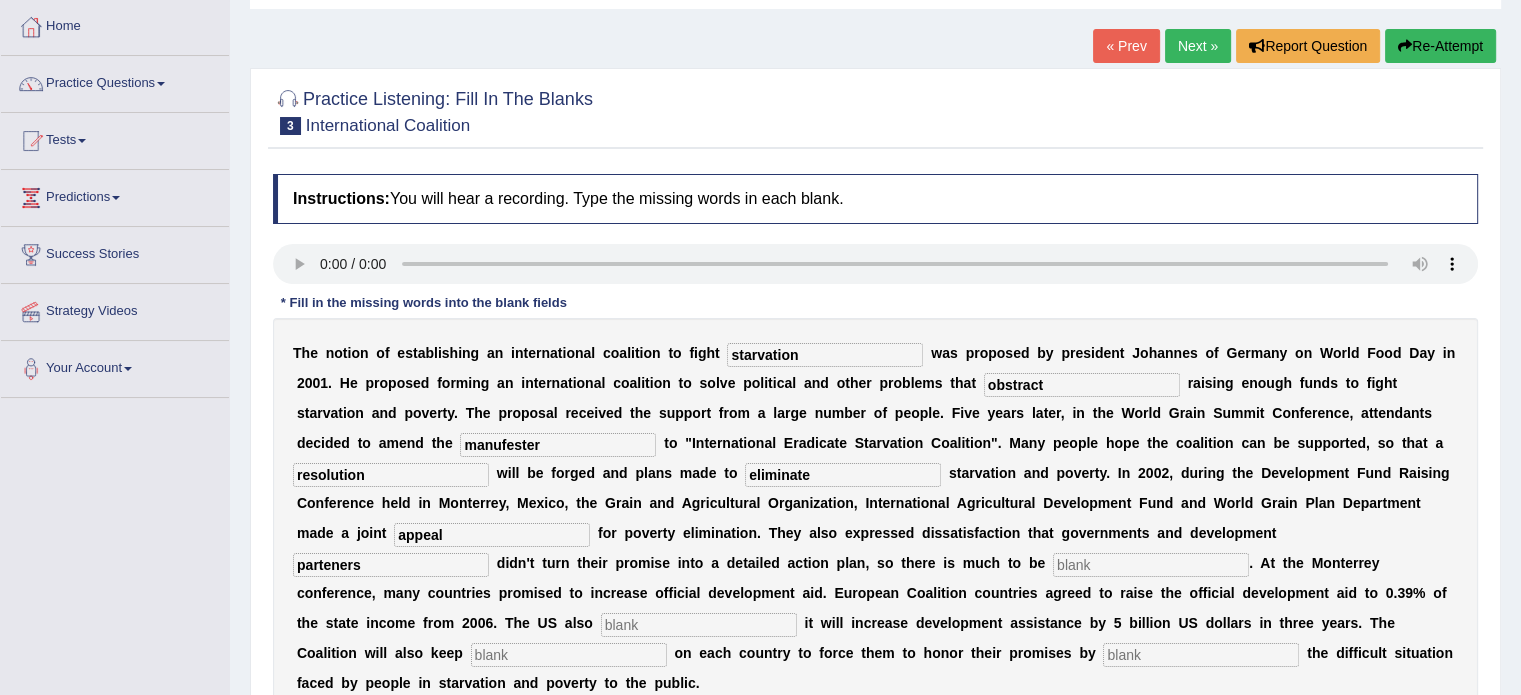 type on "parteners" 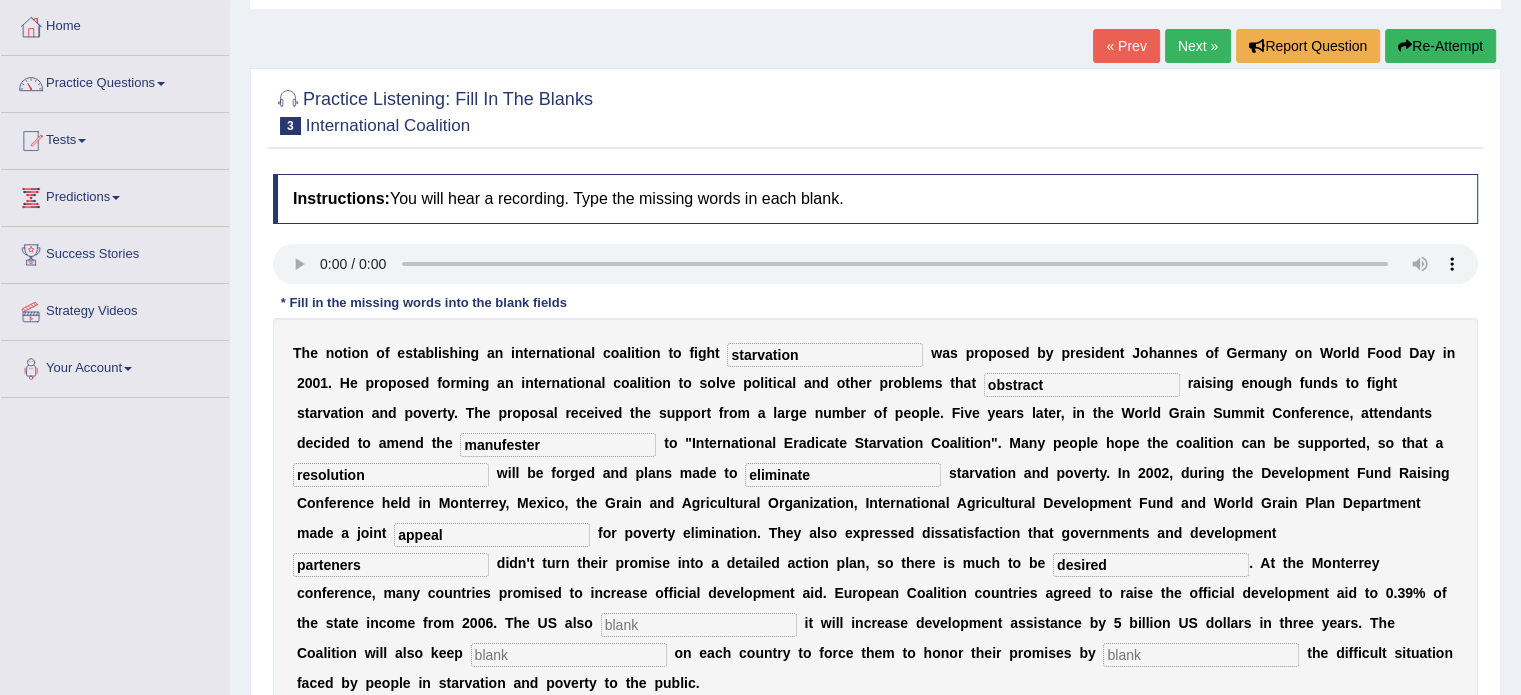 type on "desired" 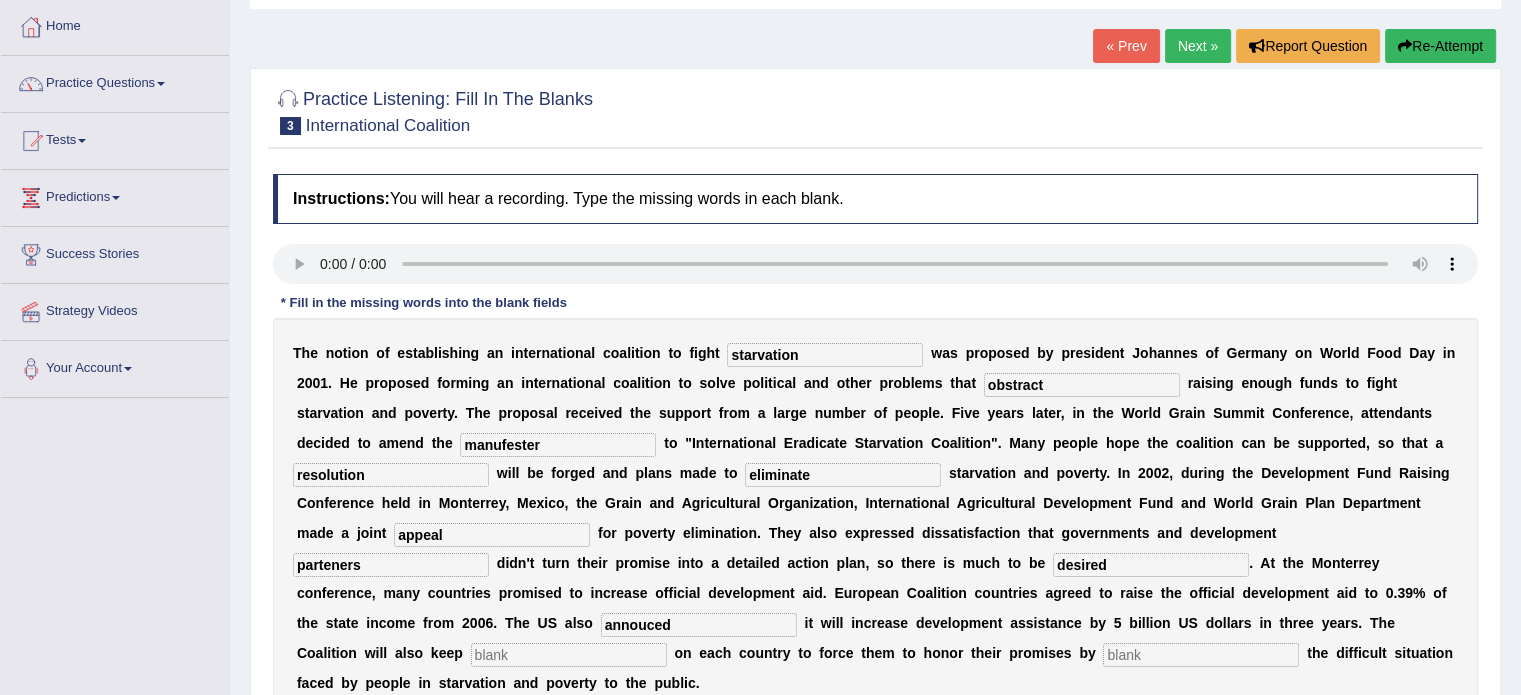 type on "annouced" 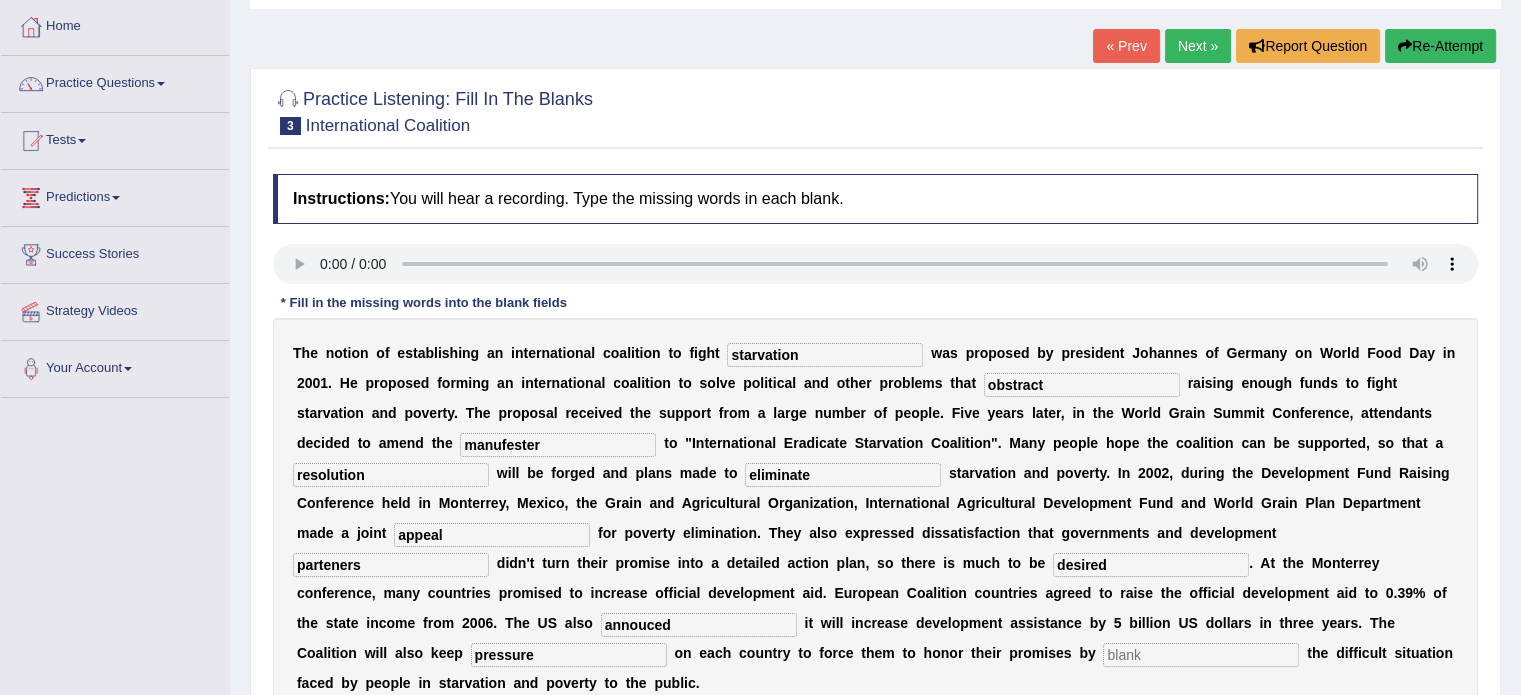 type on "pressure" 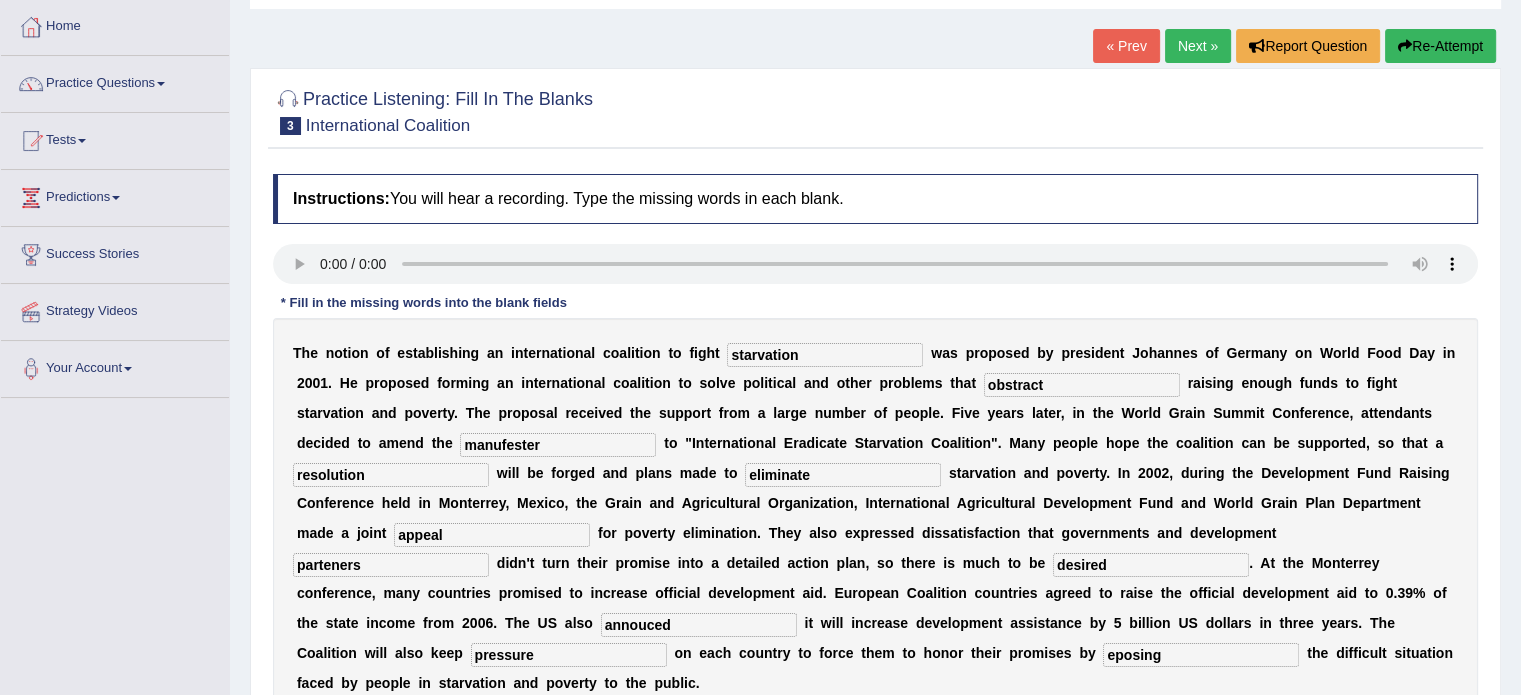click on "eposing" at bounding box center (1201, 655) 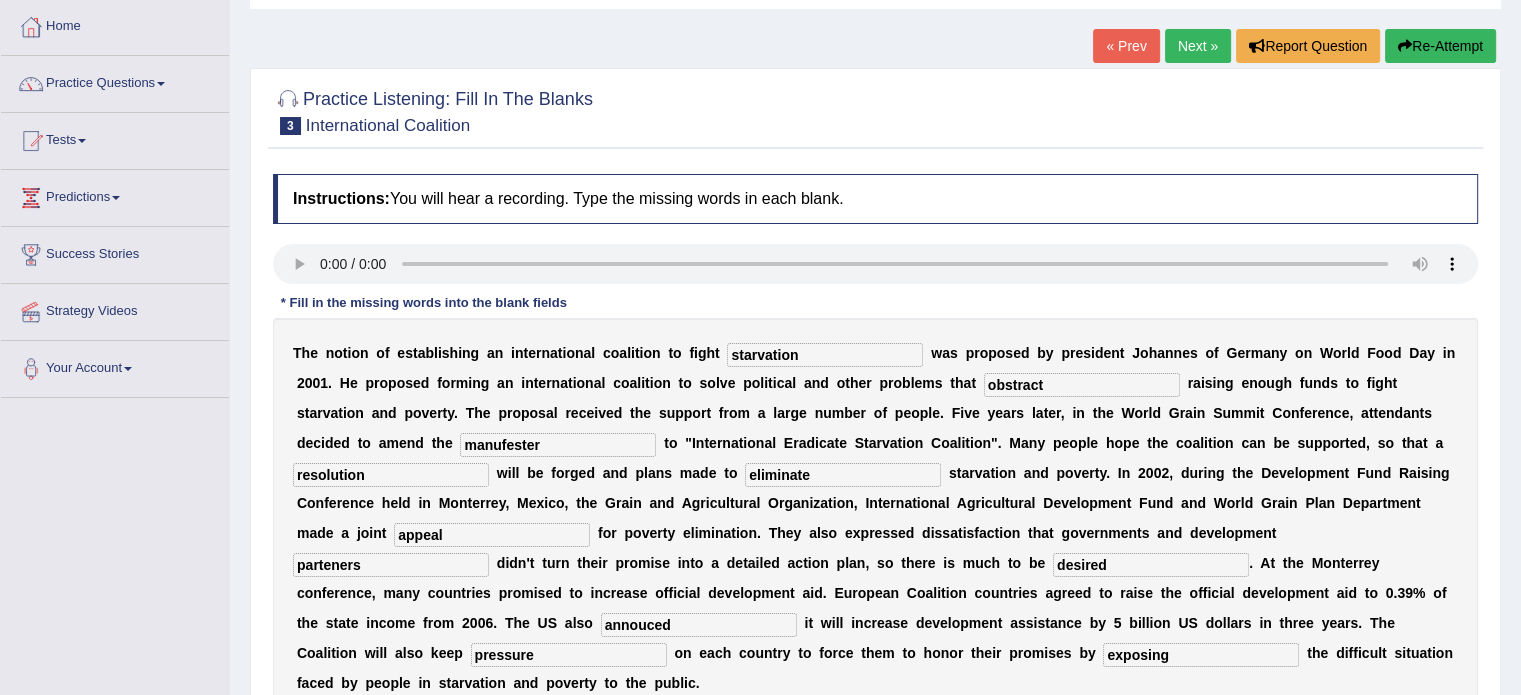 type on "exposing" 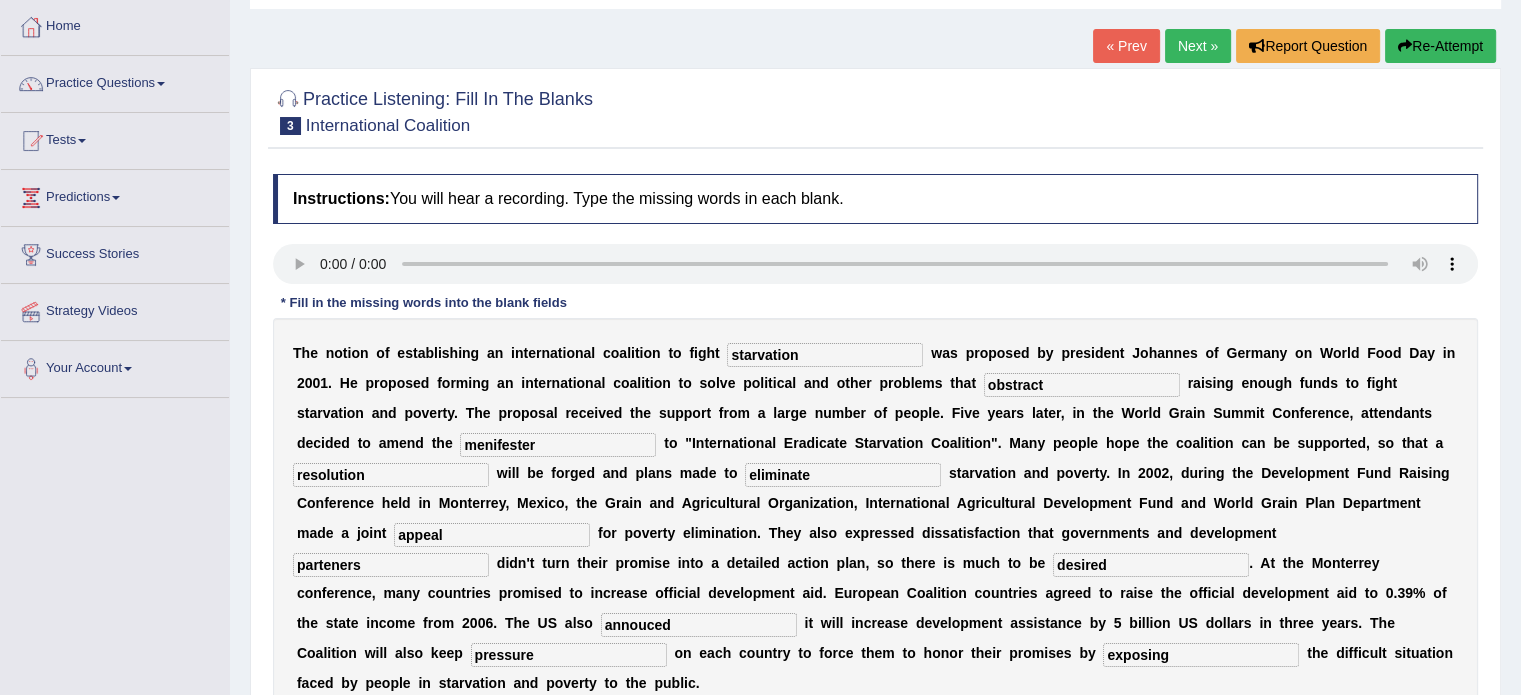 type on "menifester" 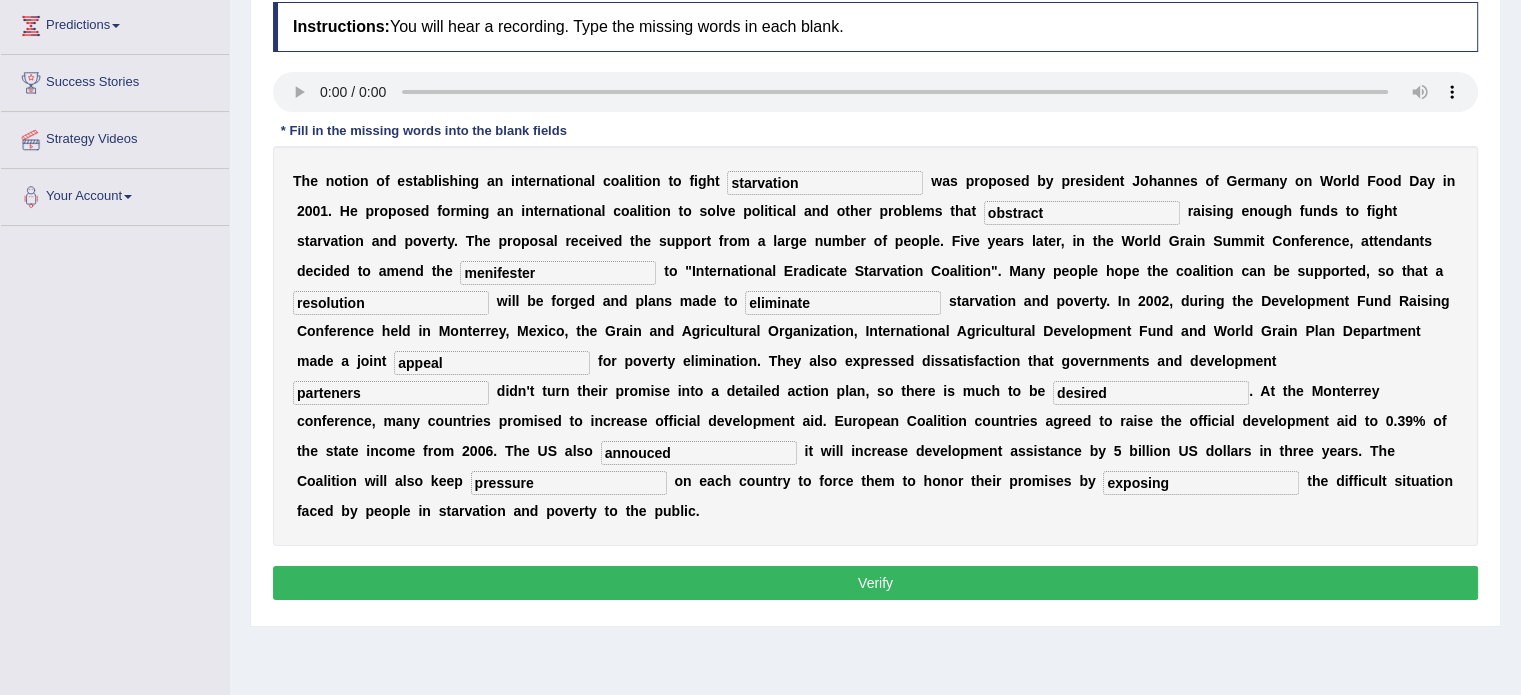 scroll, scrollTop: 290, scrollLeft: 0, axis: vertical 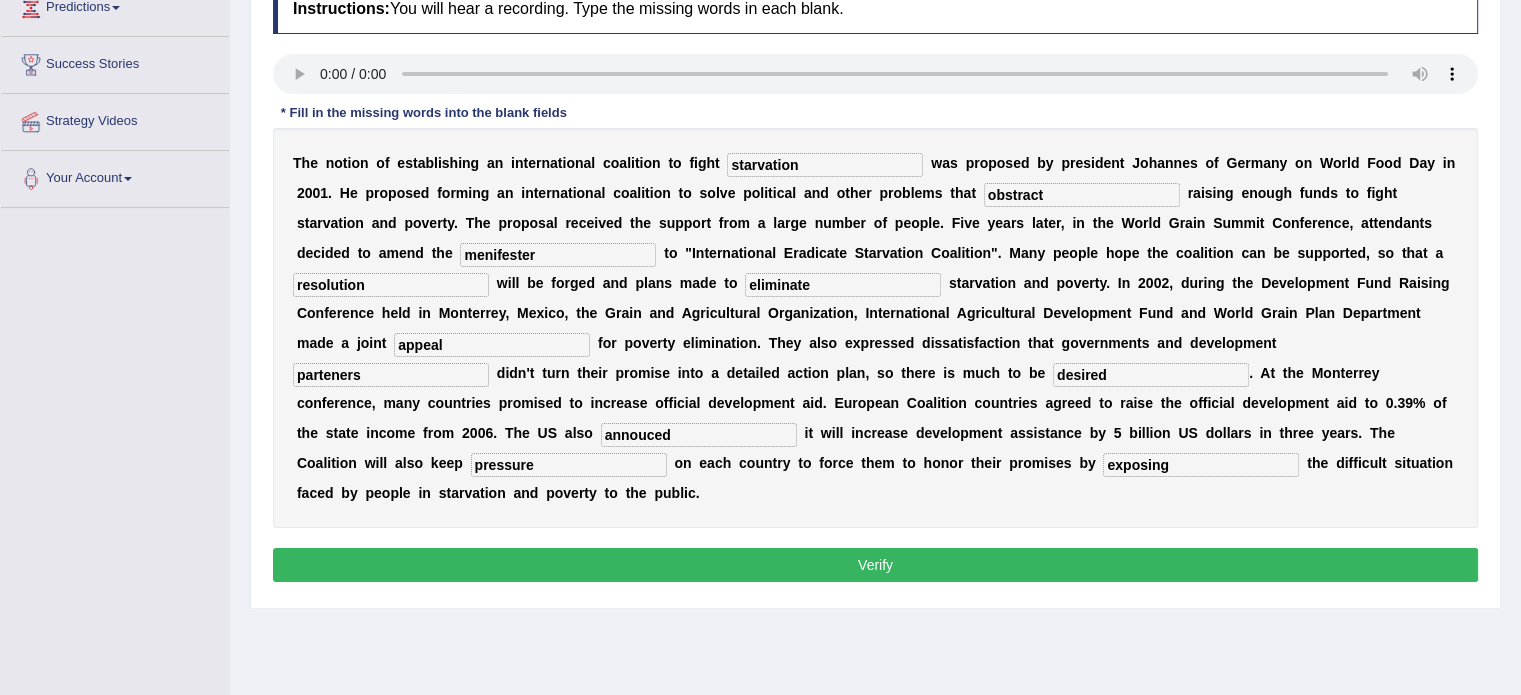 click on "Verify" at bounding box center [875, 565] 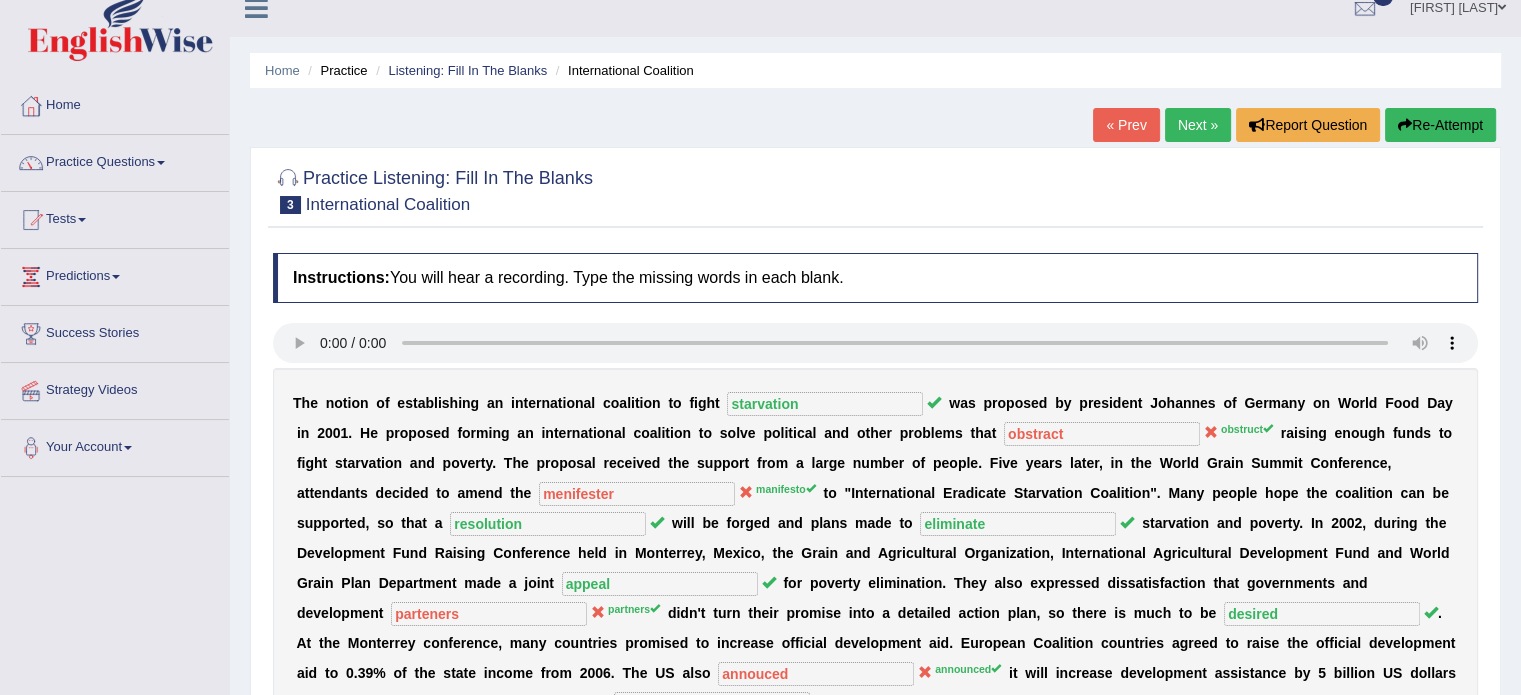 scroll, scrollTop: 0, scrollLeft: 0, axis: both 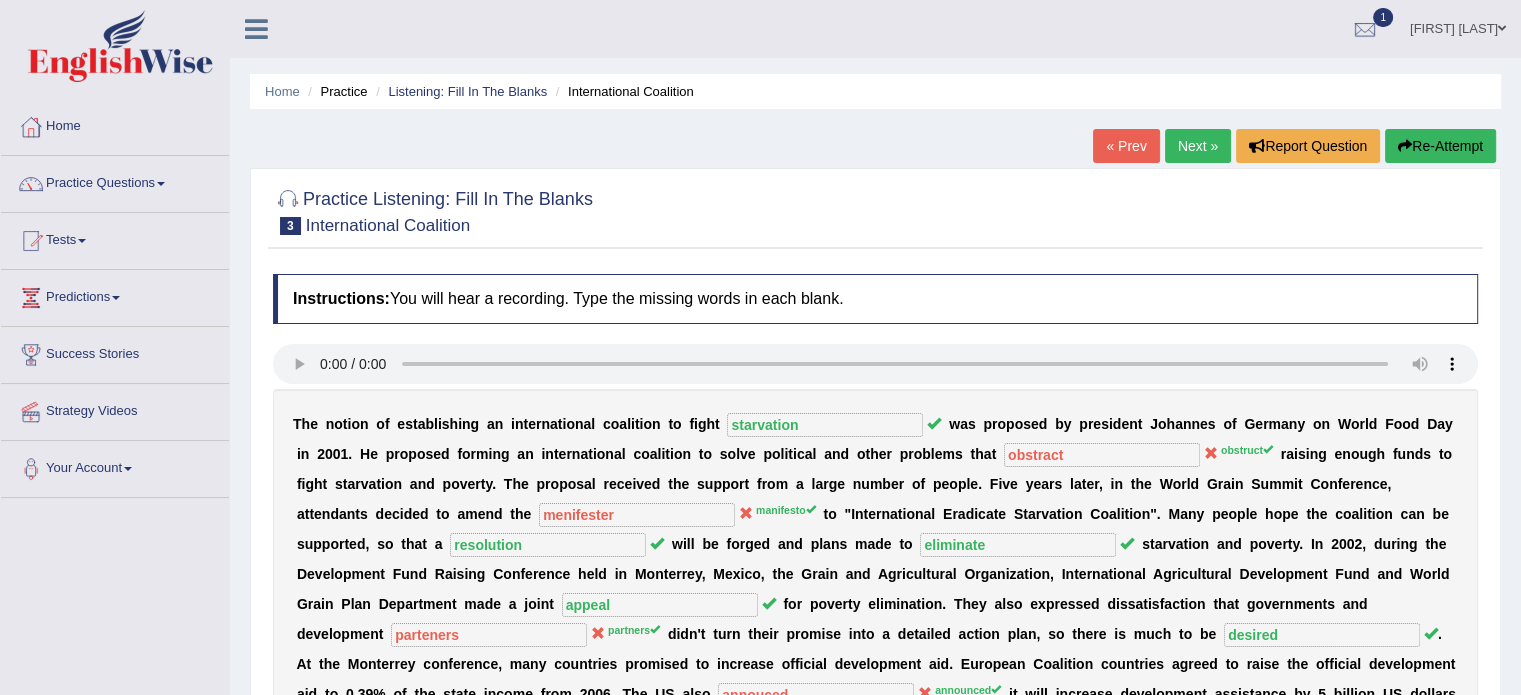 click on "Next »" at bounding box center [1198, 146] 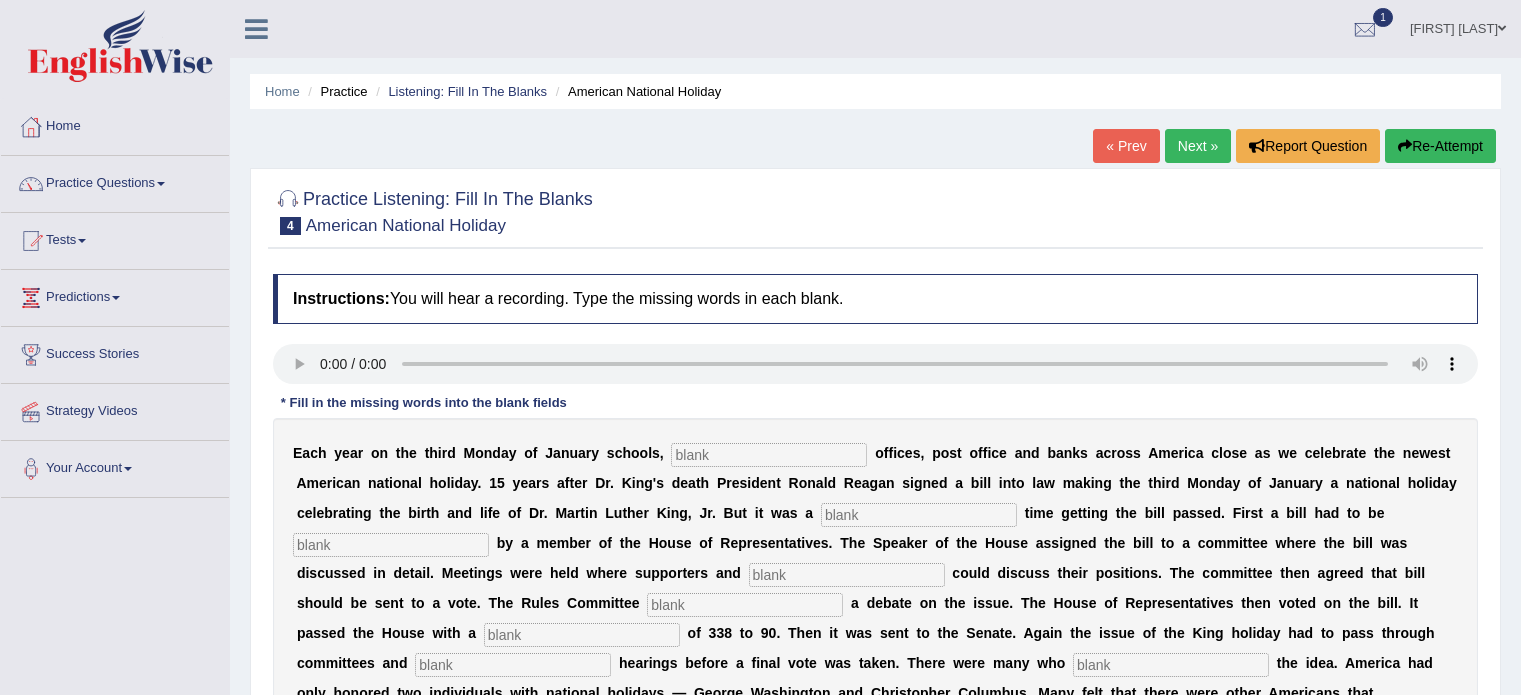 scroll, scrollTop: 0, scrollLeft: 0, axis: both 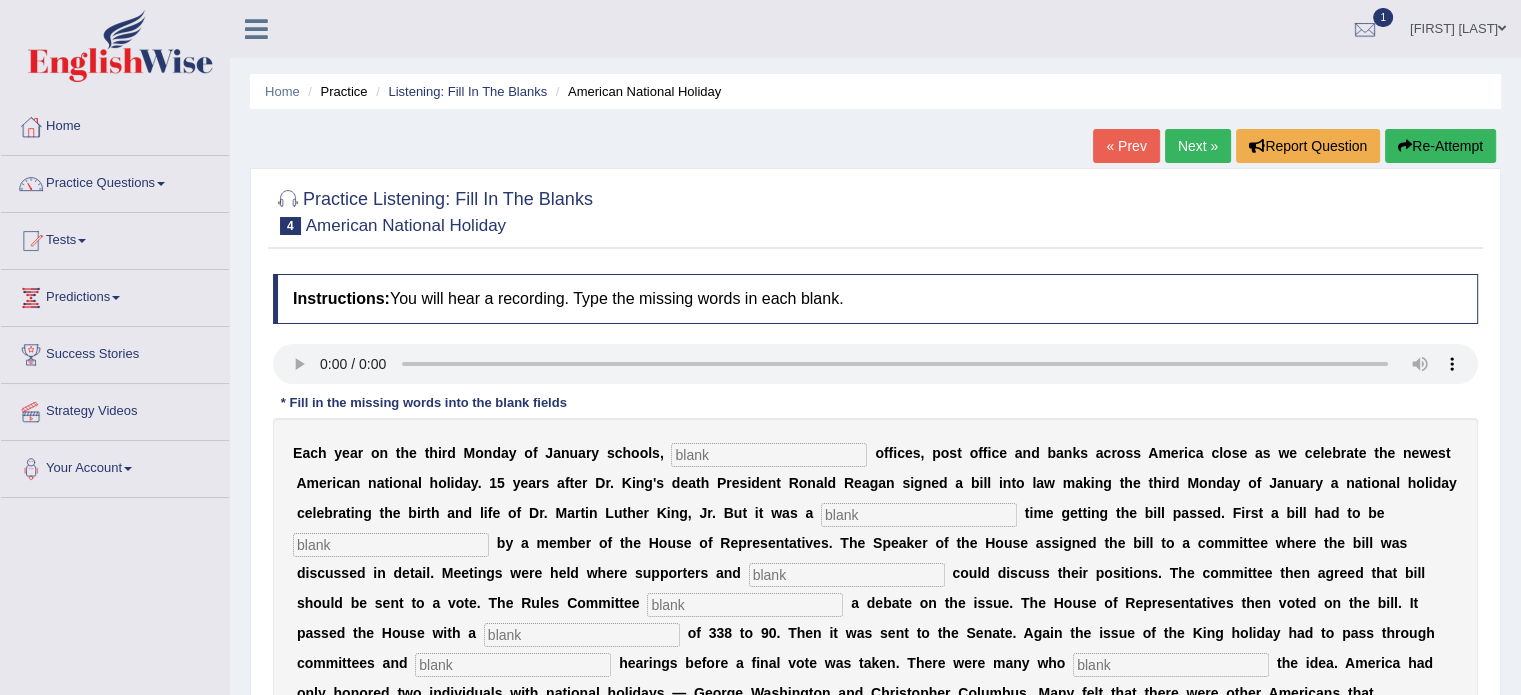 click at bounding box center (769, 455) 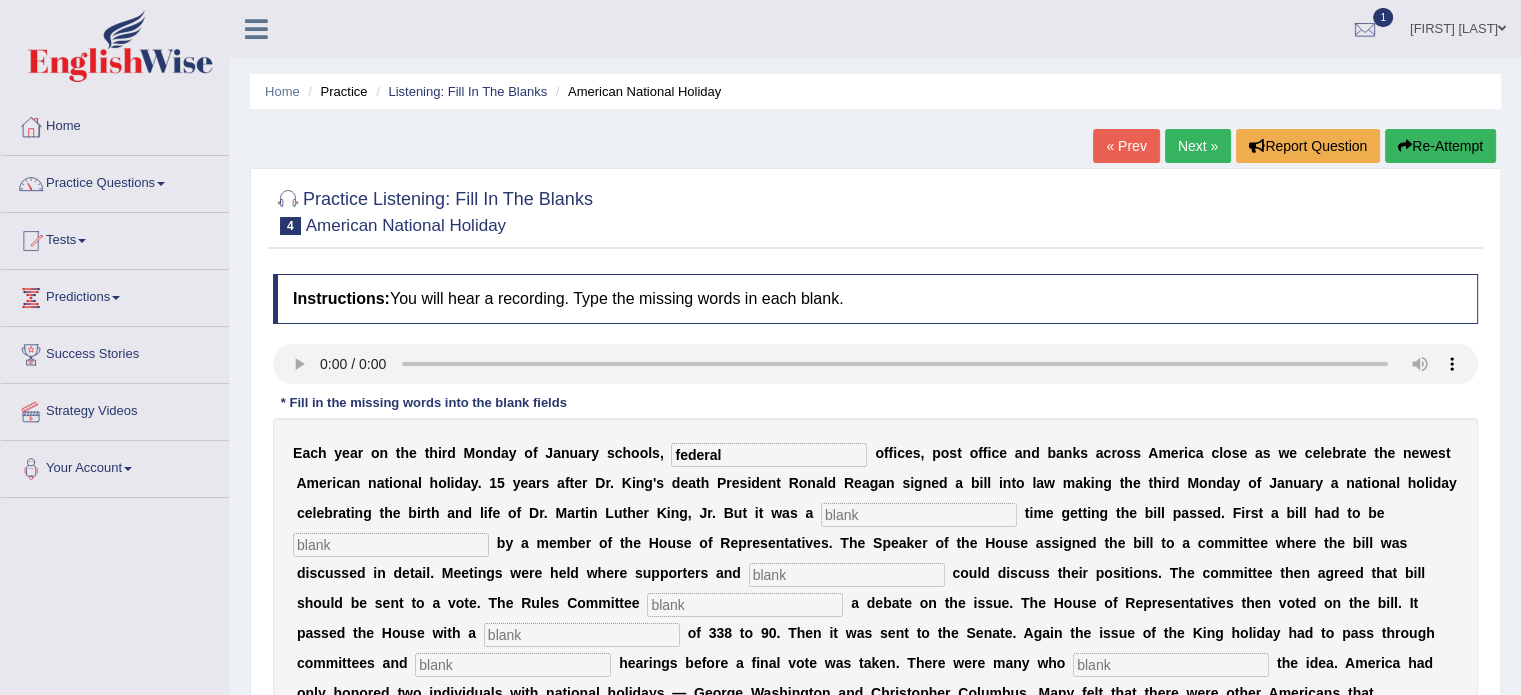 type on "federal" 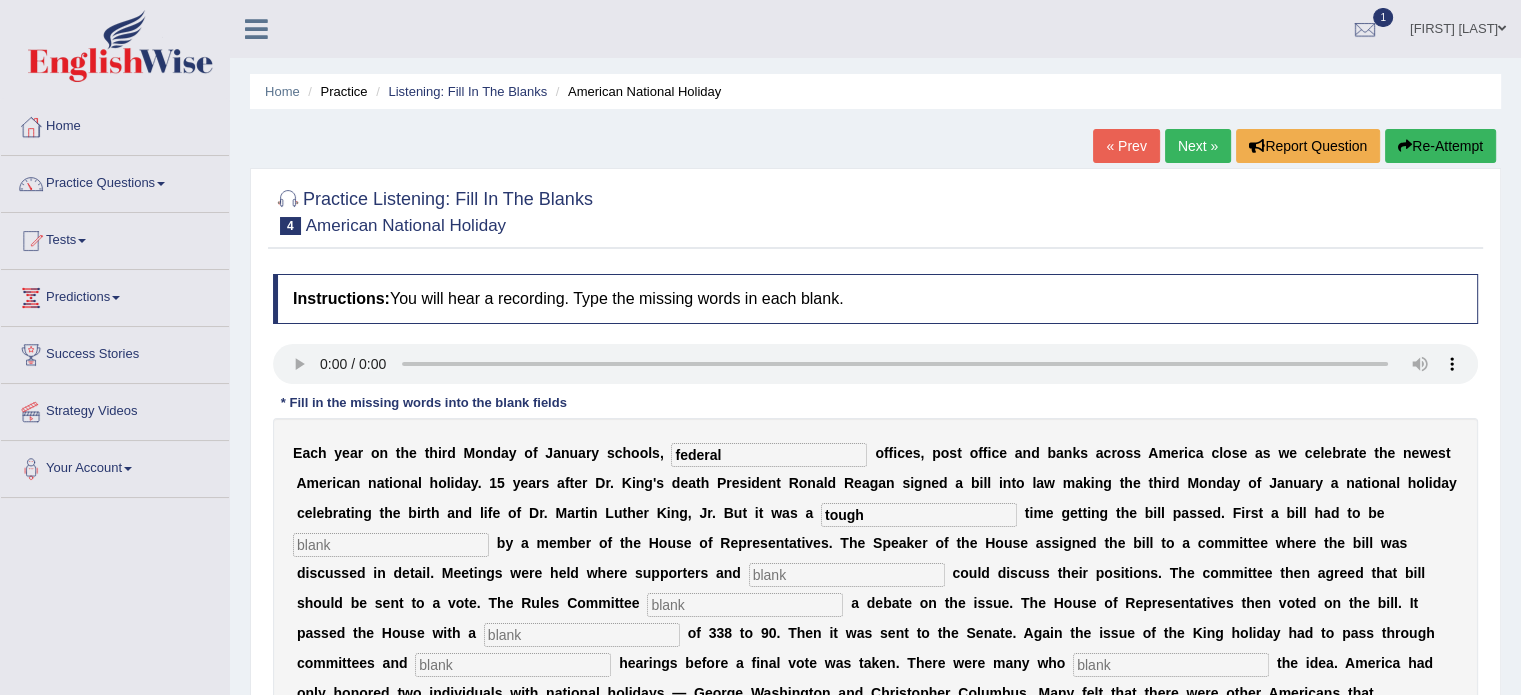 type on "tough" 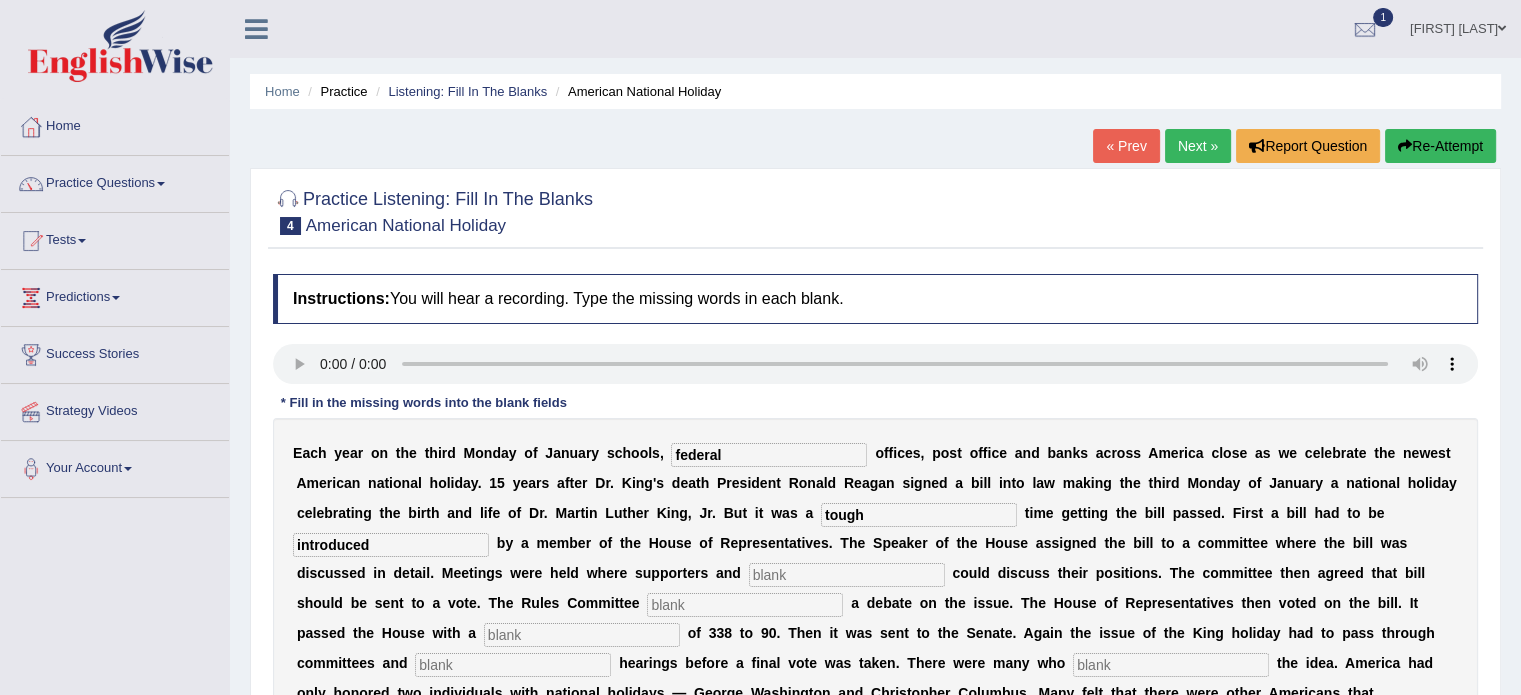 type on "introduced" 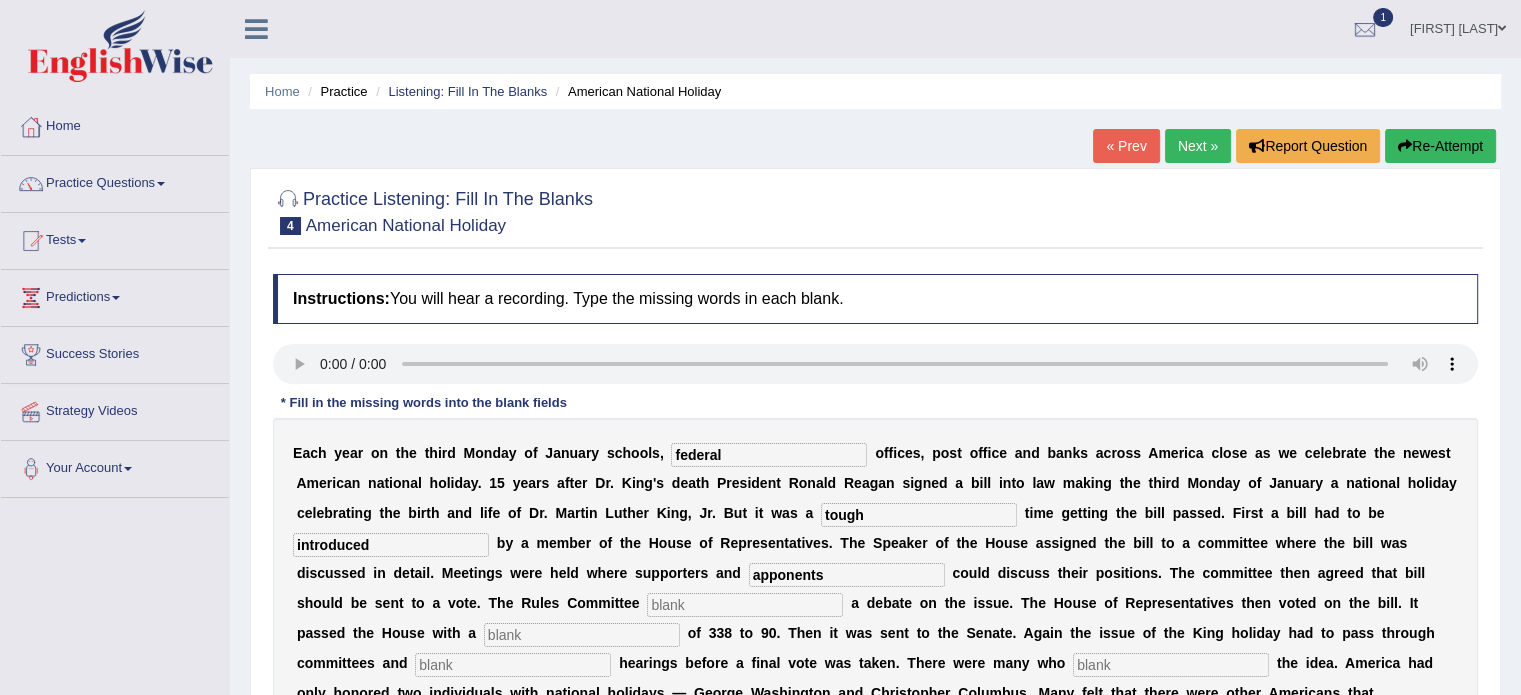 type on "apponents" 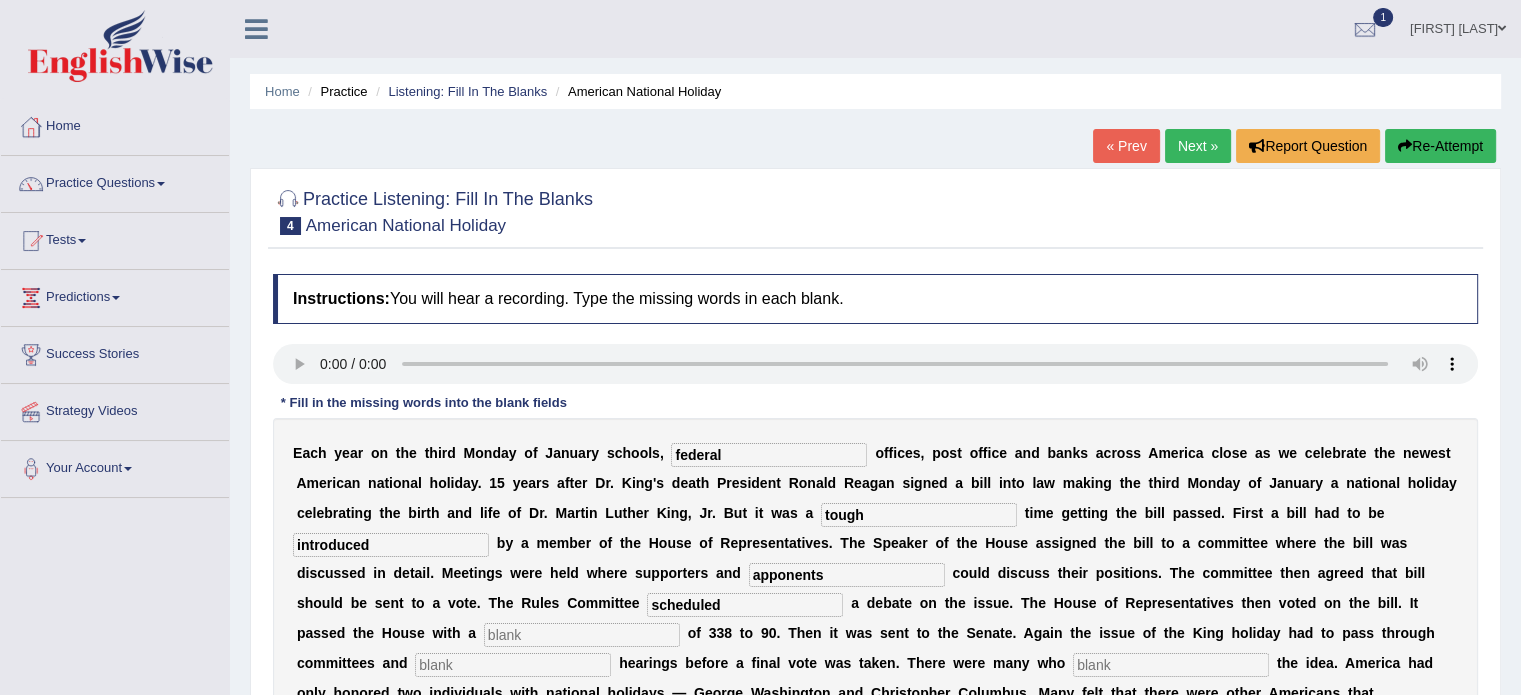 type on "scheduled" 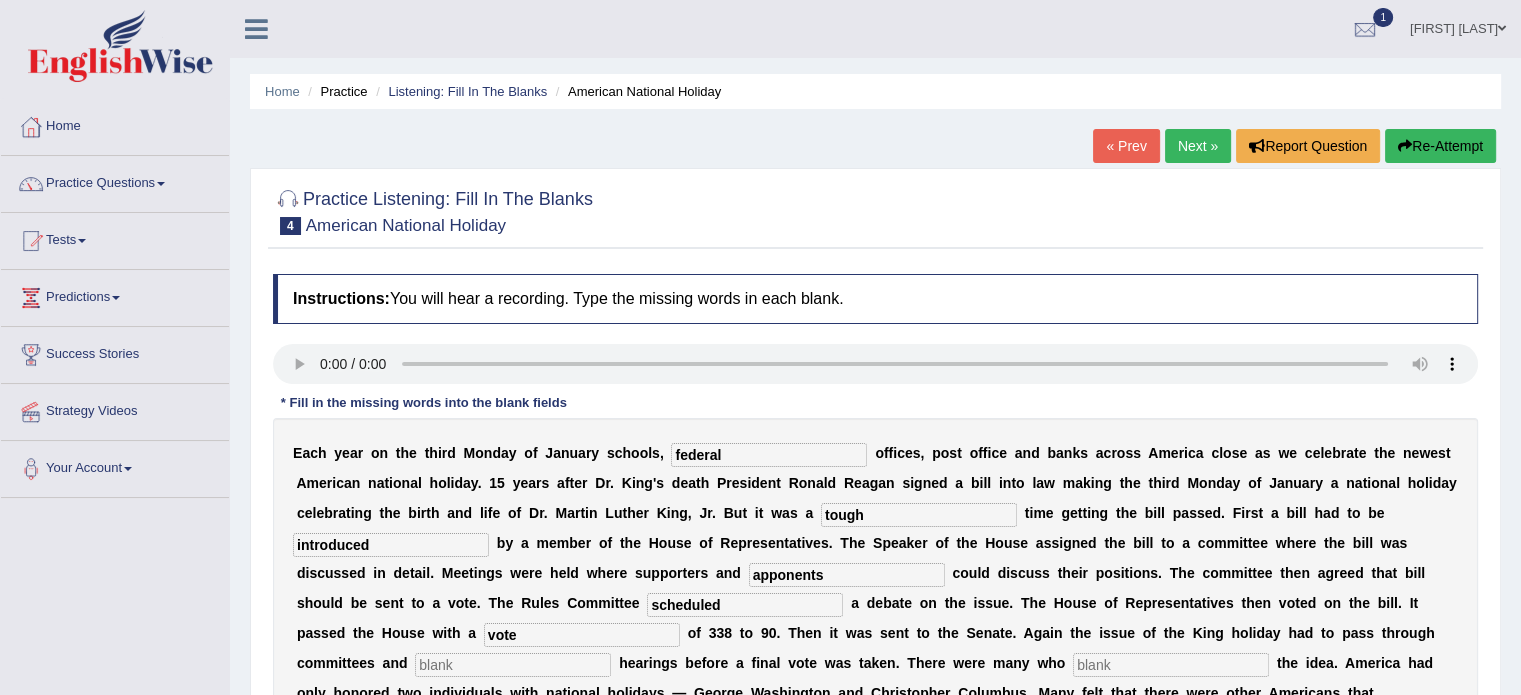 type on "vote" 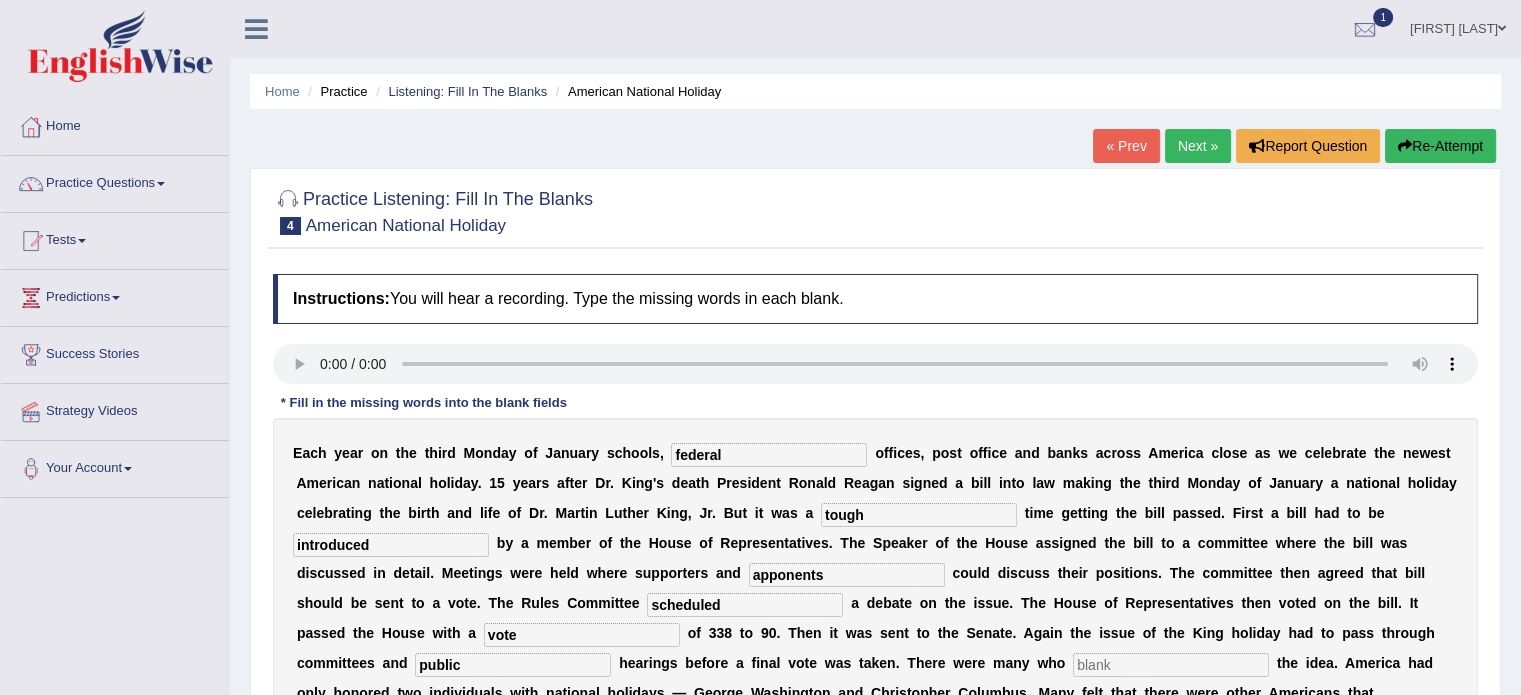 type on "public" 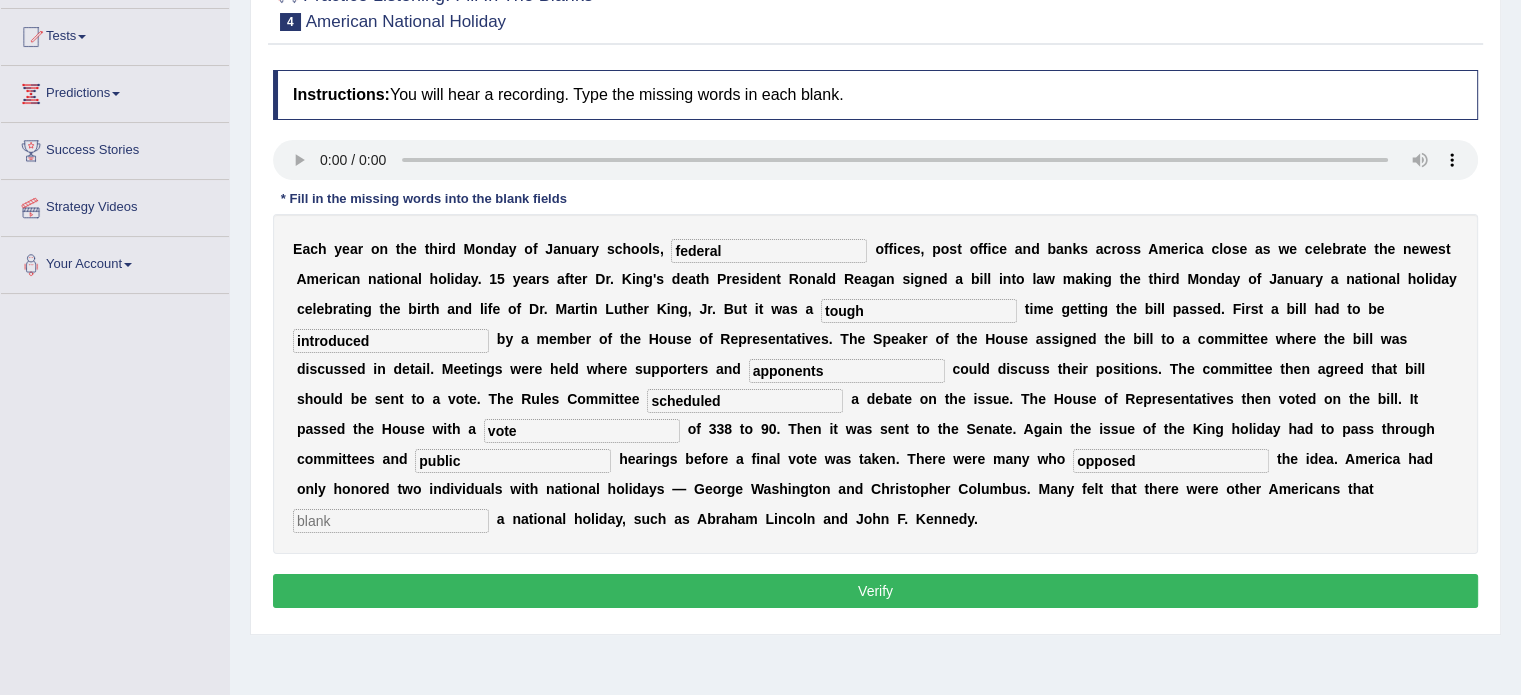 scroll, scrollTop: 224, scrollLeft: 0, axis: vertical 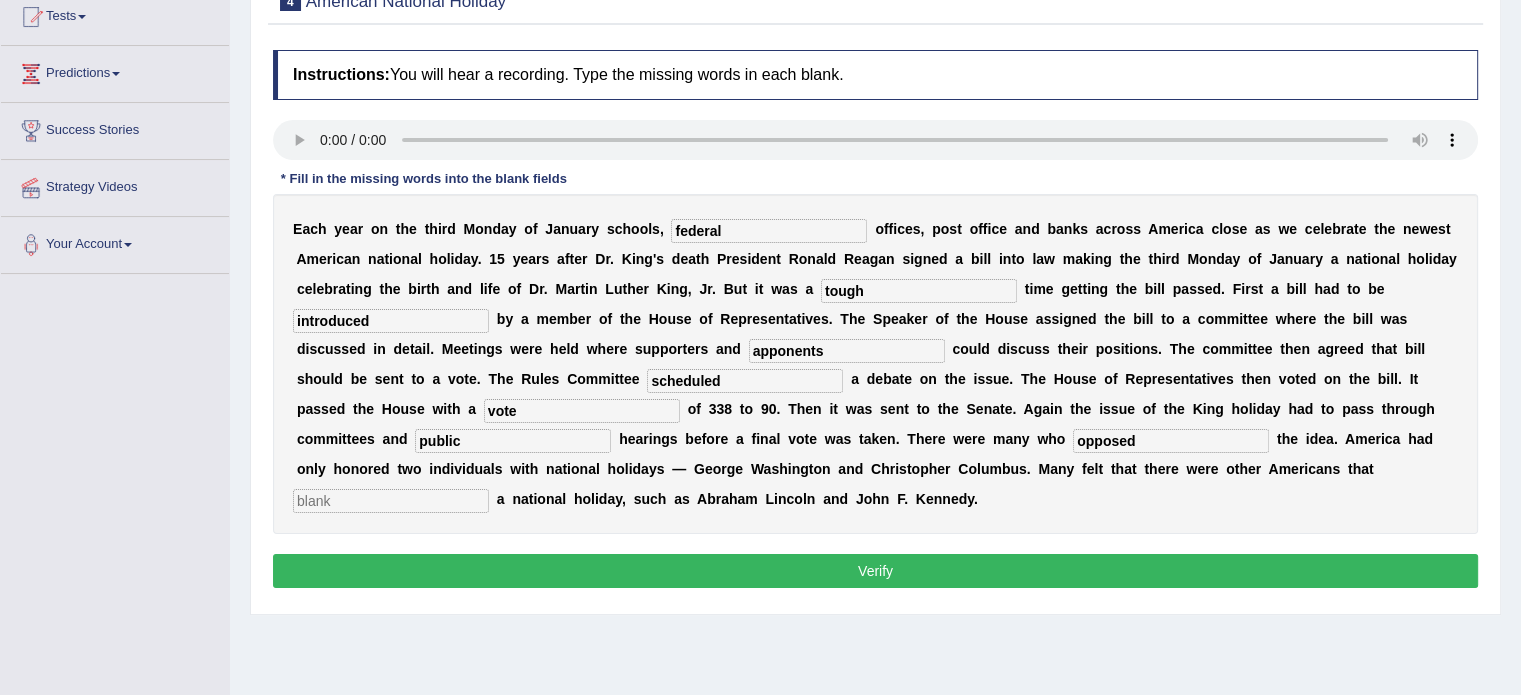 type on "opposed" 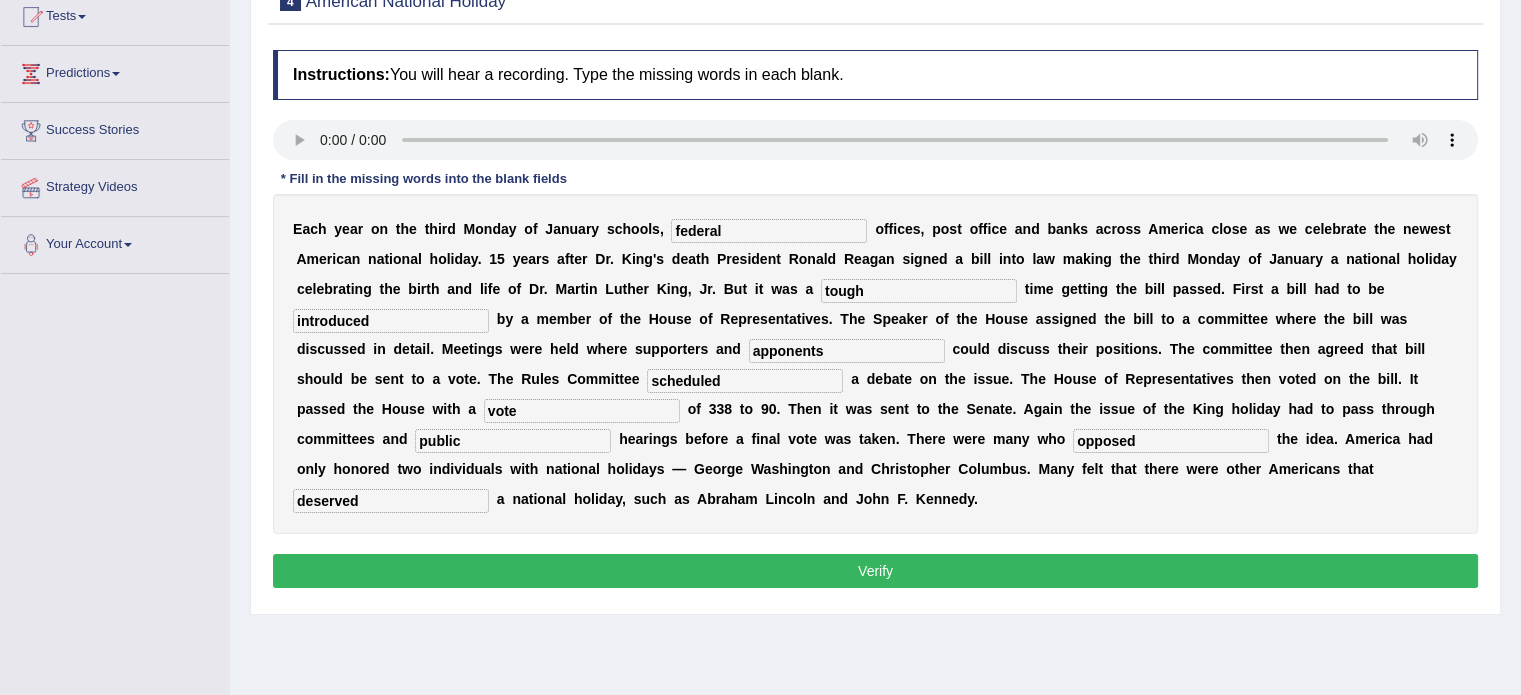 type on "deserved" 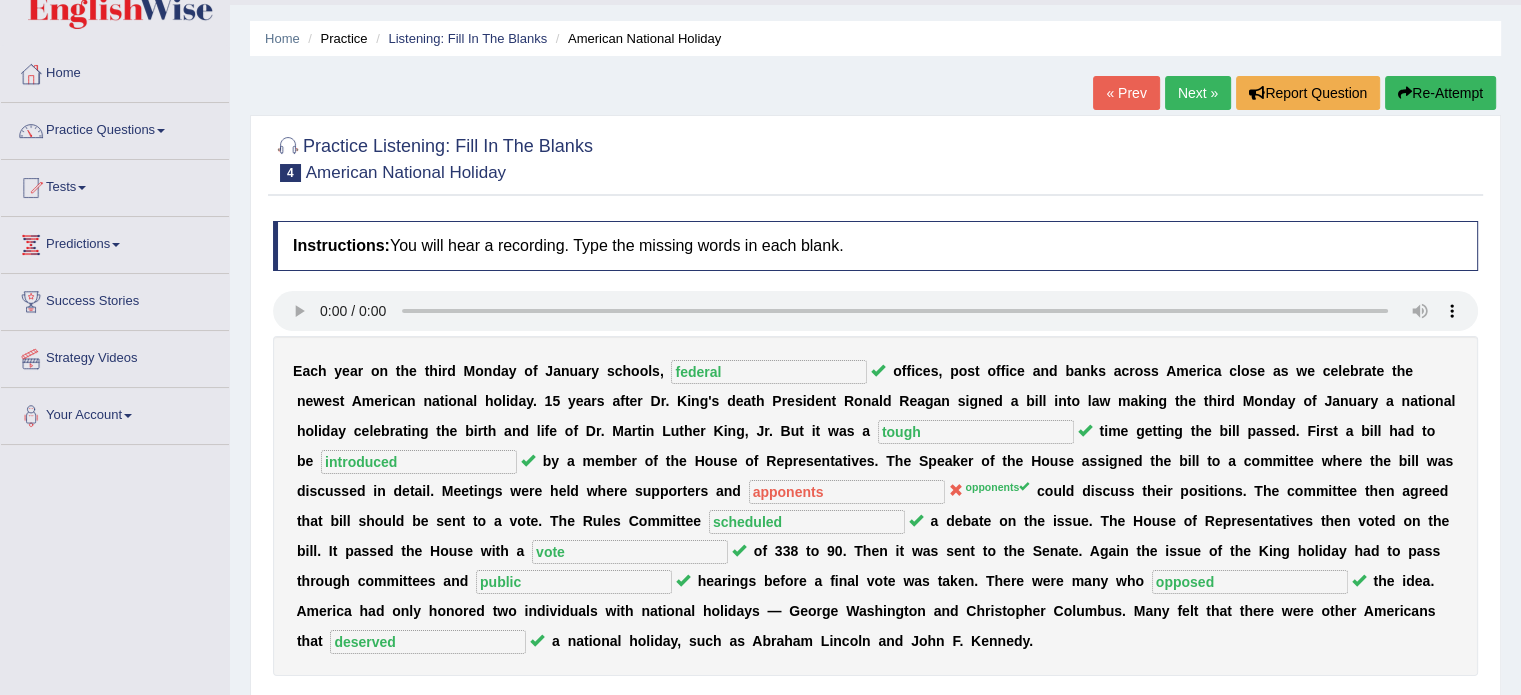 scroll, scrollTop: 0, scrollLeft: 0, axis: both 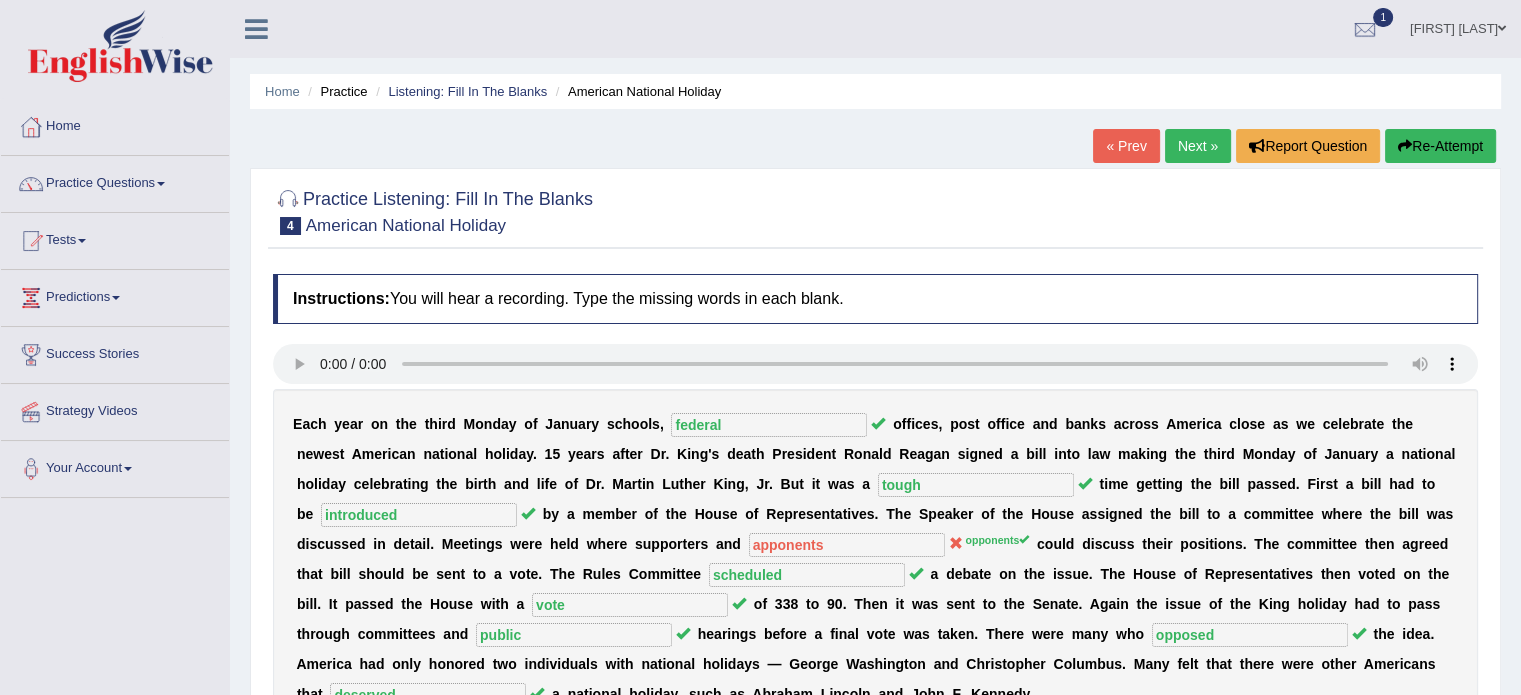 click on "Next »" at bounding box center (1198, 146) 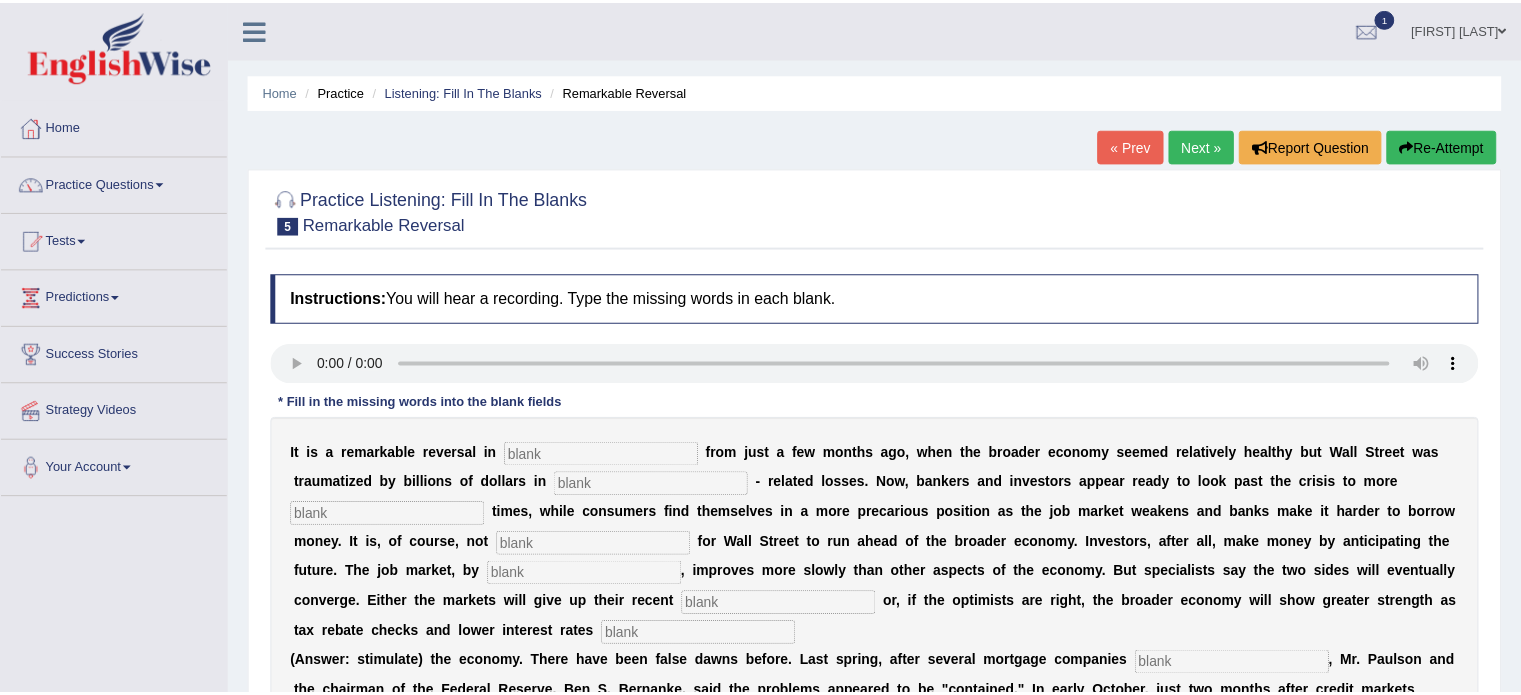 scroll, scrollTop: 0, scrollLeft: 0, axis: both 